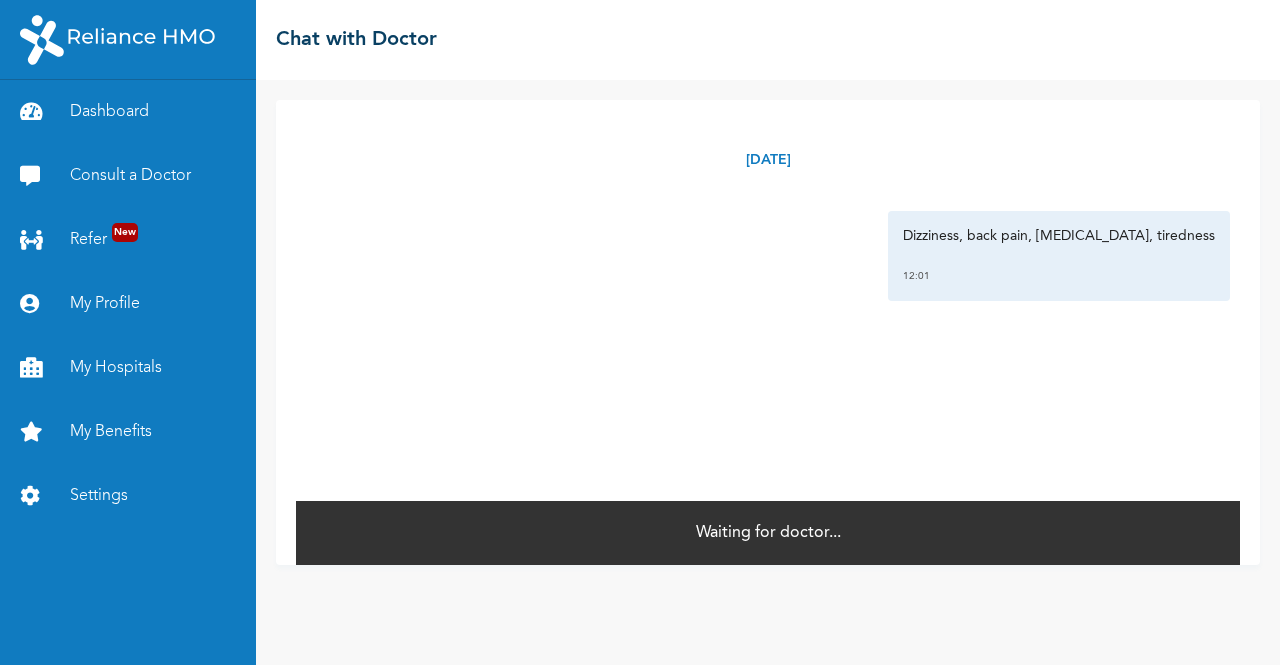 scroll, scrollTop: 0, scrollLeft: 0, axis: both 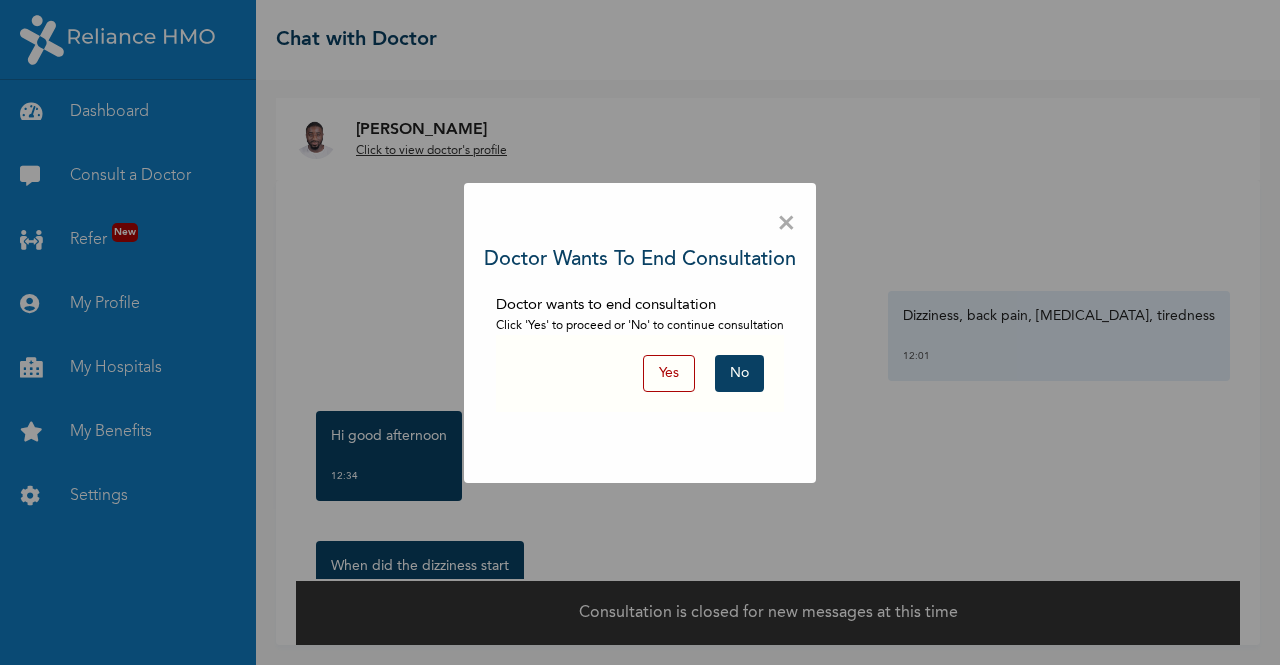 click on "No" at bounding box center (739, 373) 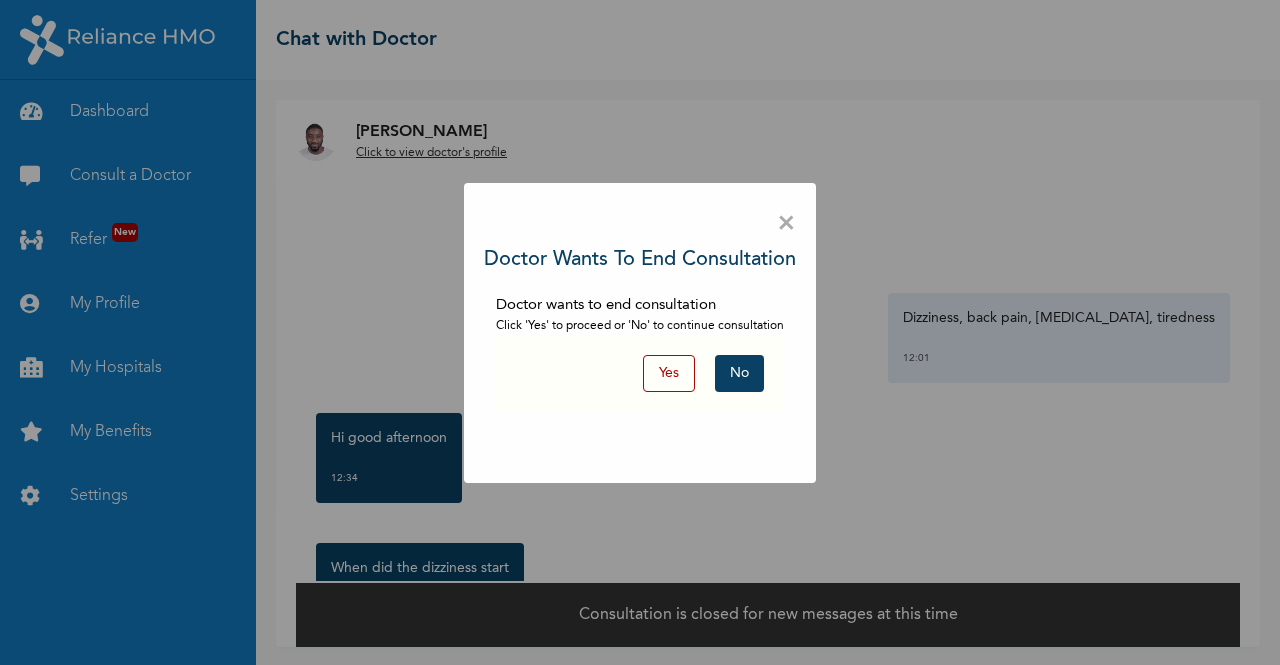 scroll, scrollTop: 2, scrollLeft: 0, axis: vertical 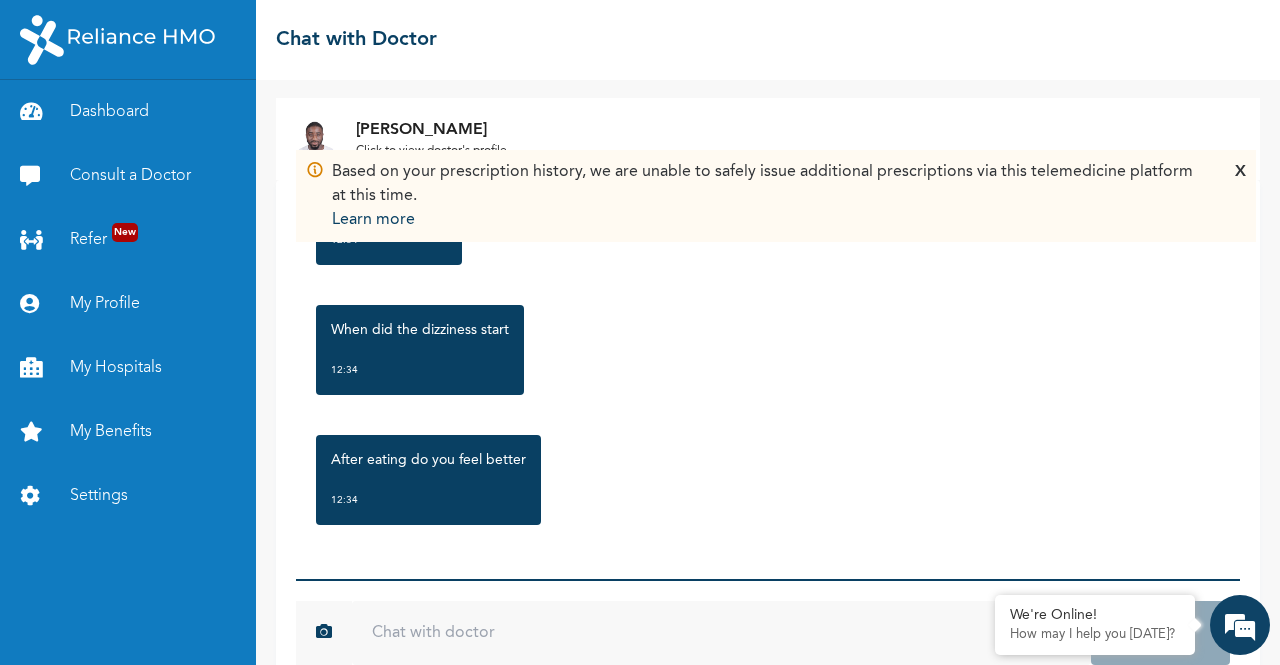 click on "Thursday, July 10th 2025    Dizziness, back pain, shortness of breath, tiredness 12:01   Hi good afternoon 12:34   When did the dizziness start 12:34   After eating do you feel better 12:34 *" at bounding box center [768, 379] 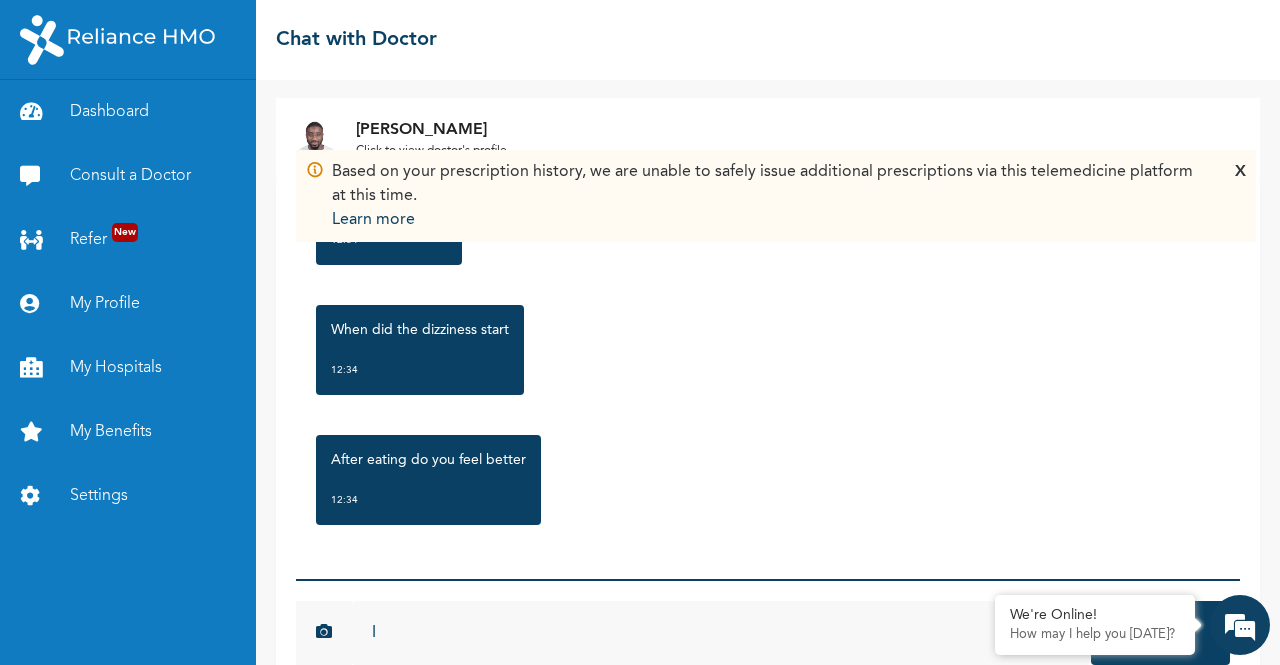 scroll, scrollTop: 0, scrollLeft: 0, axis: both 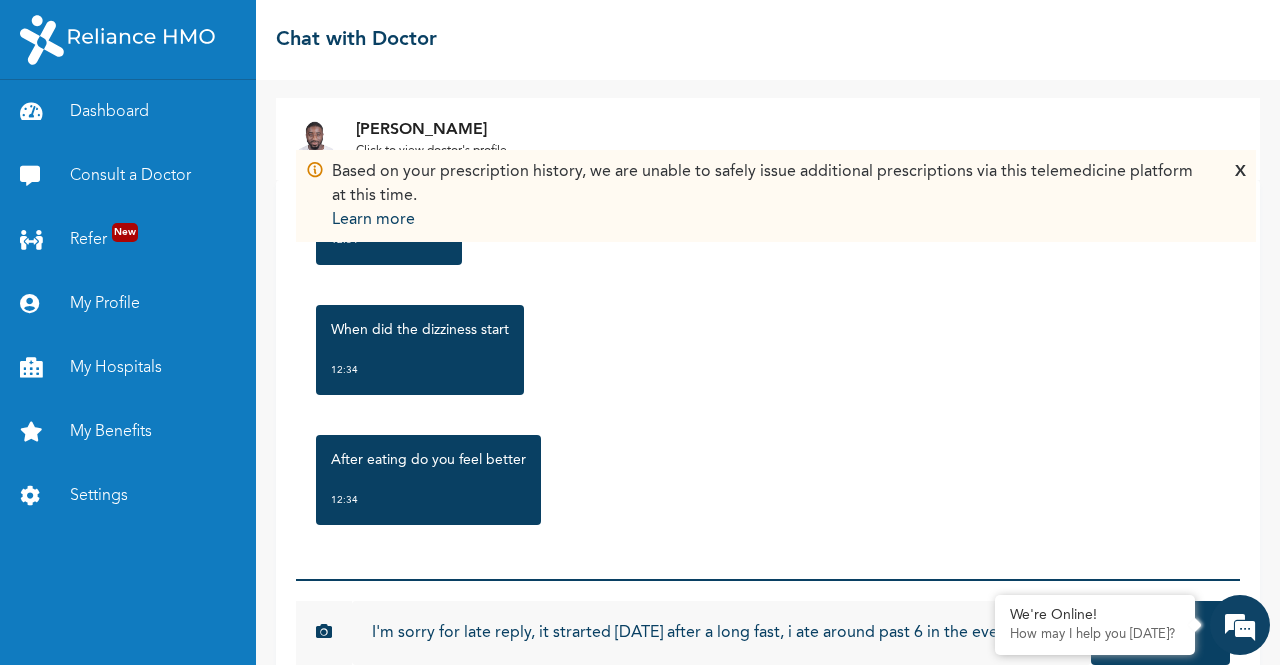 type on "I'm sorry for late reply, it strarted yesterday after a long fast, i ate around past 6 in the evening" 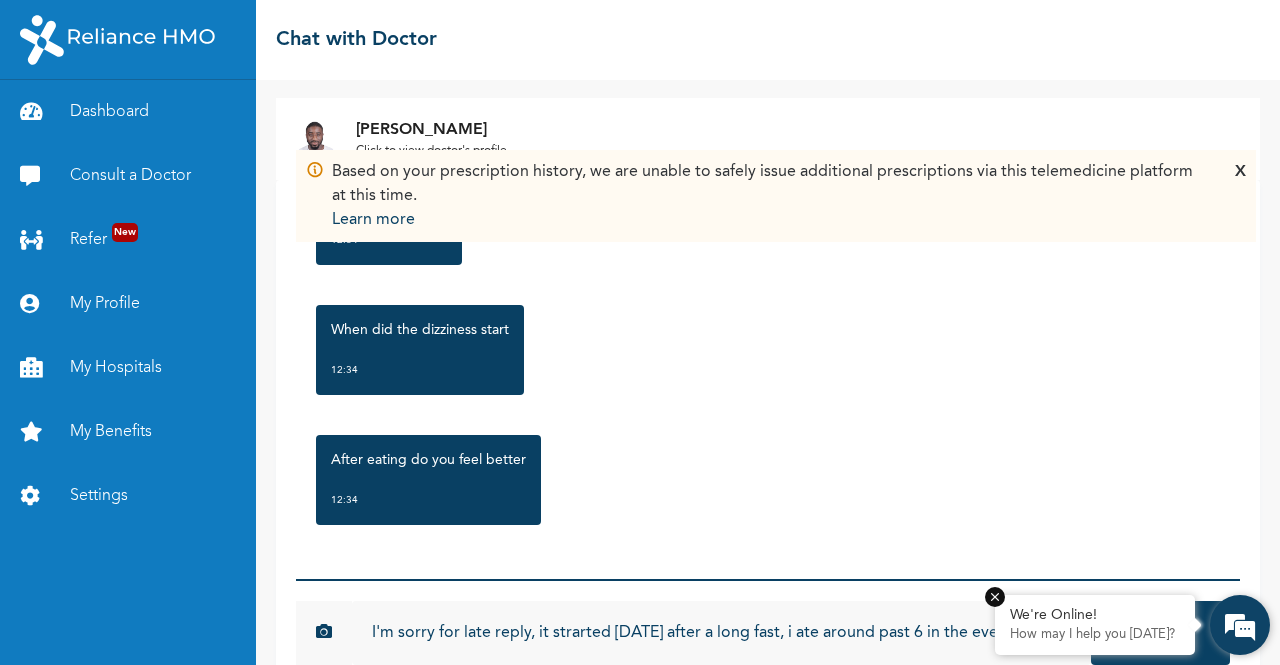click at bounding box center (995, 597) 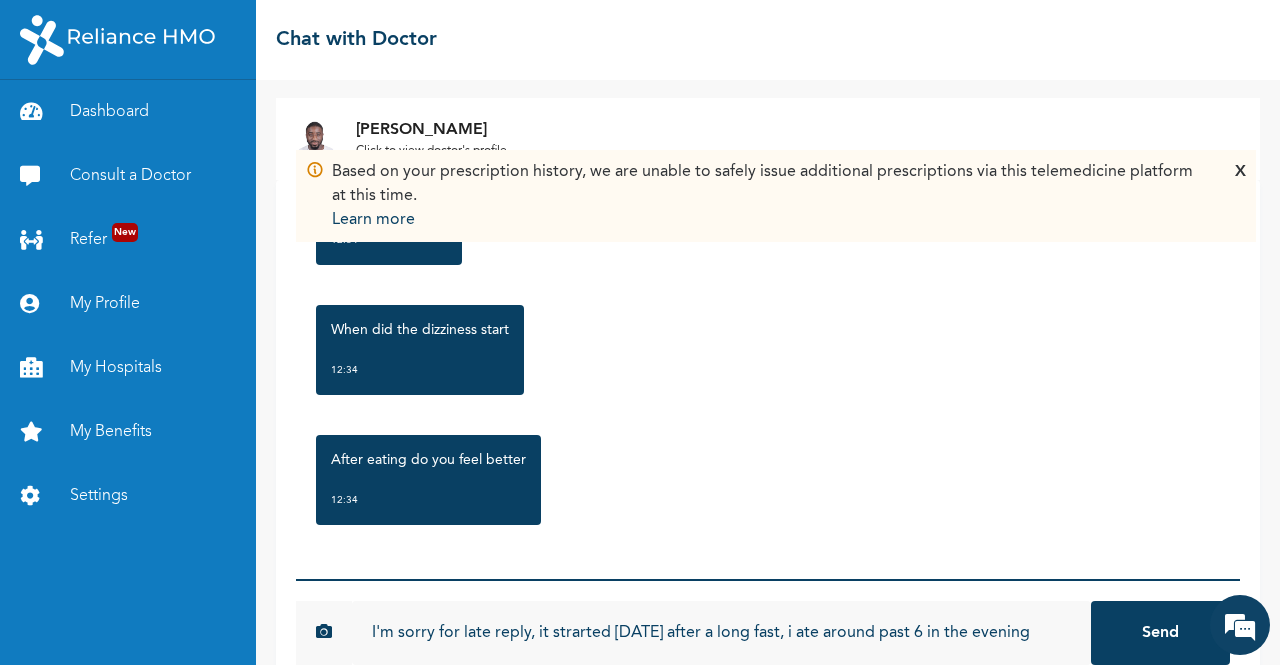 click on "Send" at bounding box center (1160, 633) 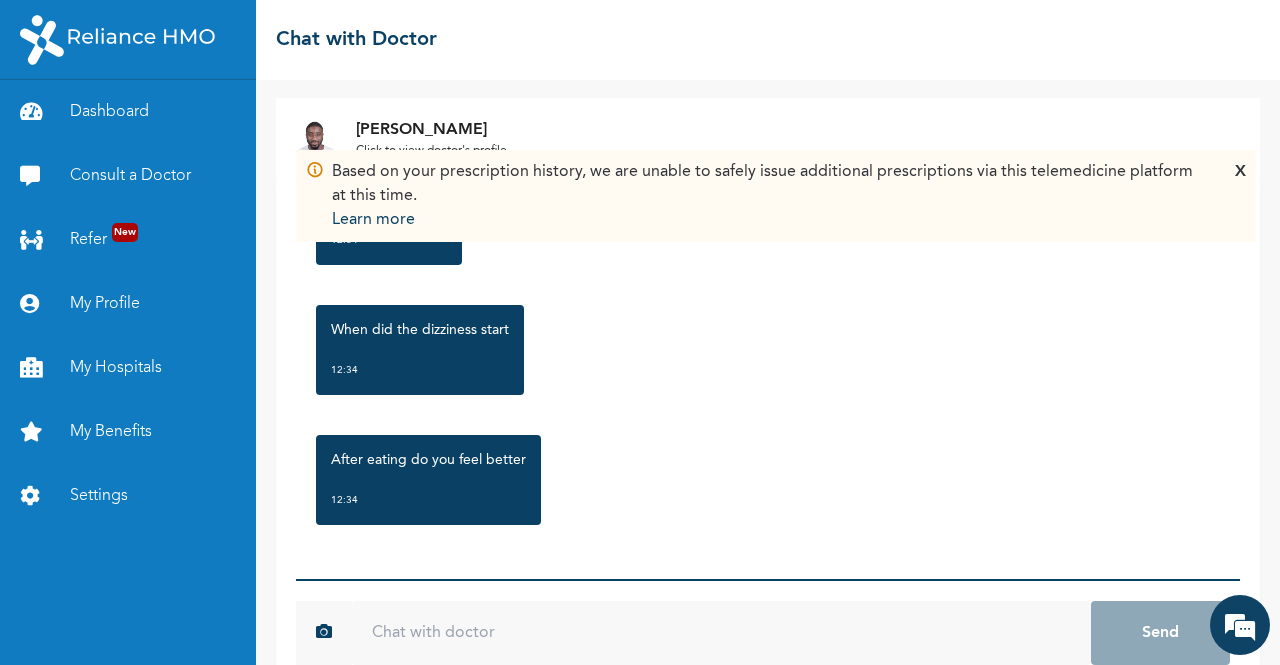 scroll, scrollTop: 42, scrollLeft: 0, axis: vertical 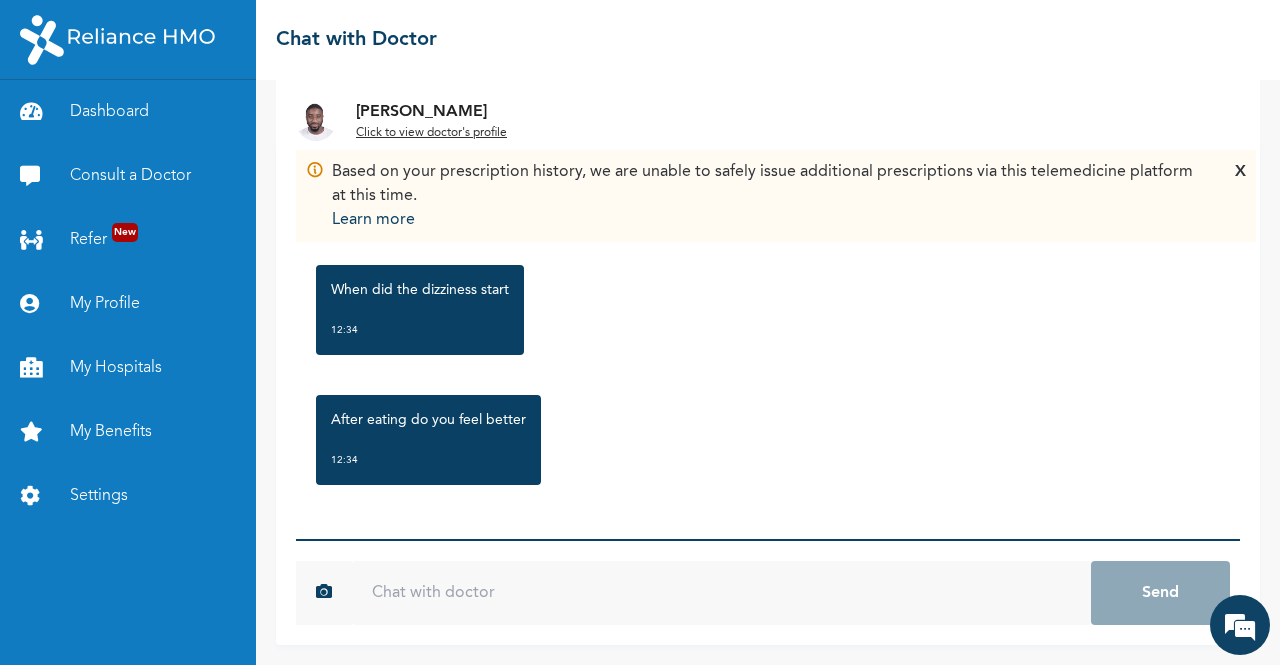 click at bounding box center [721, 593] 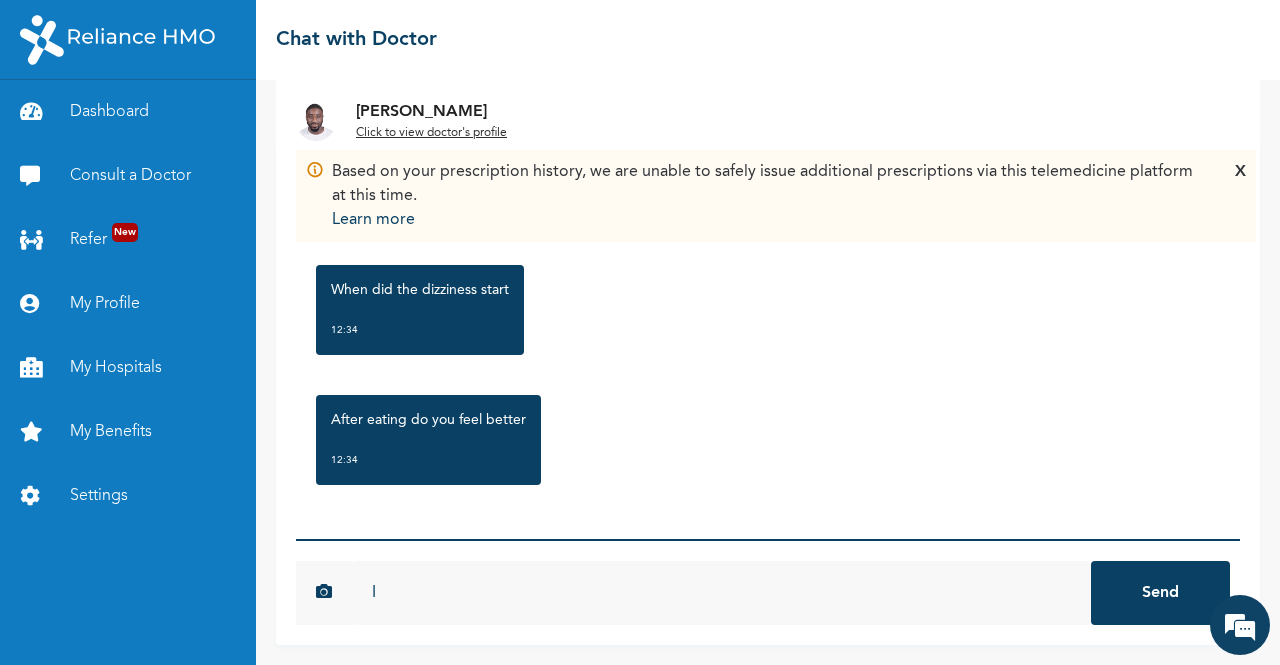 click on "X" at bounding box center [1240, 196] 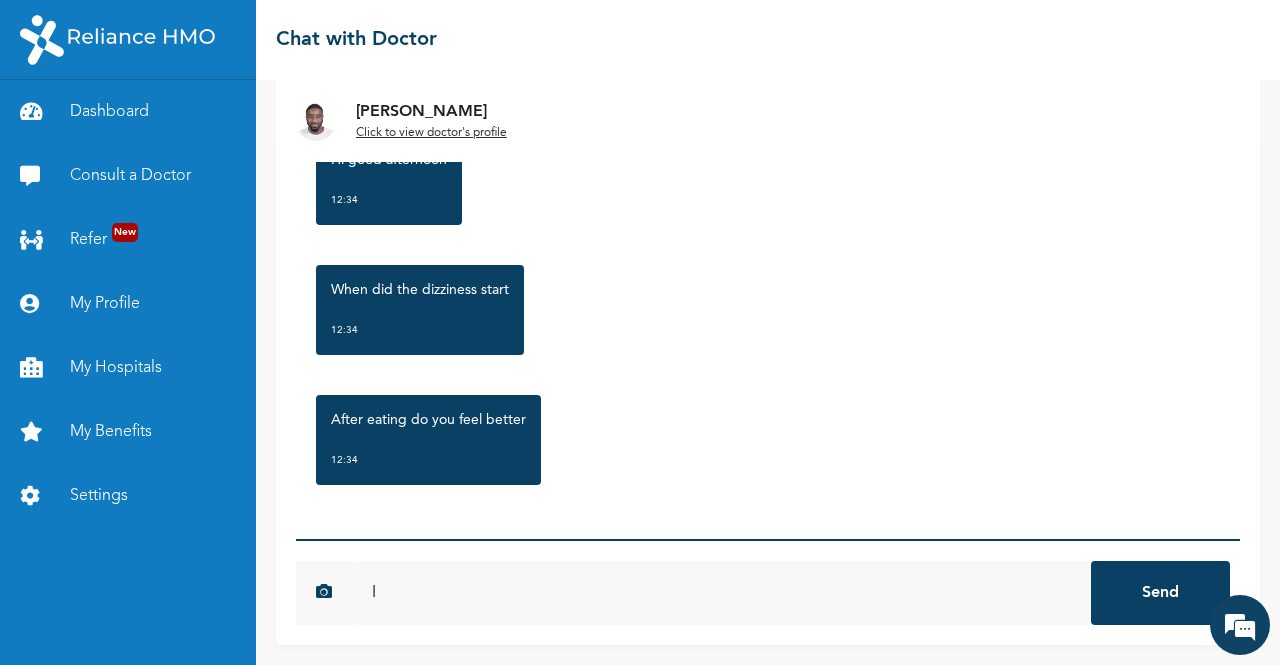 click on "I" at bounding box center (721, 593) 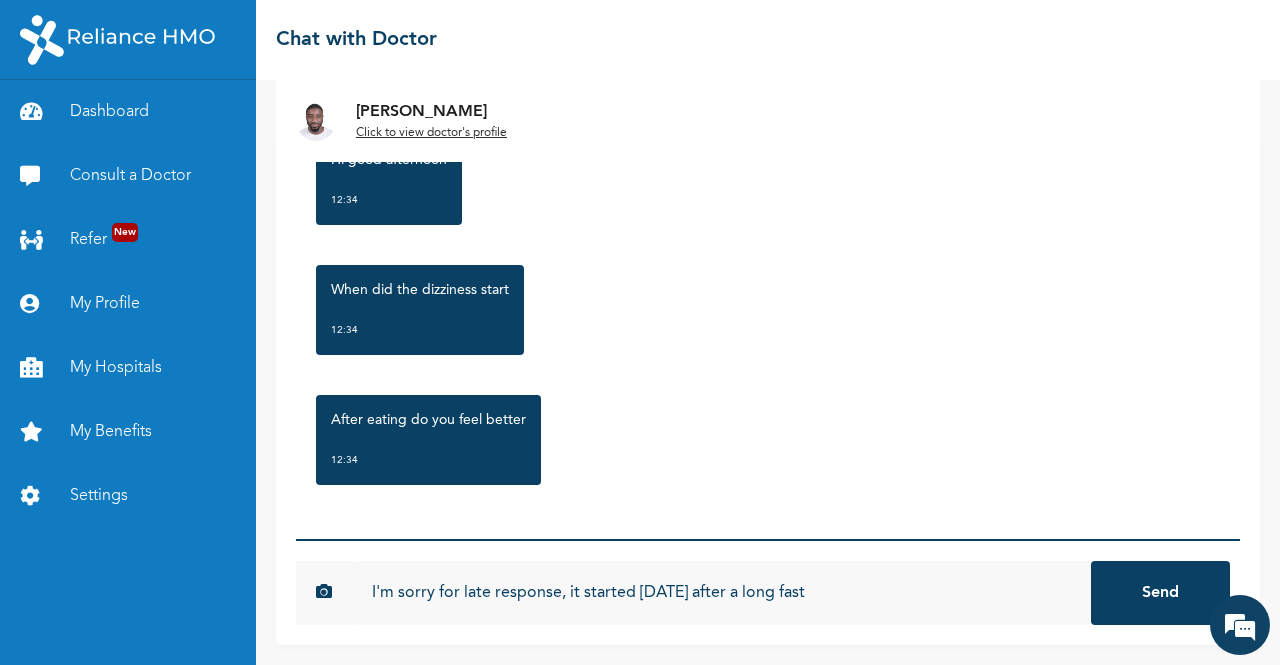 type on "I'm sorry for late response, it started yesterday after a long fast" 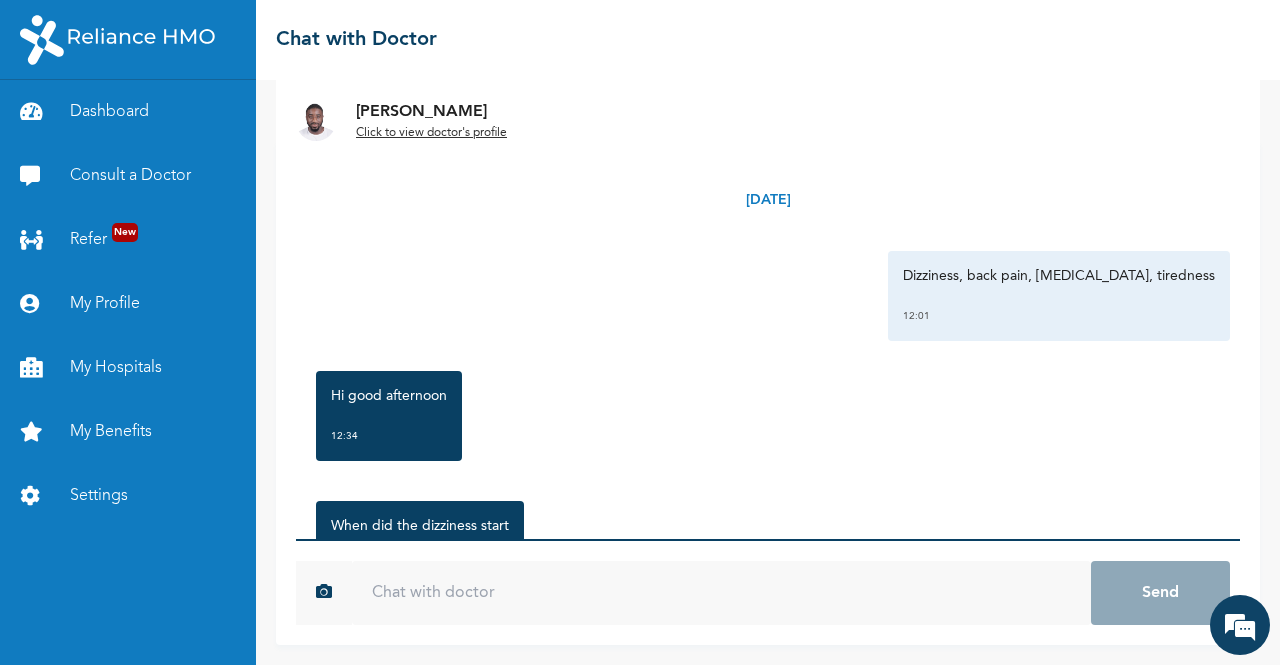 scroll, scrollTop: 236, scrollLeft: 0, axis: vertical 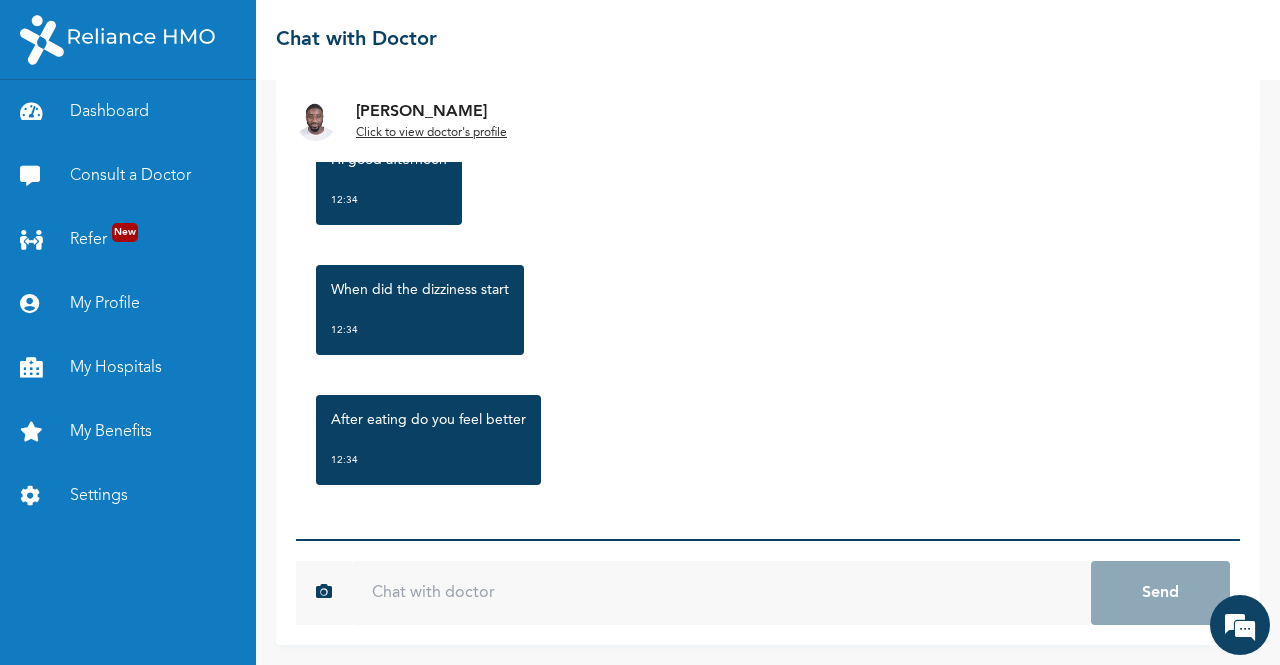 click at bounding box center [721, 593] 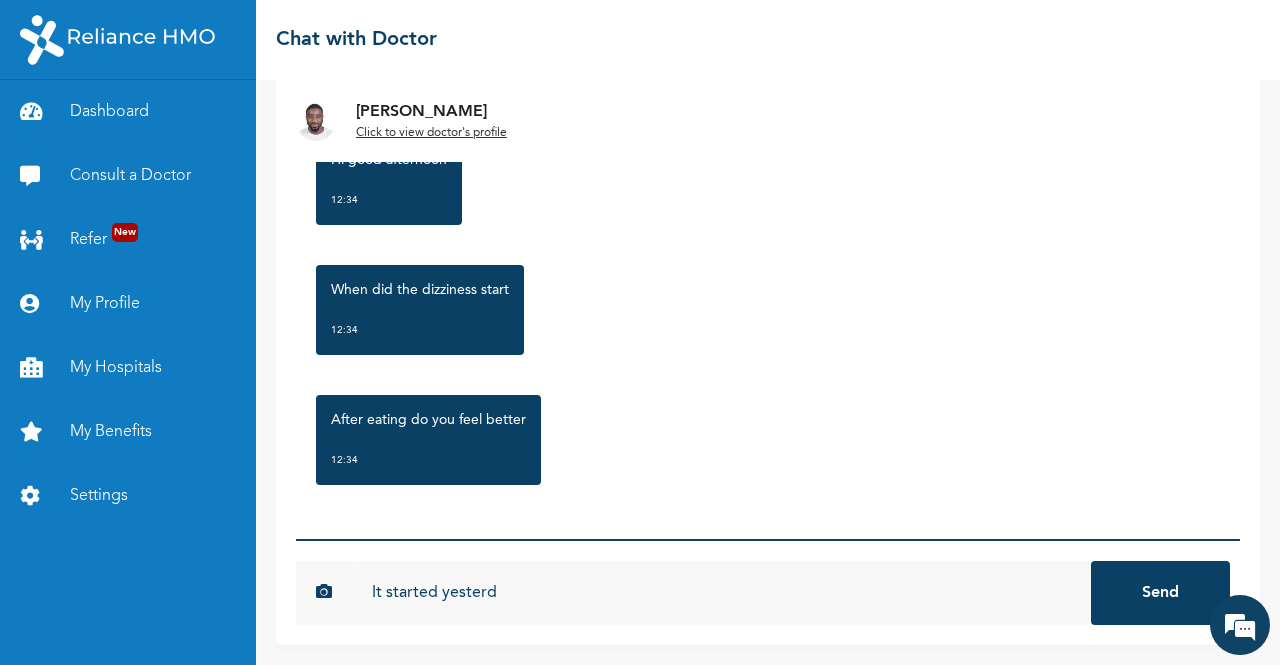 scroll, scrollTop: 0, scrollLeft: 0, axis: both 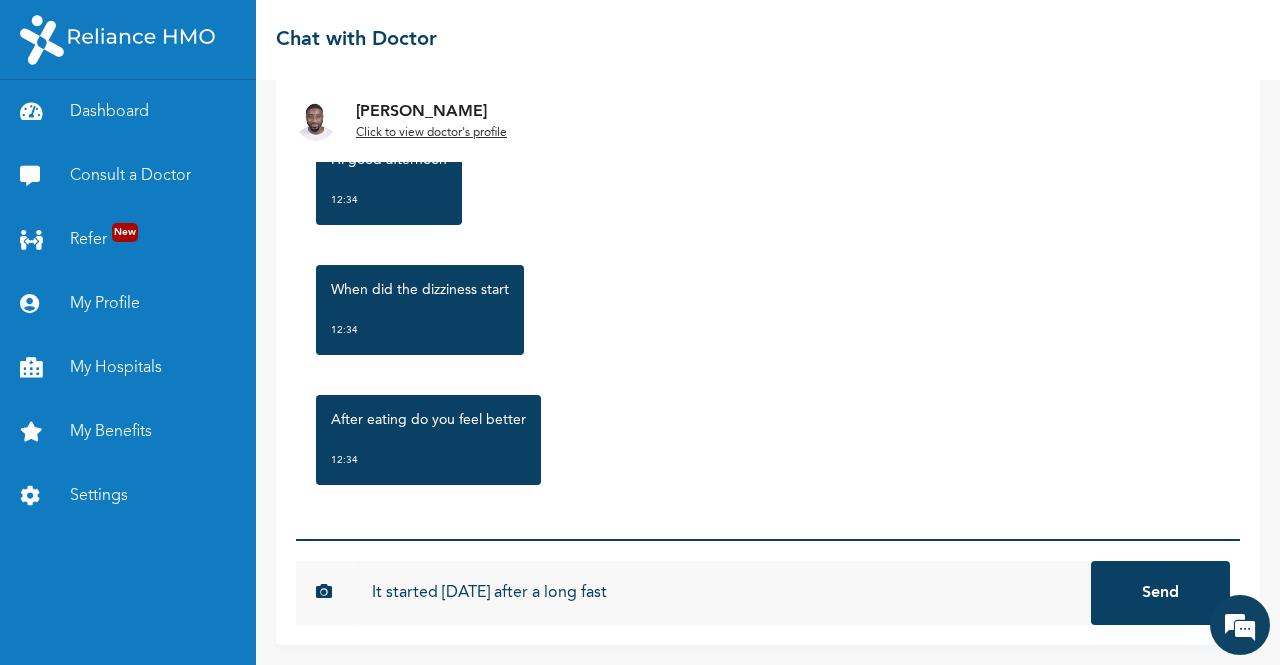 type on "It started yesterday after a long fast" 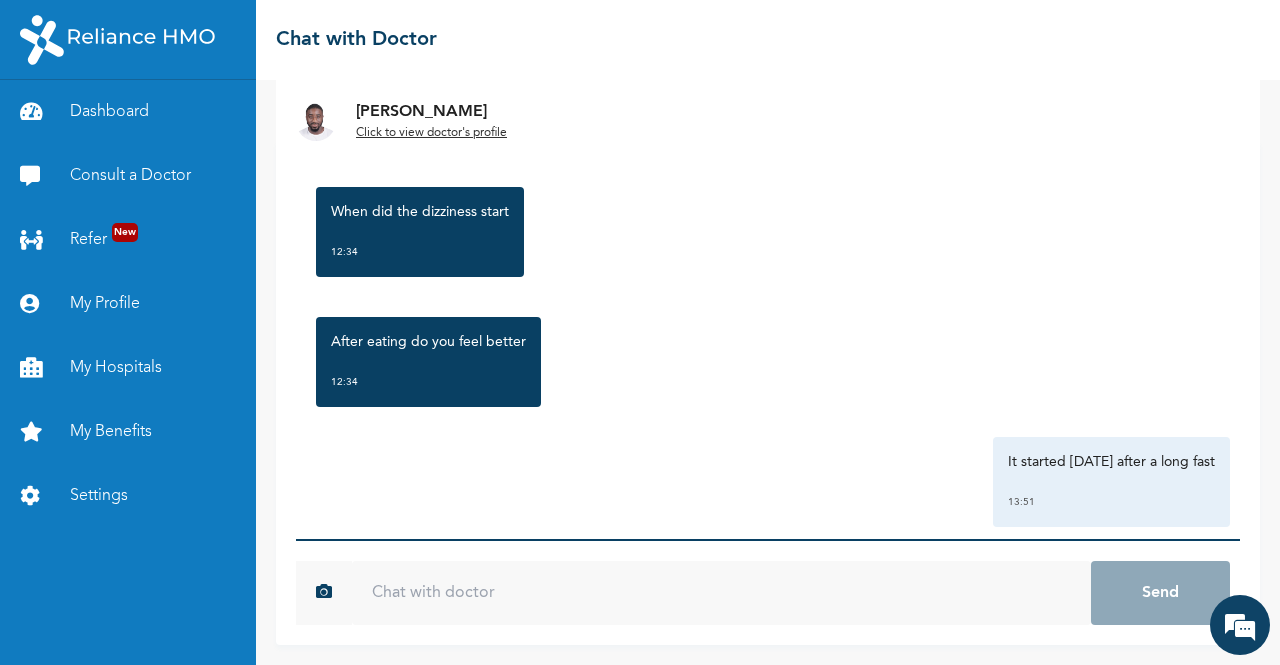 scroll, scrollTop: 346, scrollLeft: 0, axis: vertical 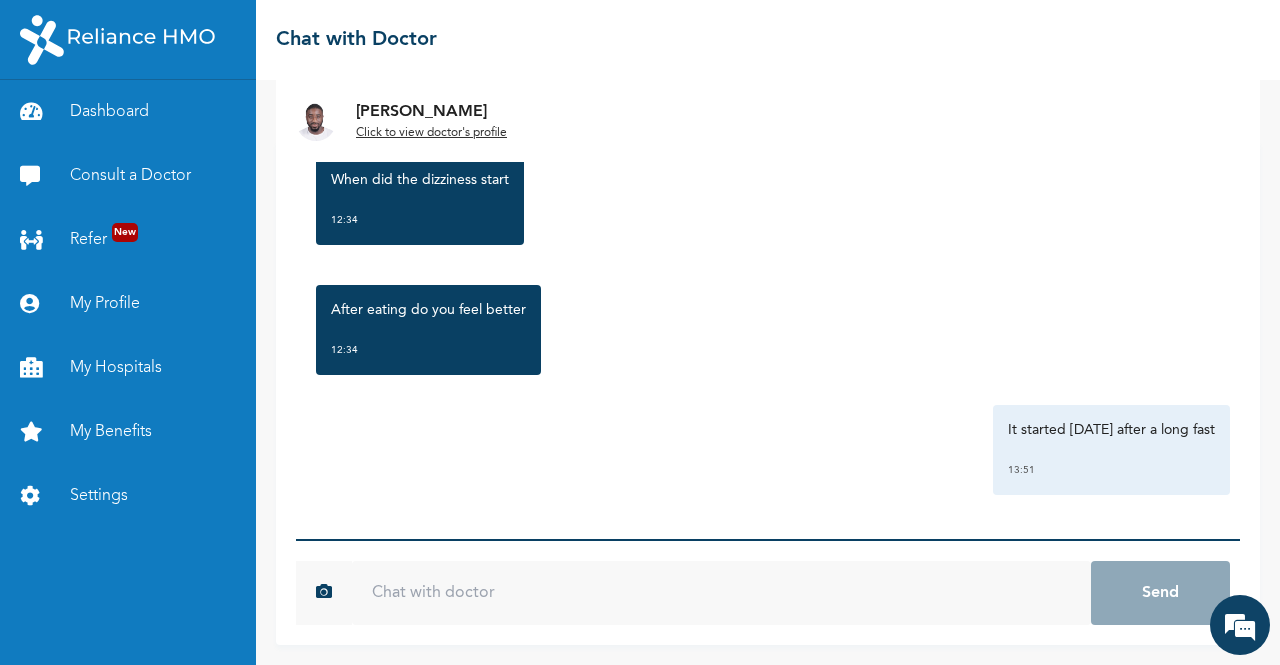 click at bounding box center [316, 121] 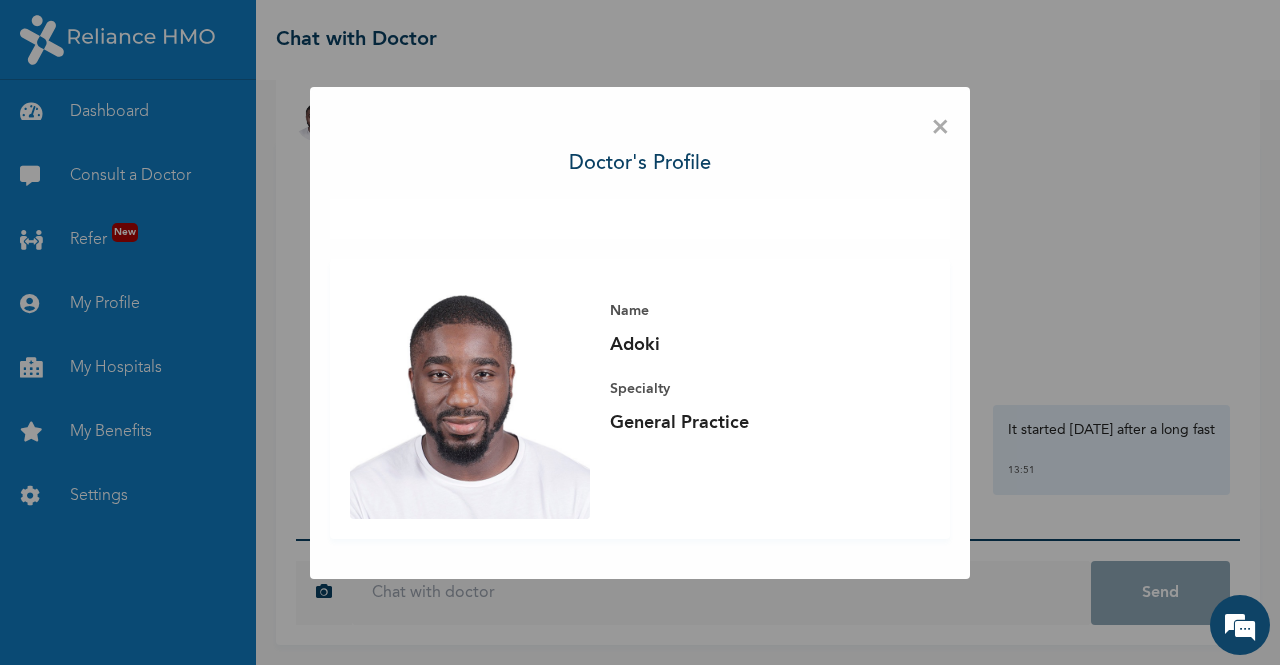 click on "×" at bounding box center [940, 128] 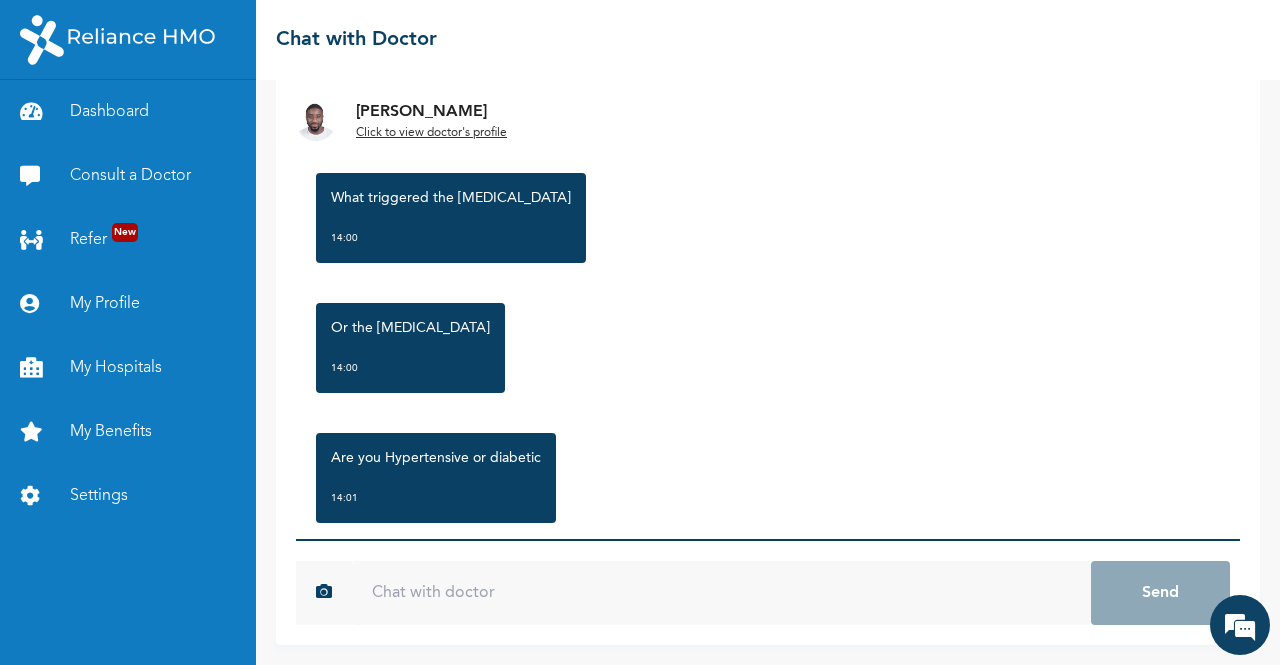 scroll, scrollTop: 736, scrollLeft: 0, axis: vertical 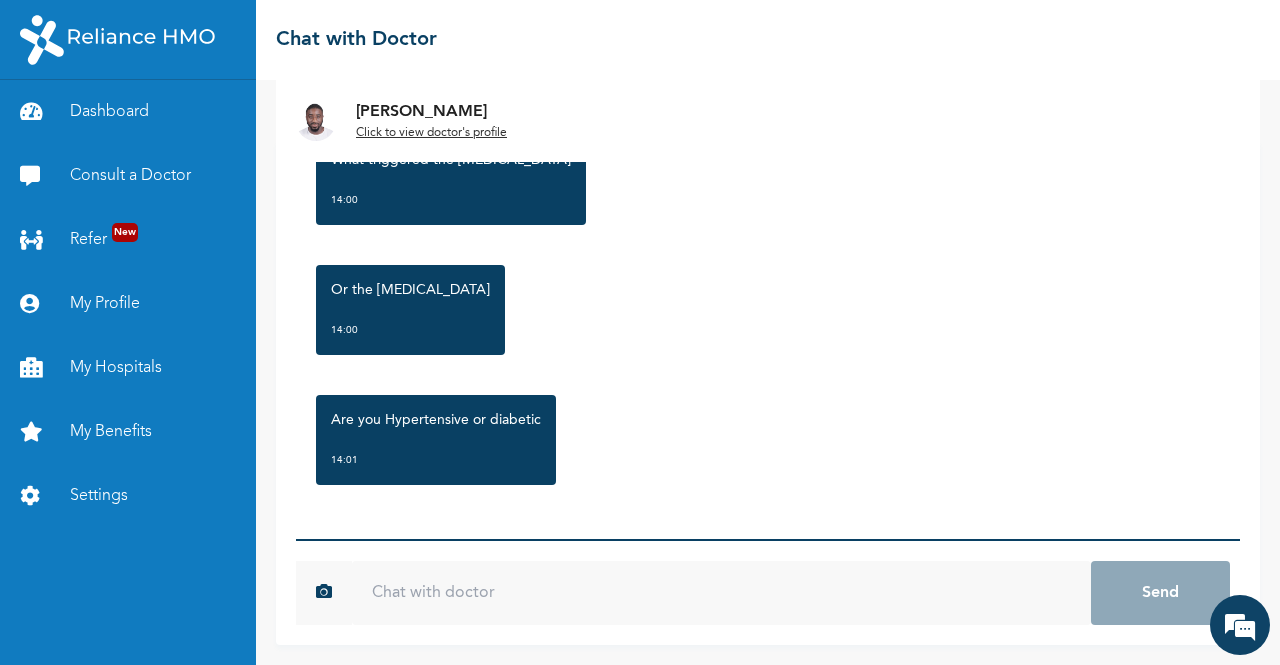 click at bounding box center (721, 593) 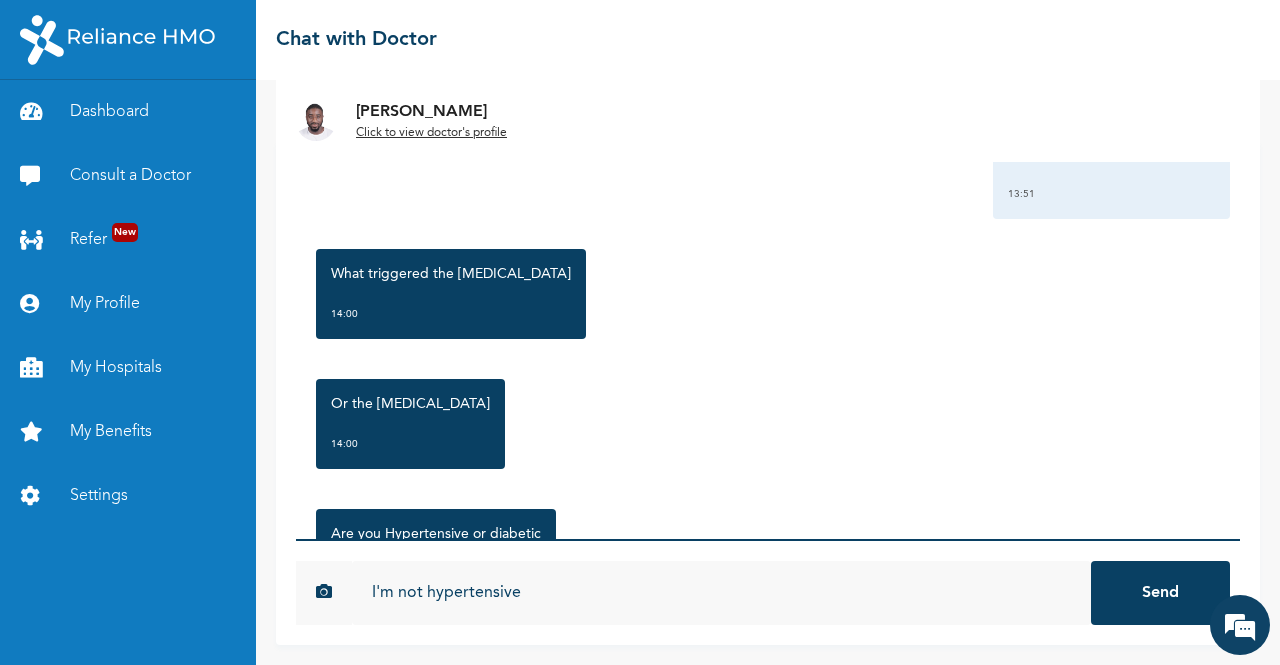 scroll, scrollTop: 658, scrollLeft: 0, axis: vertical 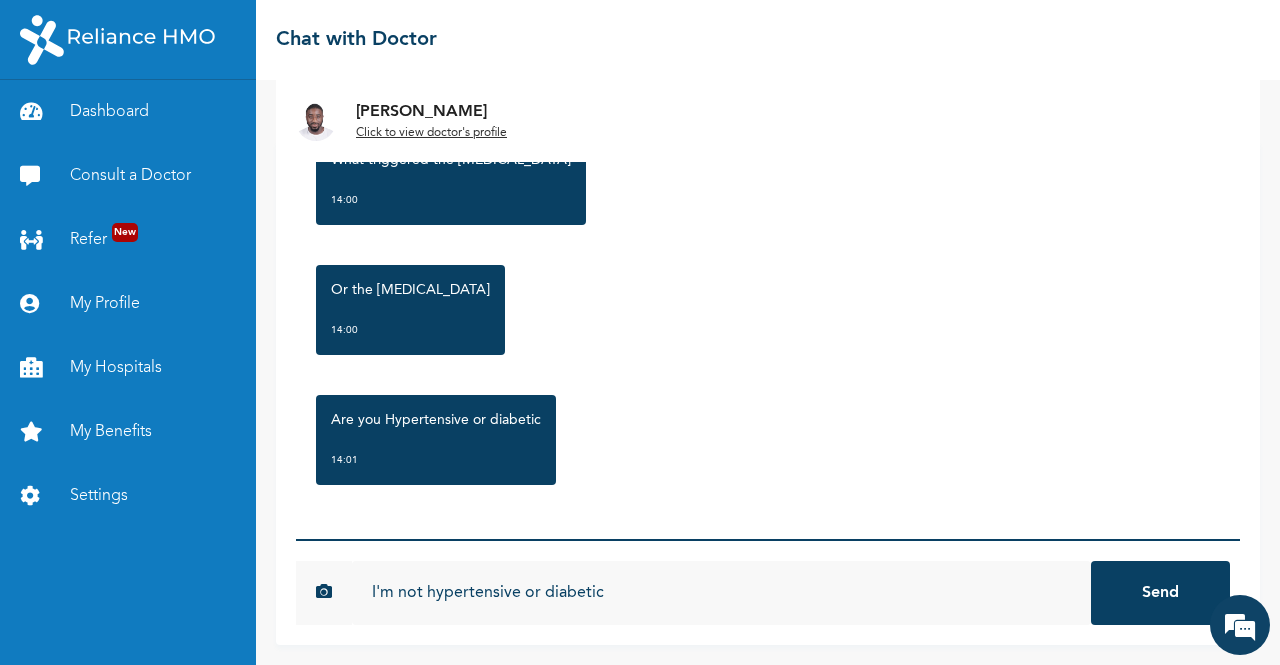 type on "I'm not hypertensive or diabetic" 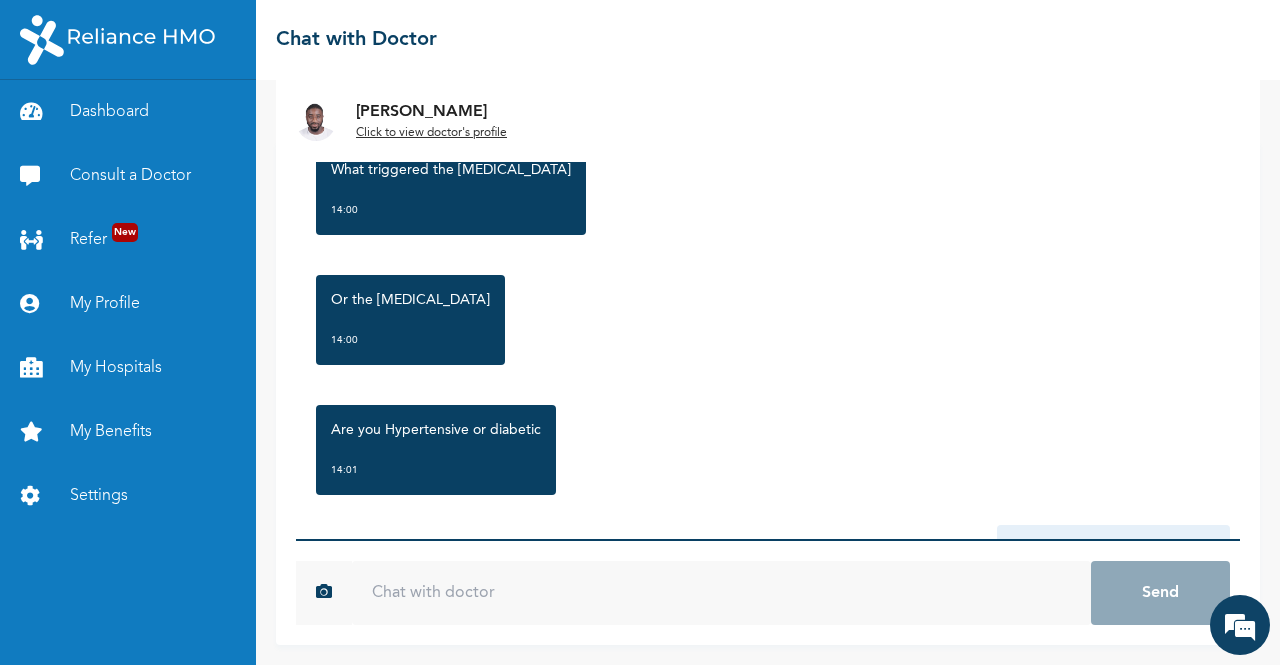 scroll, scrollTop: 846, scrollLeft: 0, axis: vertical 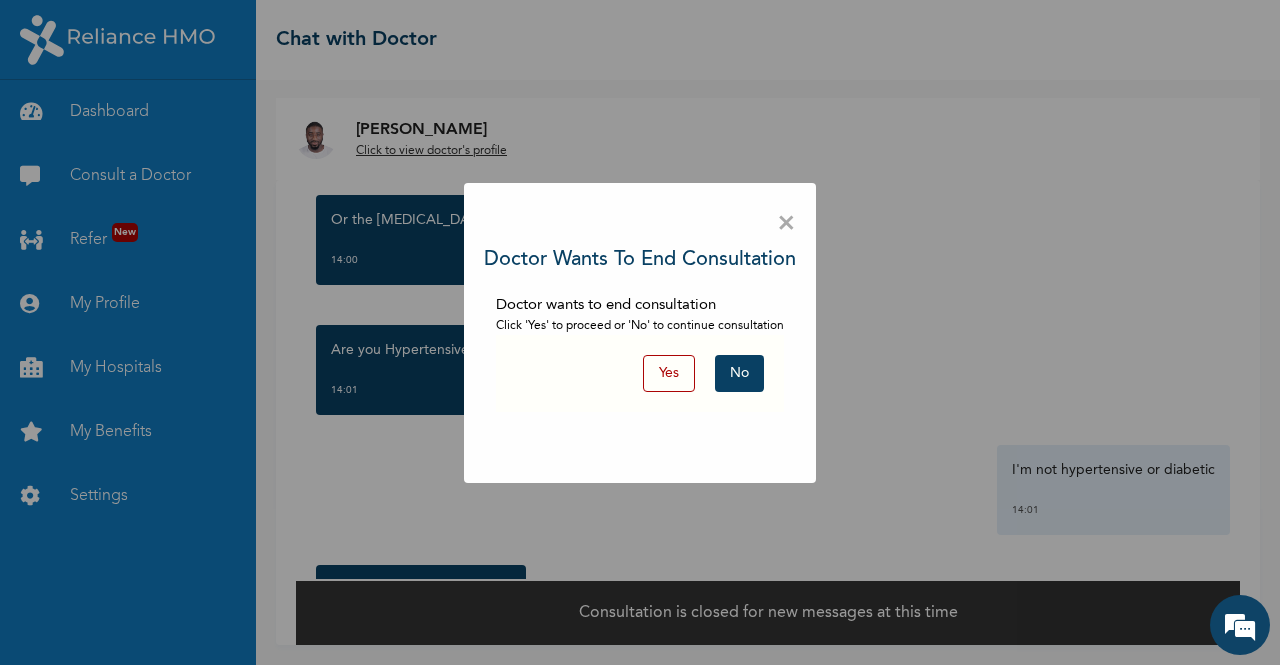 click on "×" at bounding box center [786, 224] 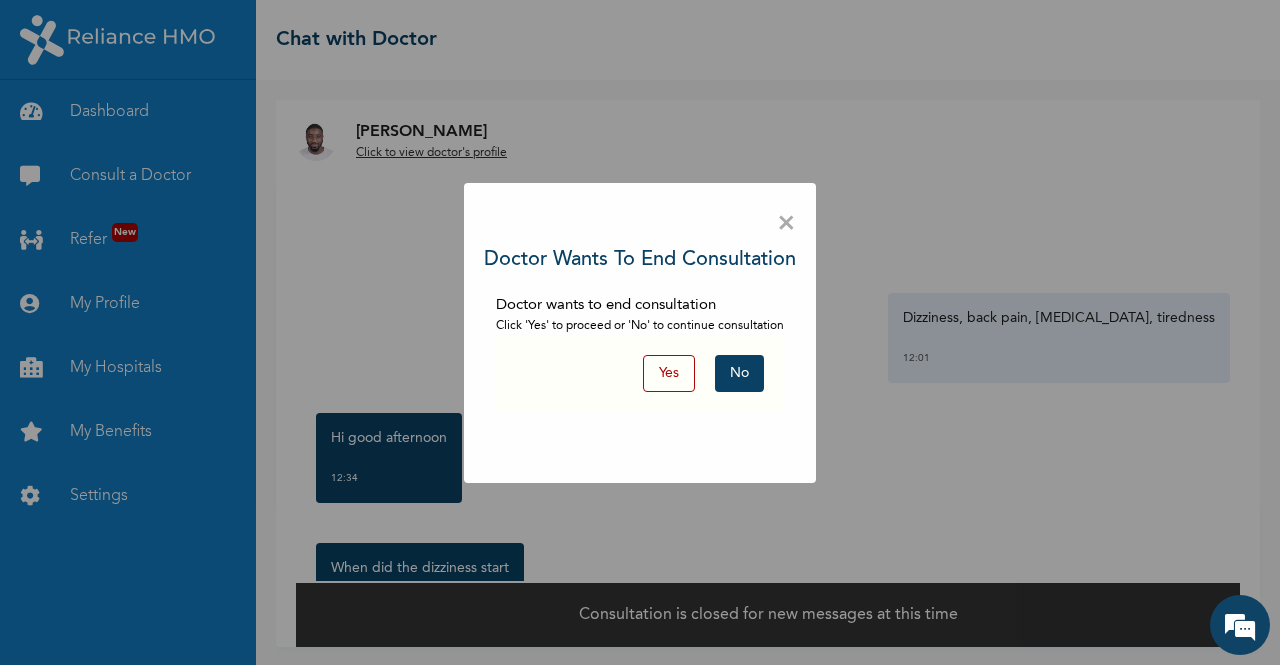 scroll, scrollTop: 2, scrollLeft: 0, axis: vertical 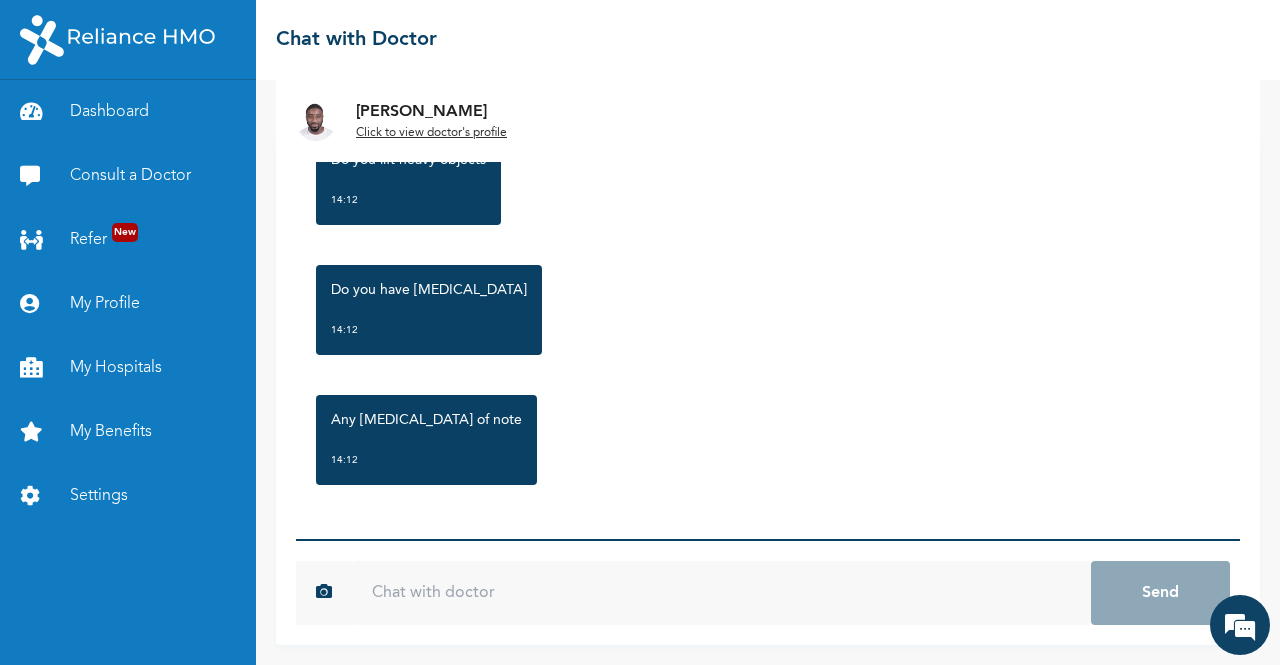 click at bounding box center [721, 593] 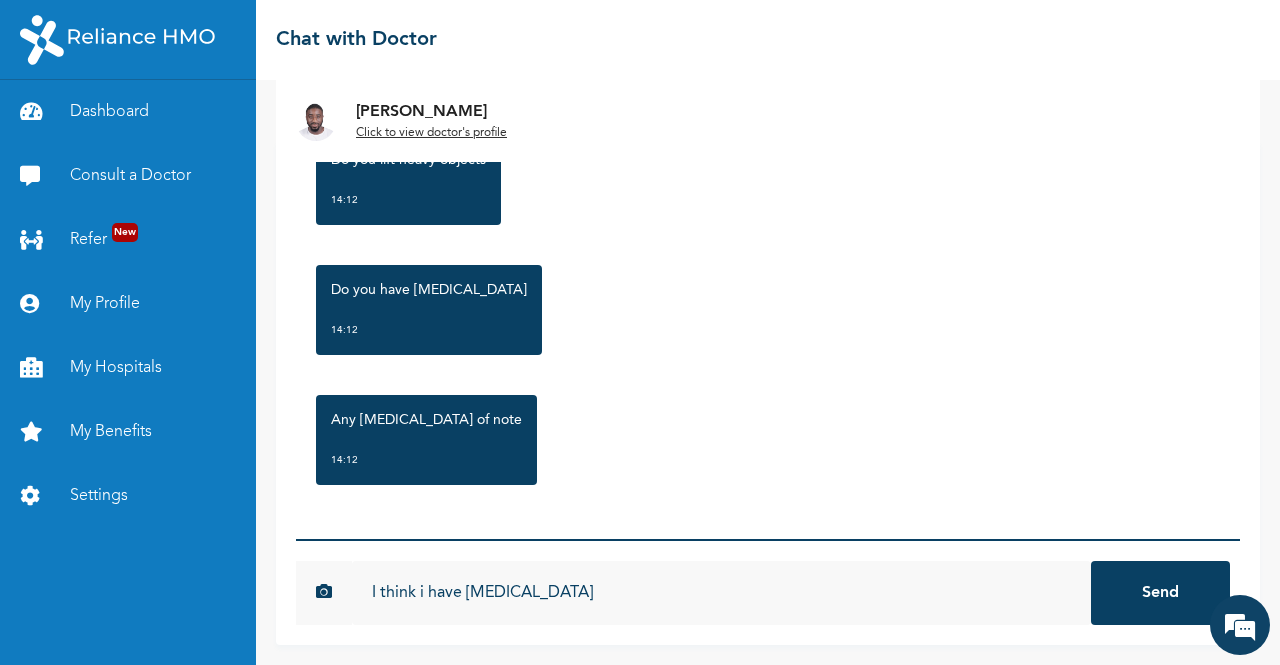 type on "I think i have ulcer" 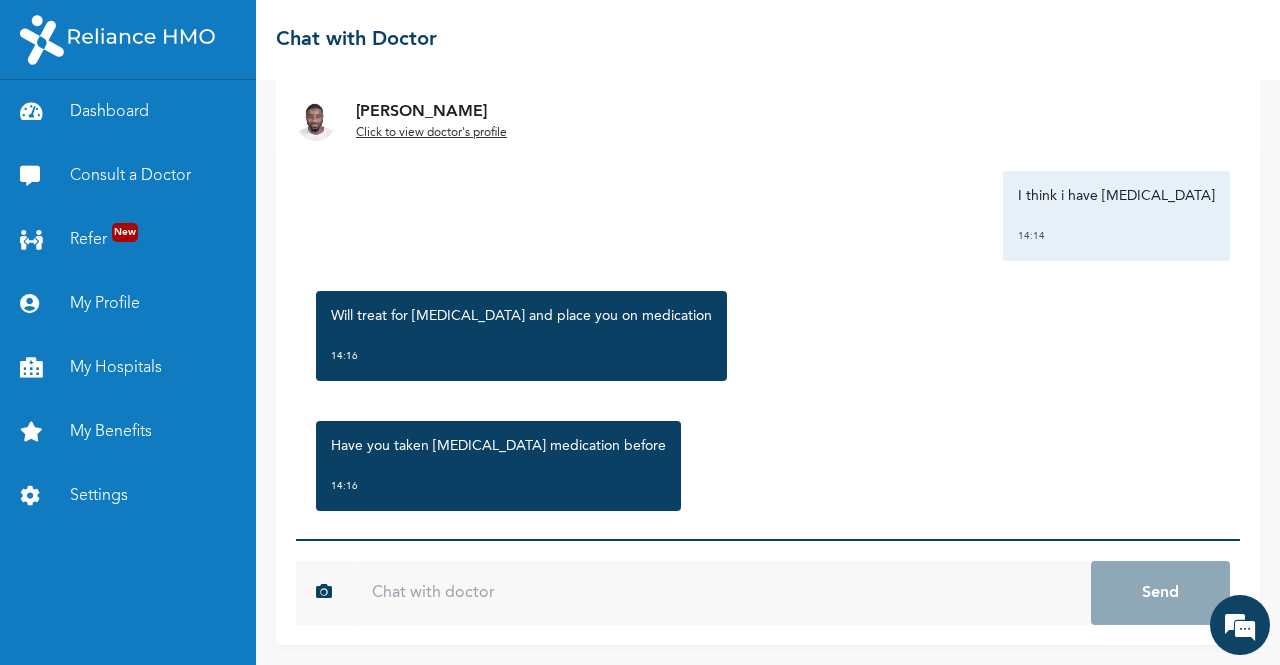 scroll, scrollTop: 1736, scrollLeft: 0, axis: vertical 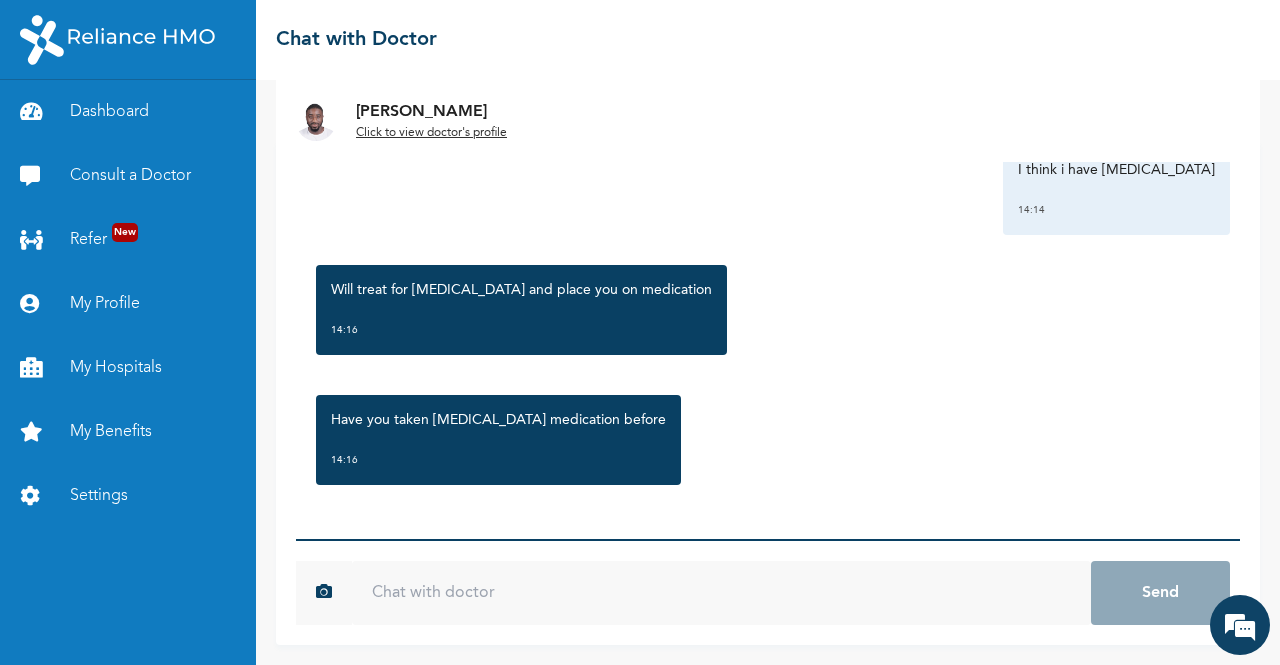 click at bounding box center (721, 593) 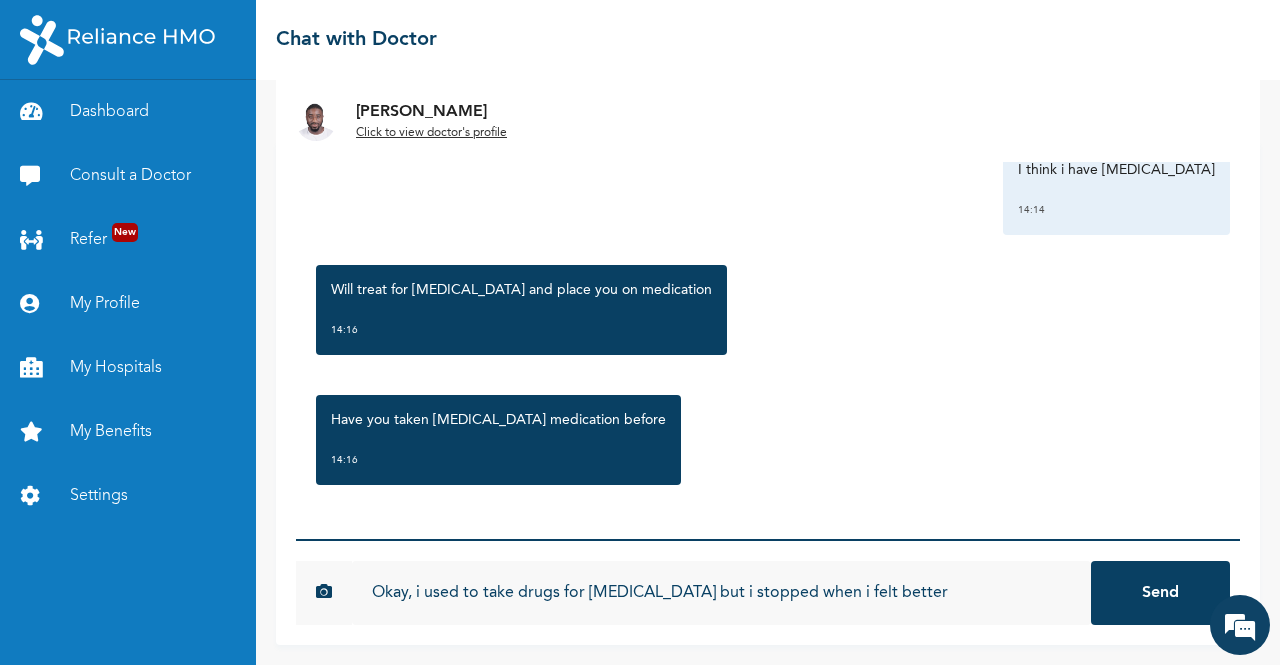 type on "Okay, i used to take drugs for ulcer but i stopped when i felt better" 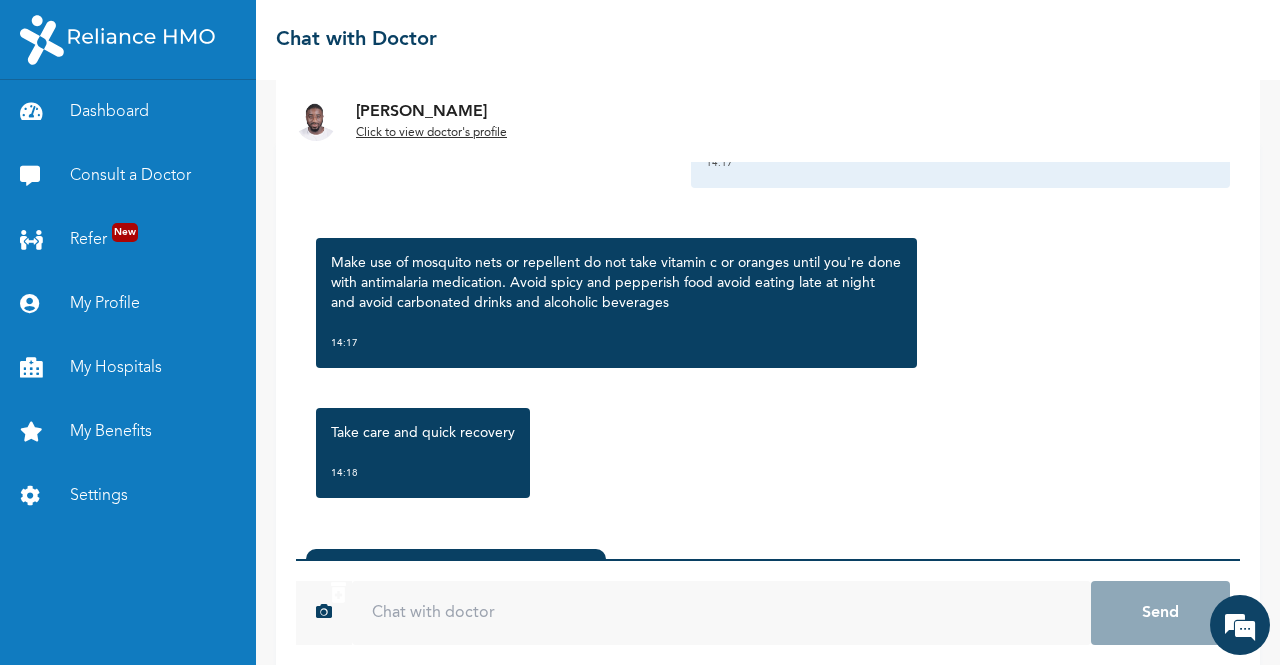 scroll, scrollTop: 2166, scrollLeft: 0, axis: vertical 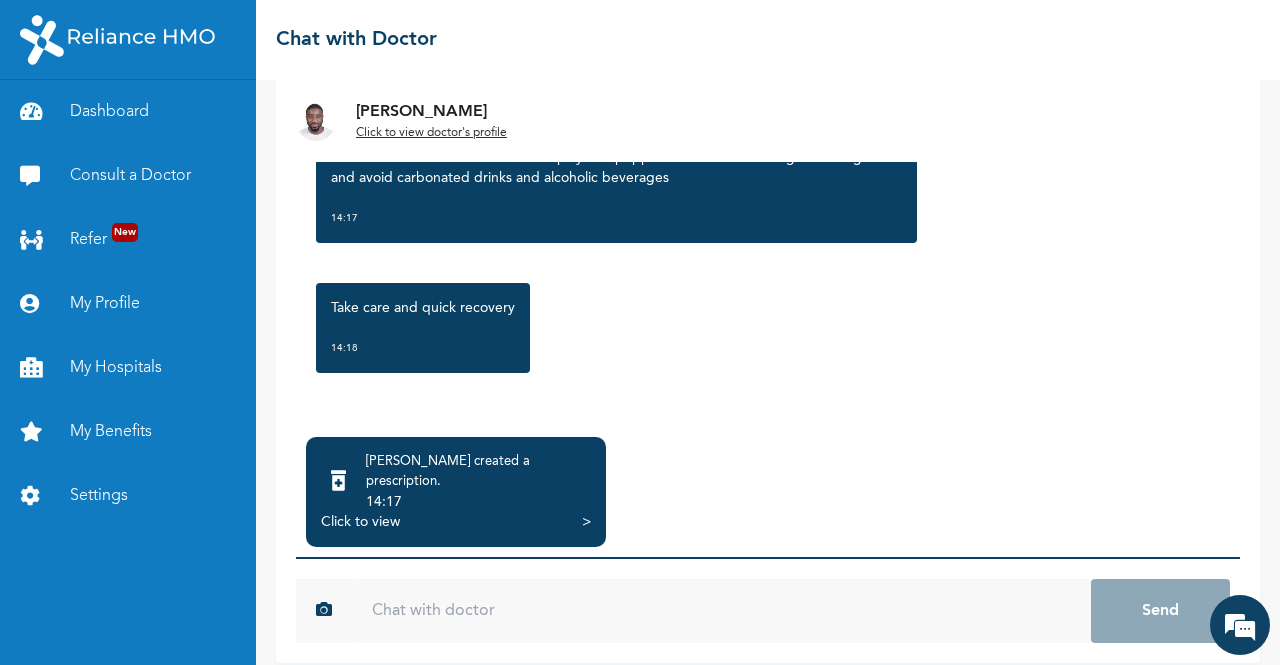 click at bounding box center (721, 611) 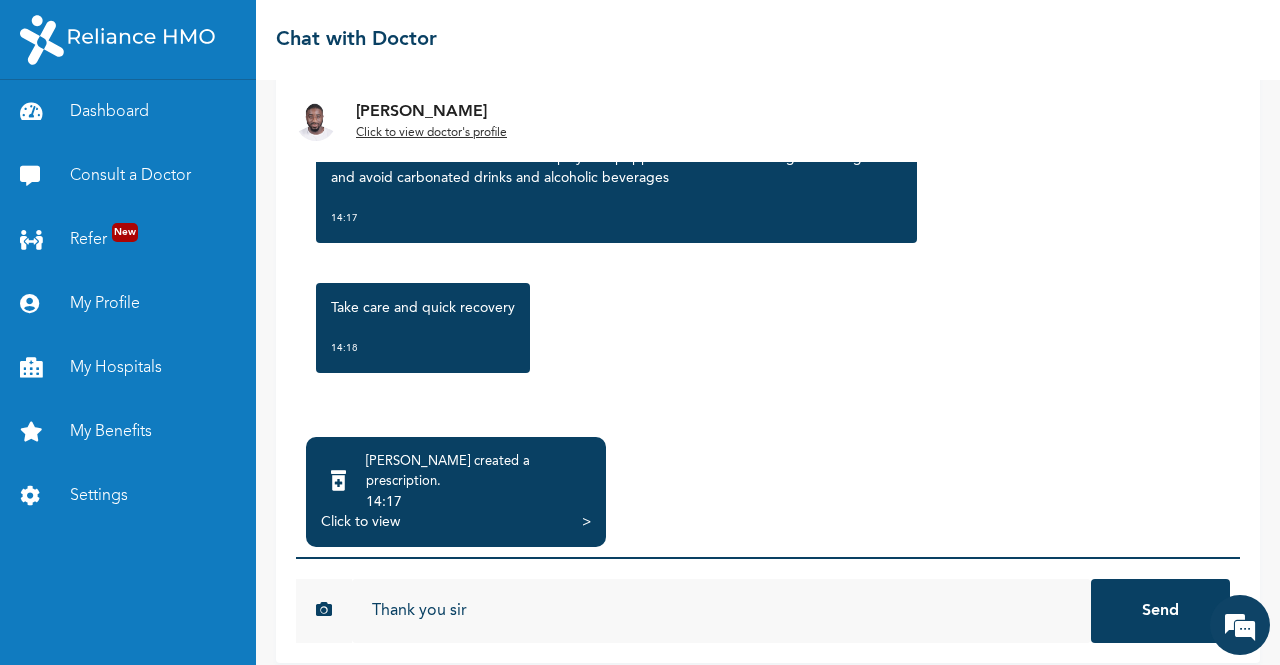type on "Thank you sir" 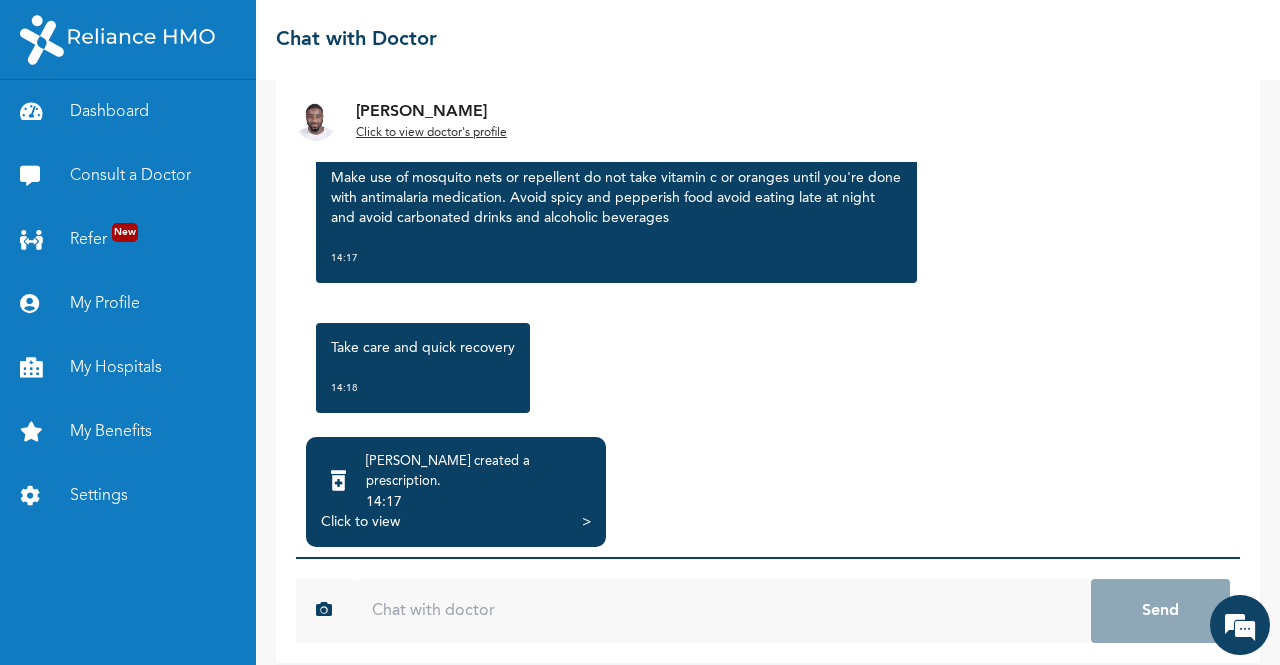 scroll, scrollTop: 2114, scrollLeft: 0, axis: vertical 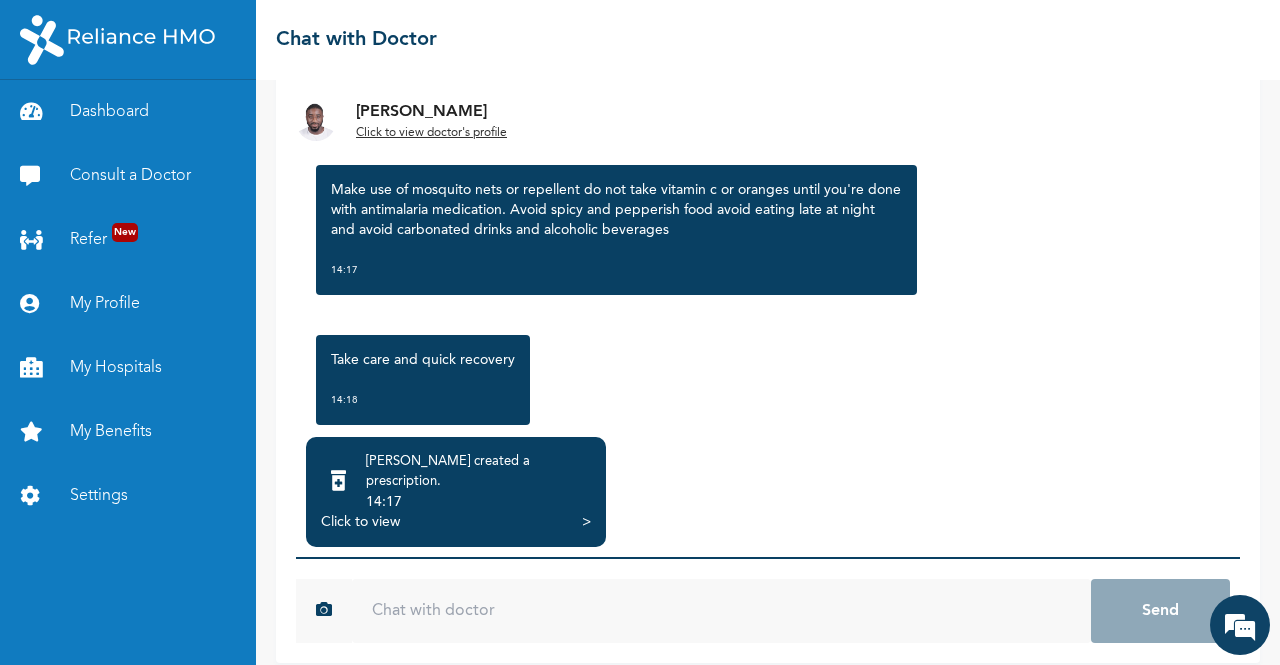 click on "Click to view >" at bounding box center (456, 522) 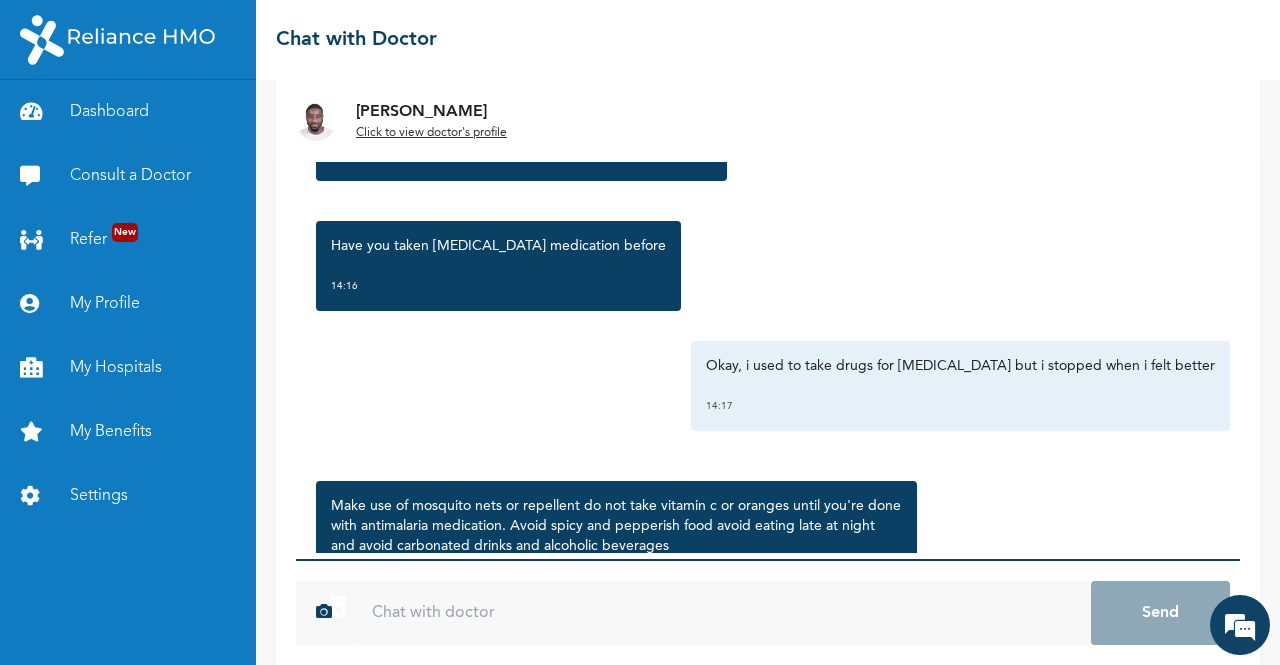scroll, scrollTop: 2276, scrollLeft: 0, axis: vertical 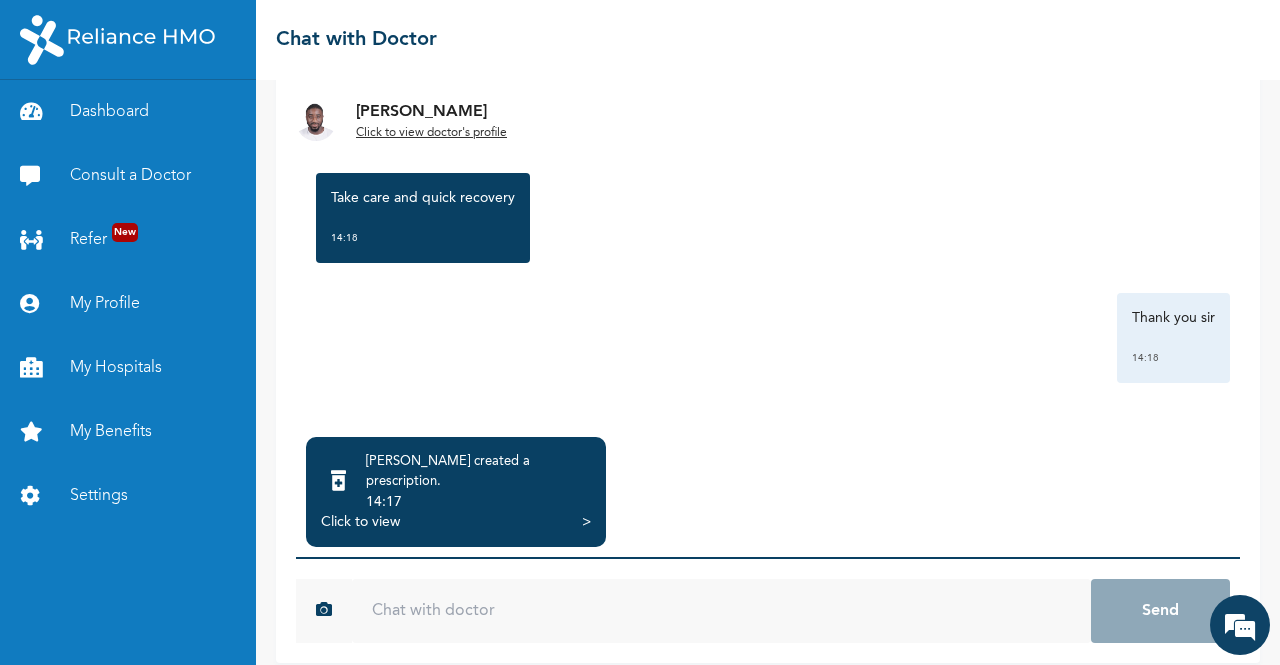 click on "14:17" at bounding box center [478, 502] 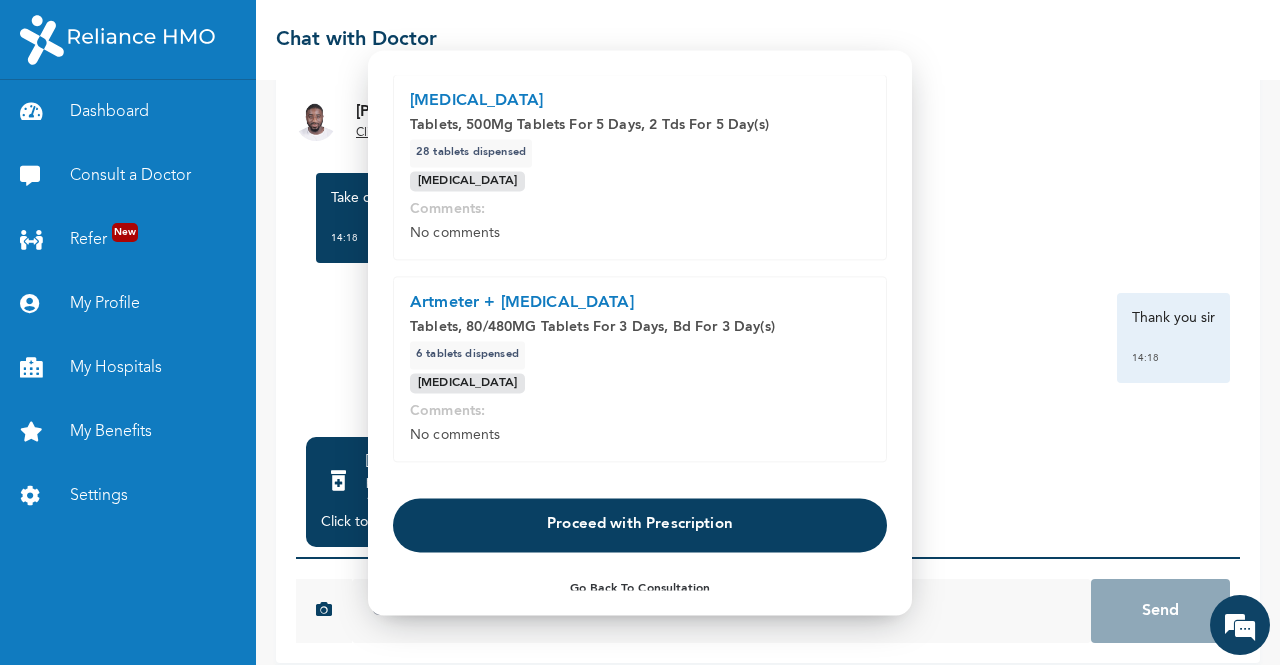 scroll, scrollTop: 491, scrollLeft: 0, axis: vertical 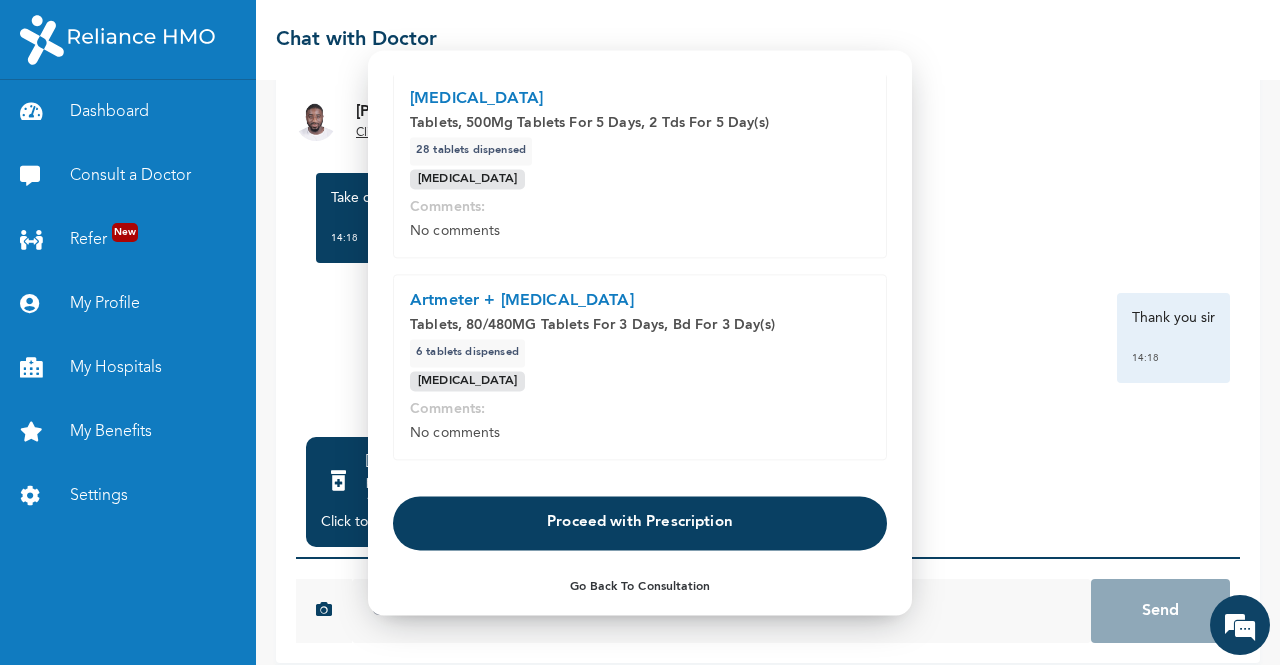 click on "Proceed with Prescription" at bounding box center [640, 523] 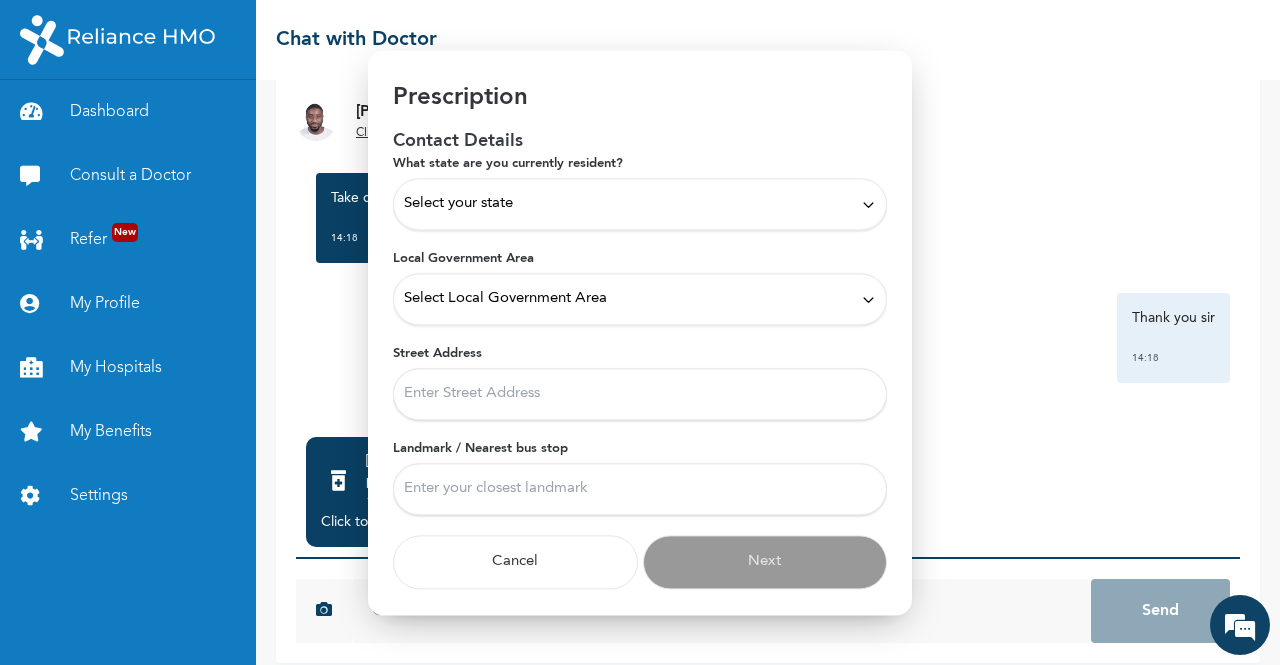scroll, scrollTop: 26, scrollLeft: 0, axis: vertical 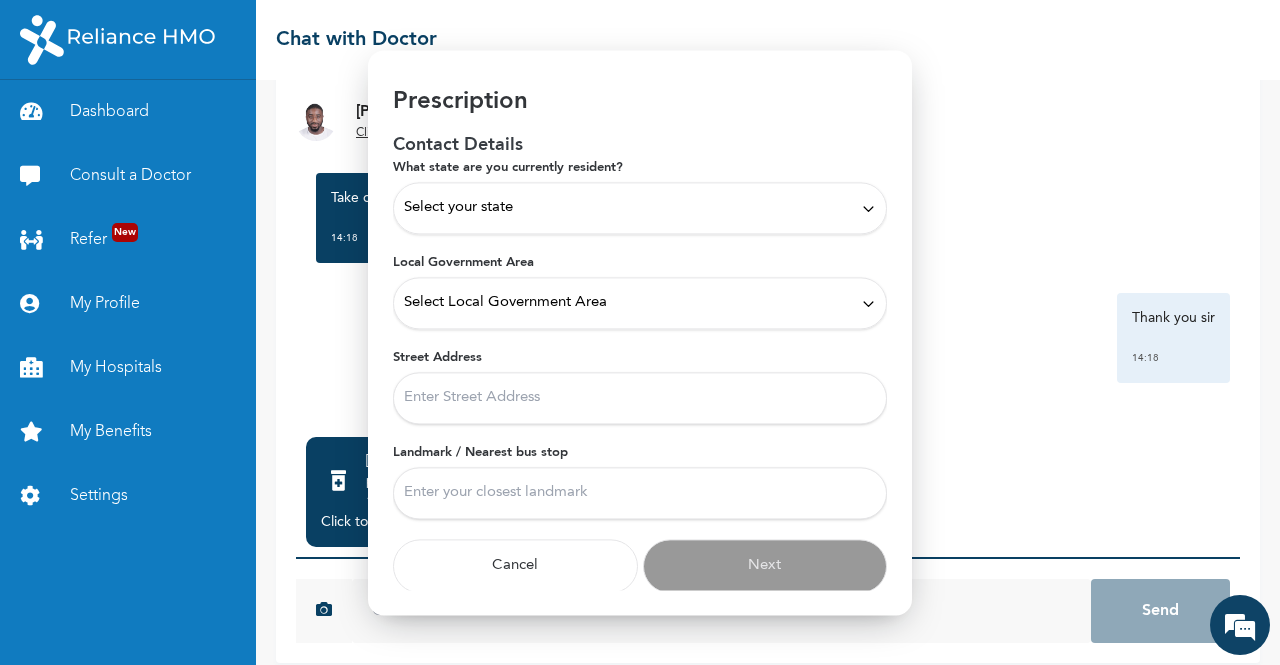 click 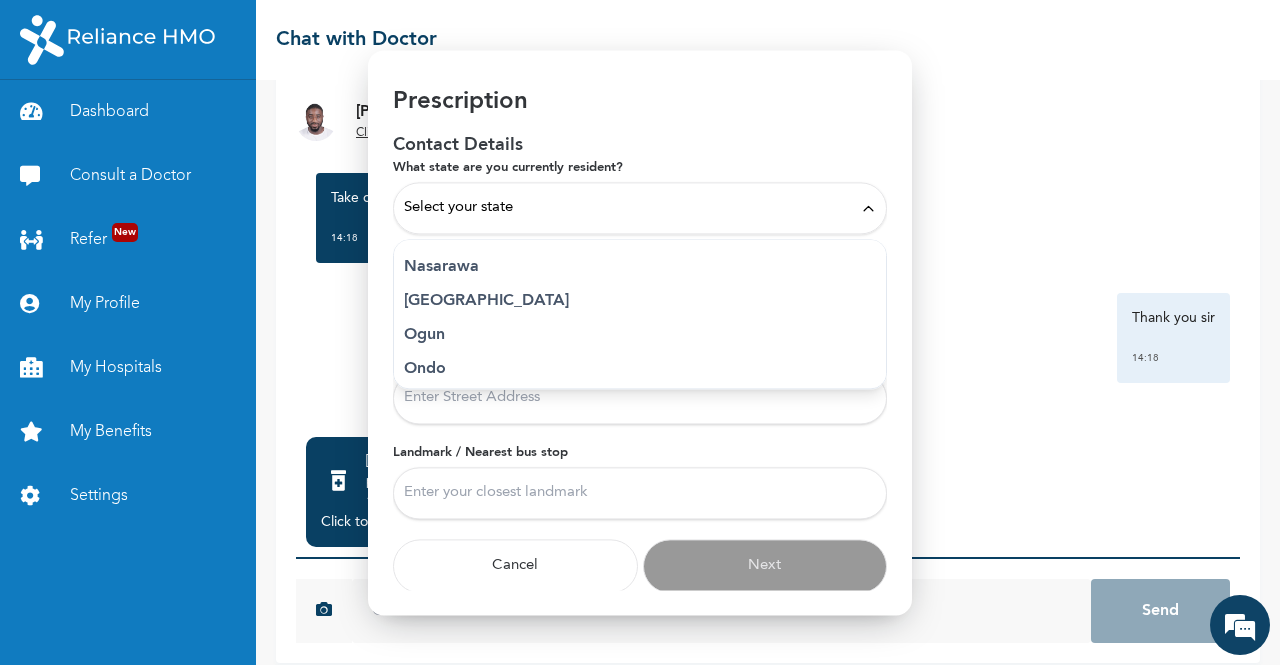 scroll, scrollTop: 890, scrollLeft: 0, axis: vertical 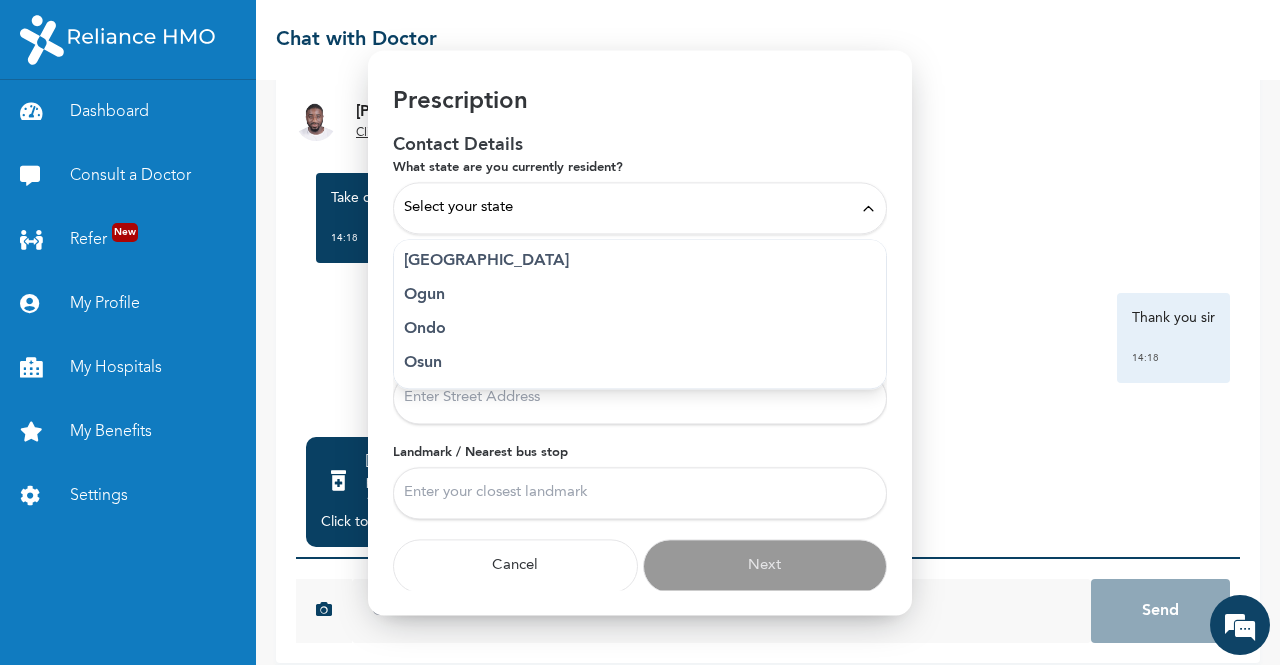 click on "Ogun" at bounding box center (640, 295) 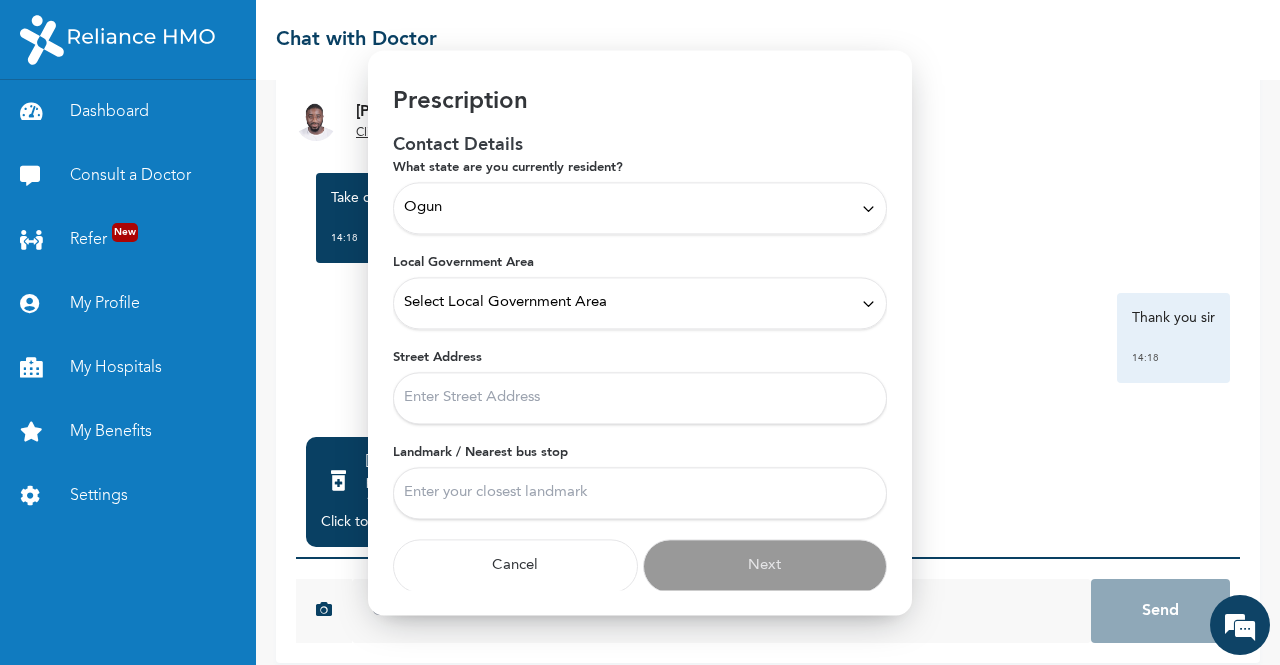 click 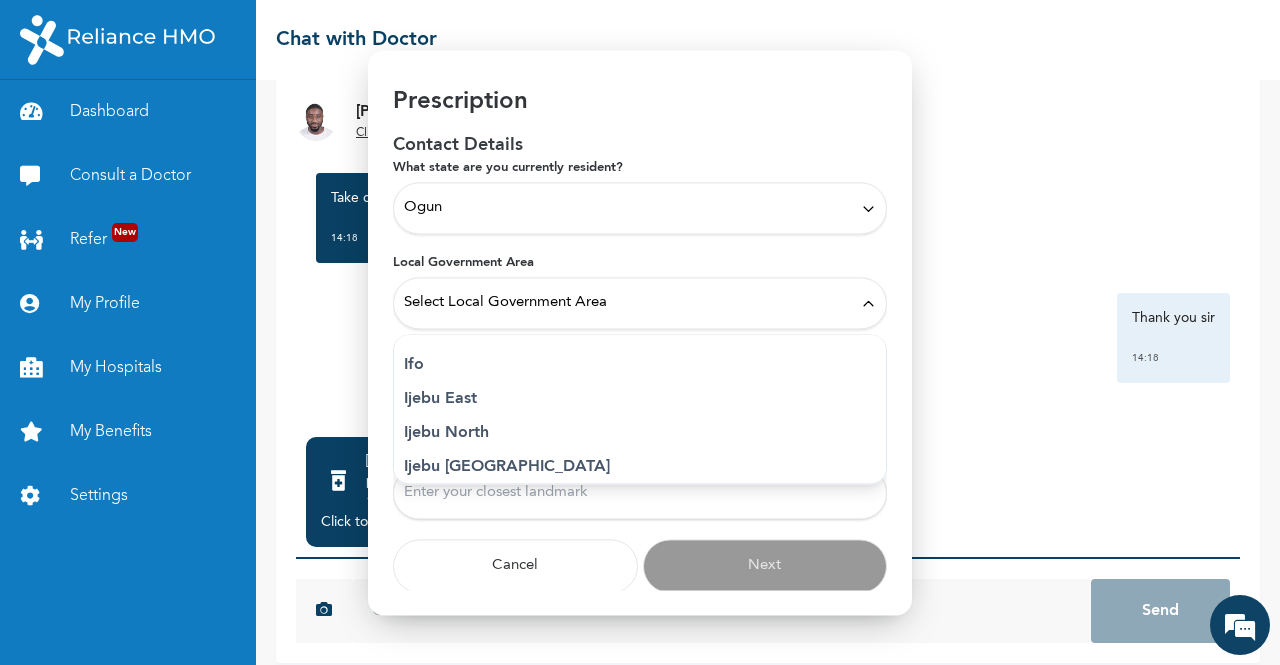 scroll, scrollTop: 192, scrollLeft: 0, axis: vertical 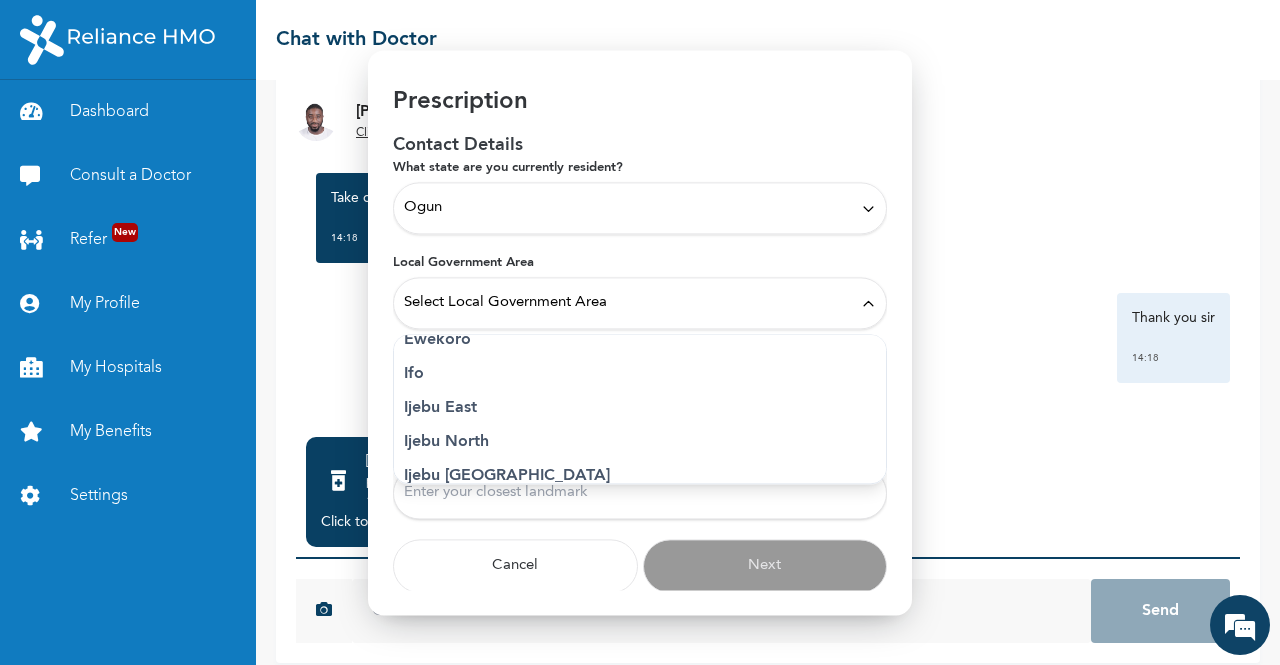 click on "Ifo" at bounding box center (640, 374) 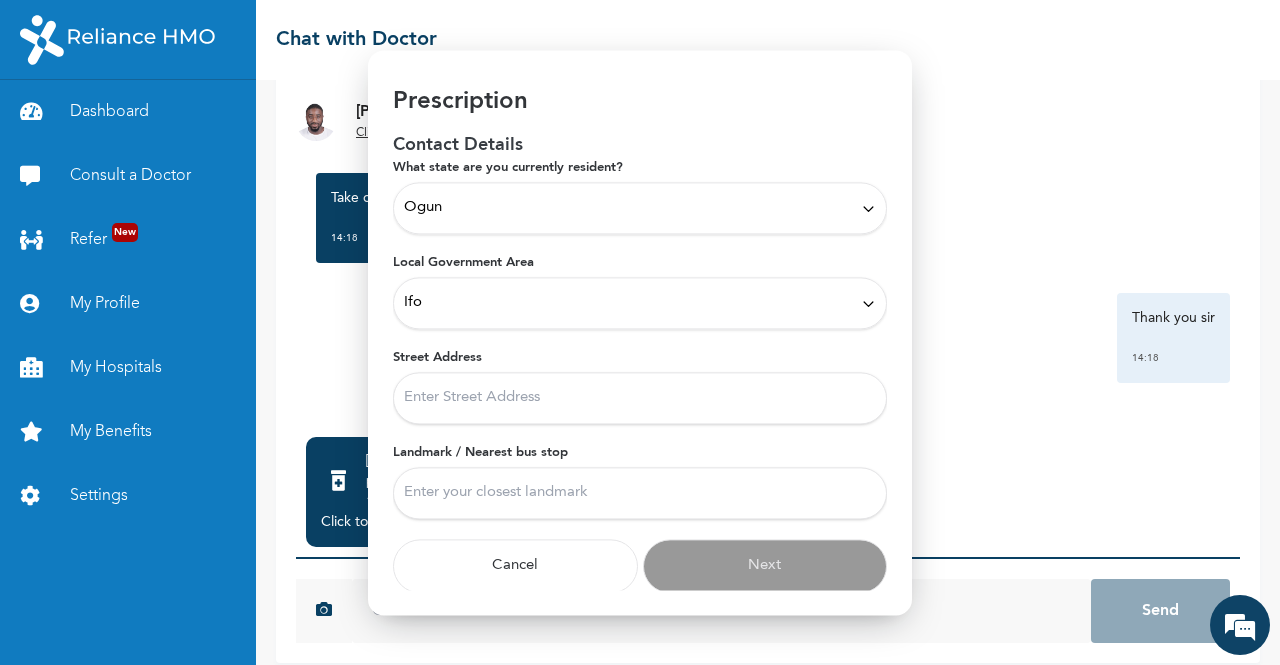 click on "Street Address" at bounding box center [640, 398] 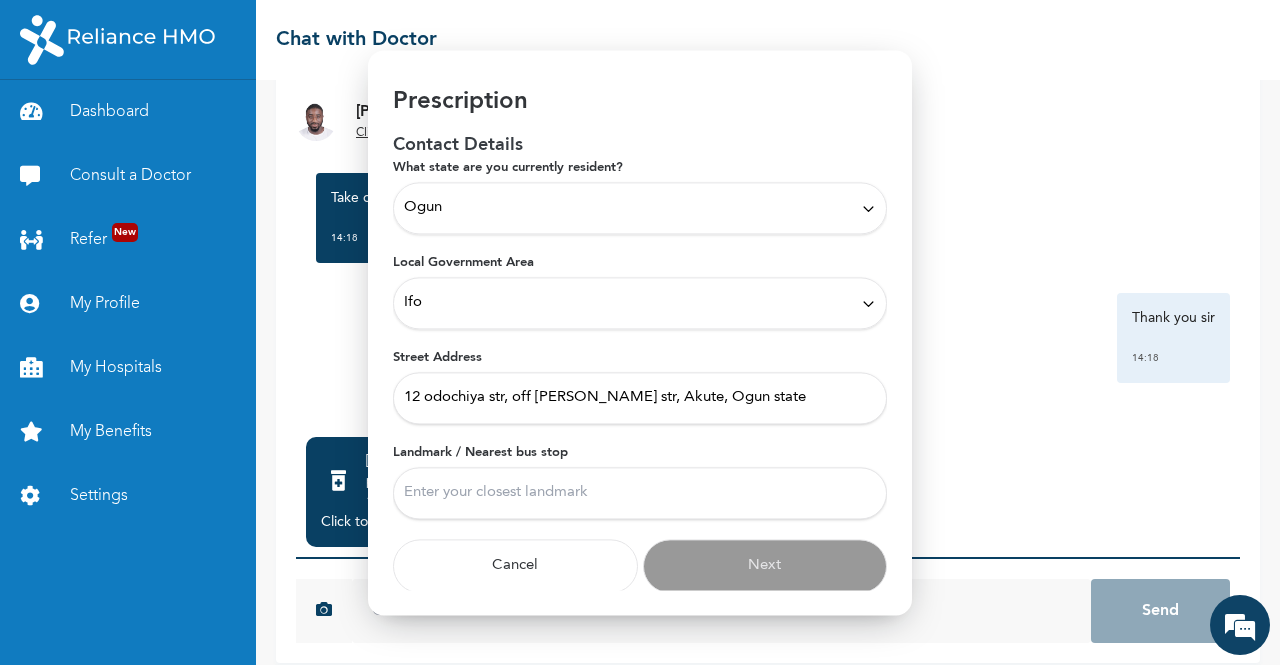 type on "12 odochiya str, off Taye bello str, Akute, Ogun state" 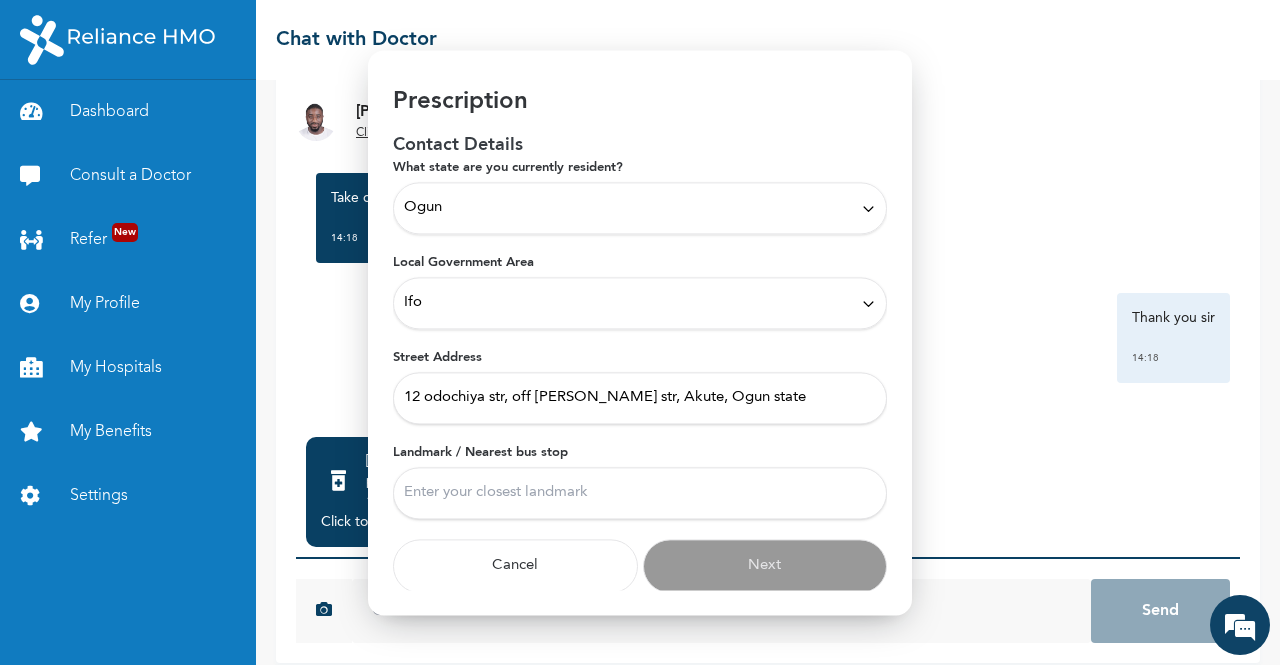 click on "Landmark / Nearest bus stop" at bounding box center [640, 493] 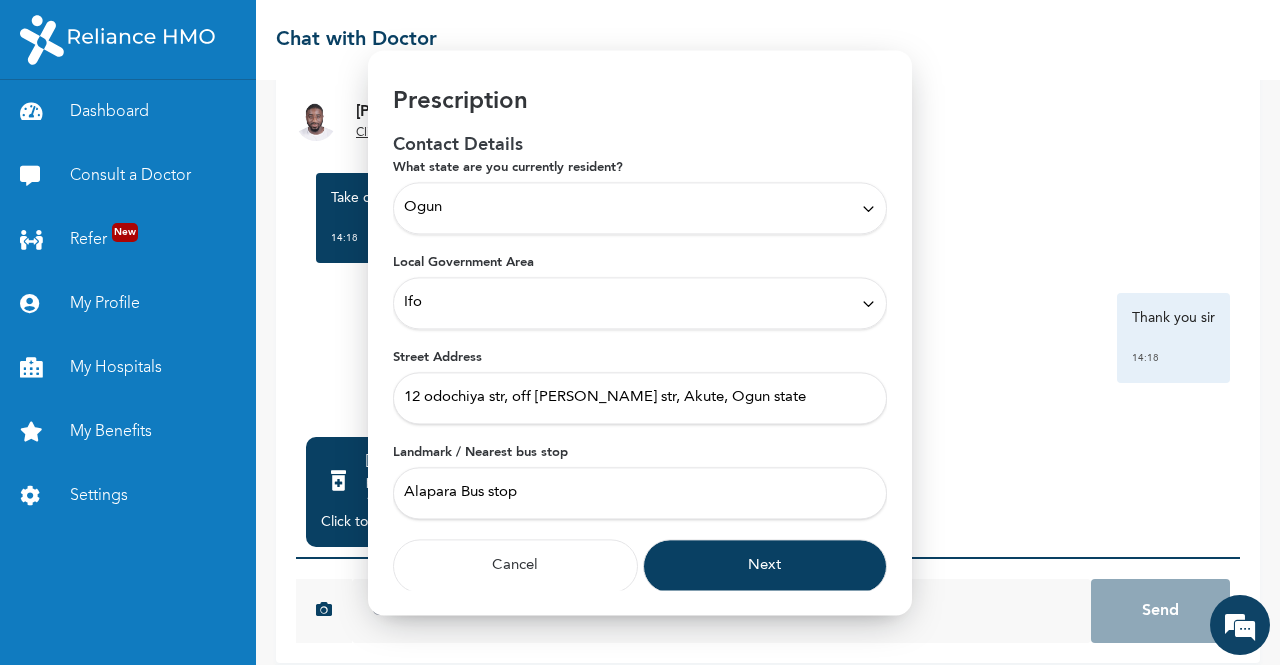 type on "Alapara Bus stop" 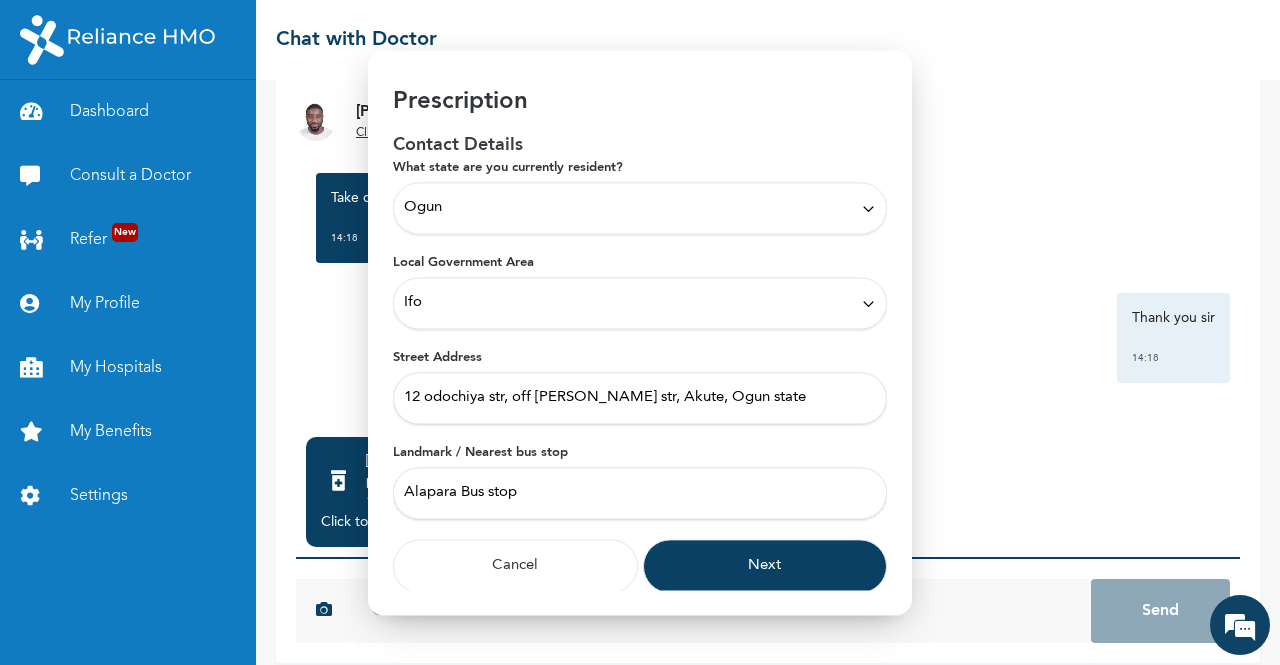 click on "Next" at bounding box center [765, 566] 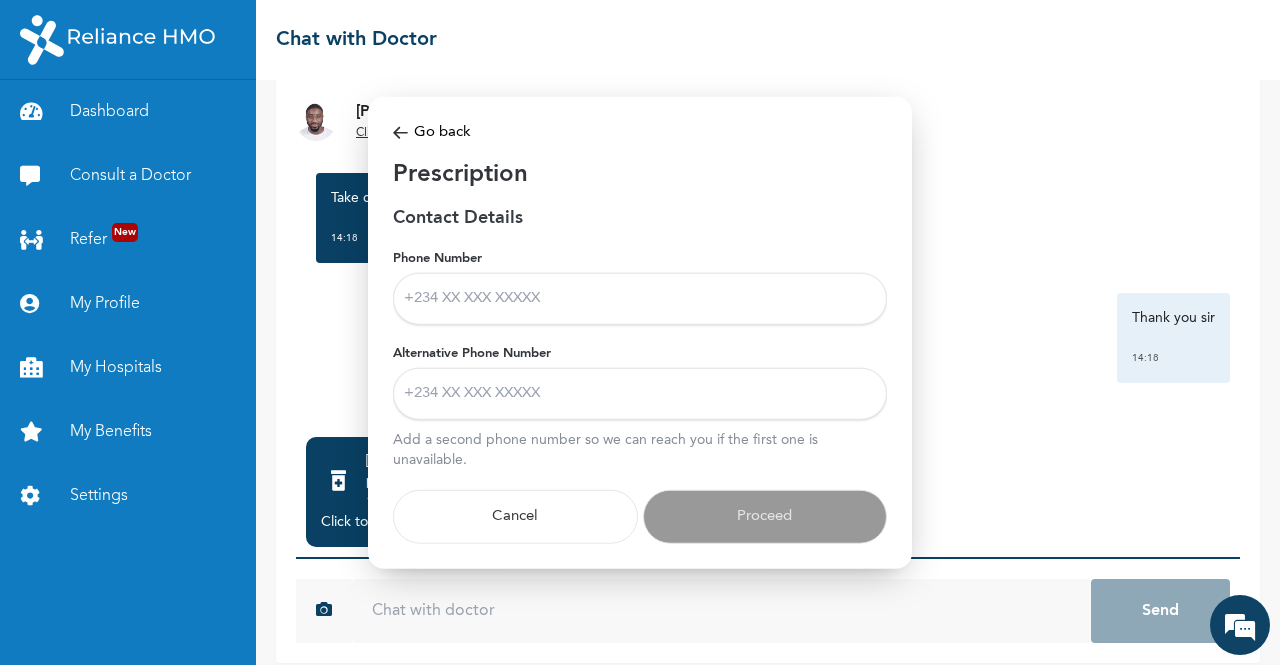 scroll, scrollTop: 0, scrollLeft: 0, axis: both 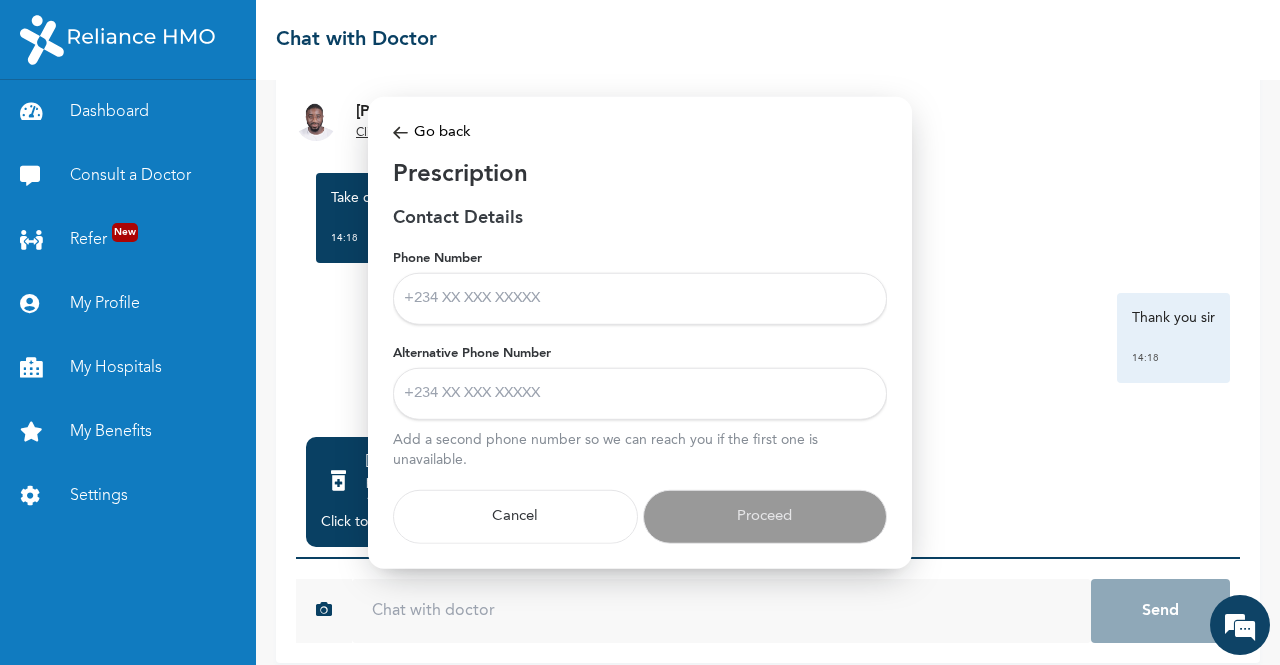 click on "Phone Number" at bounding box center [640, 299] 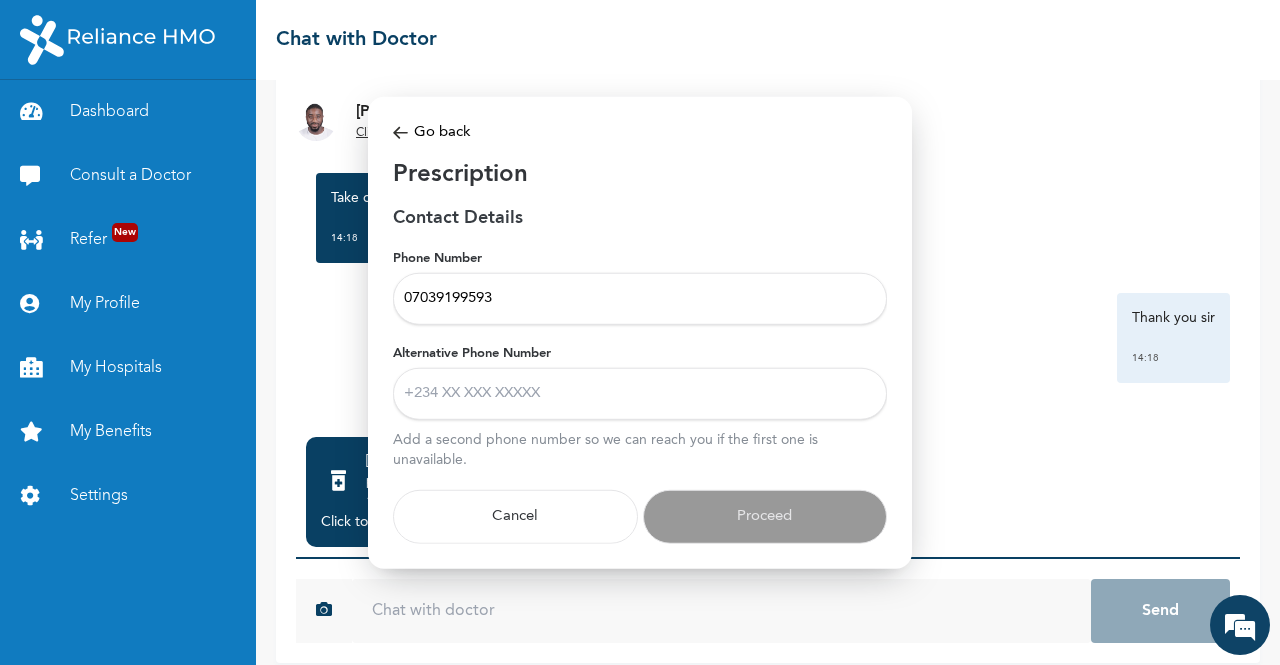 type on "07039199593" 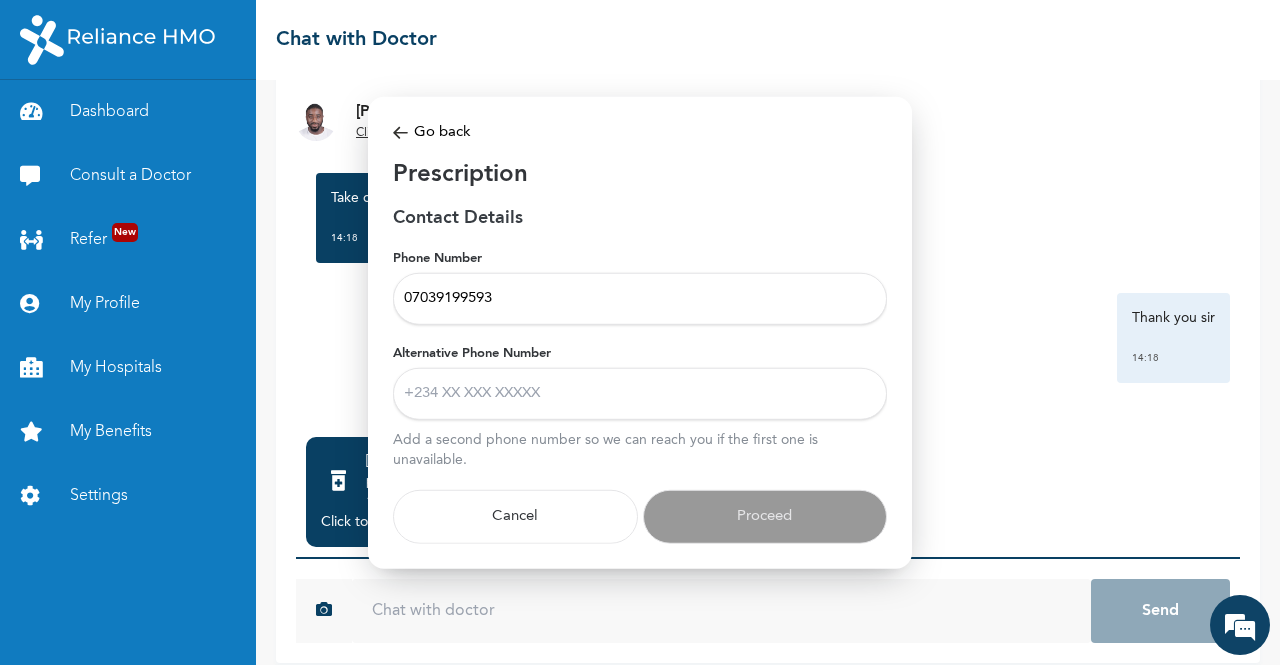 click on "Alternative Phone Number" at bounding box center [640, 394] 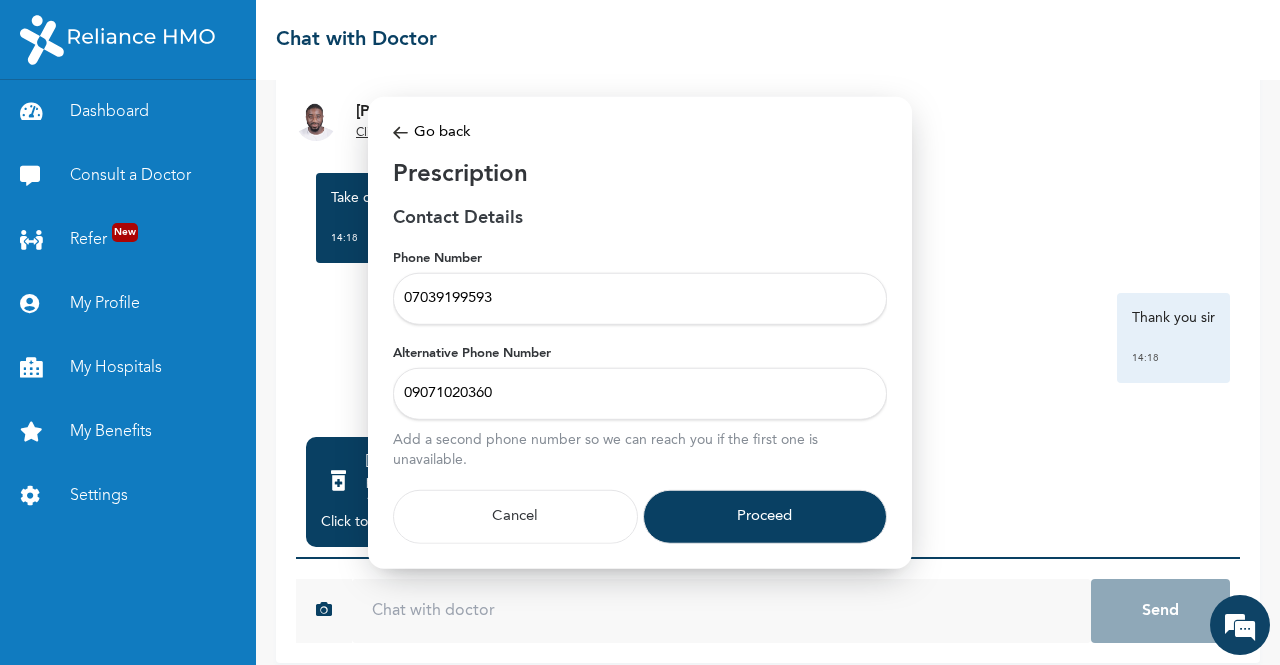 type on "09071020360" 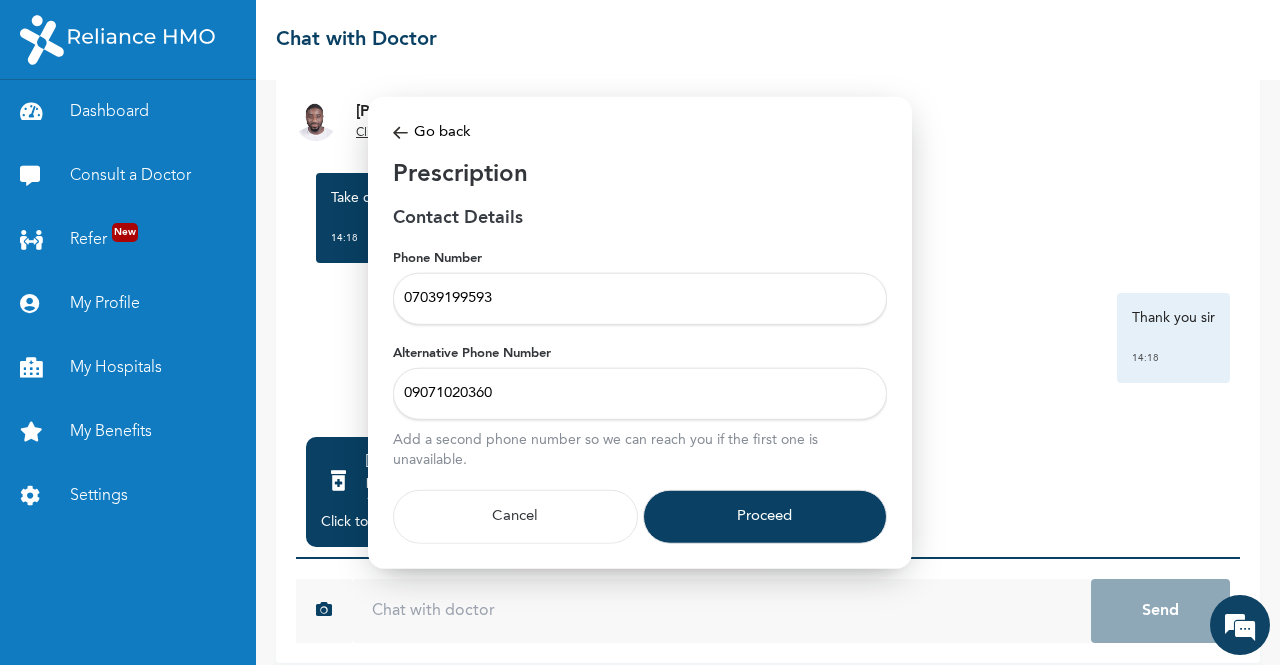 click on "Proceed" at bounding box center [765, 517] 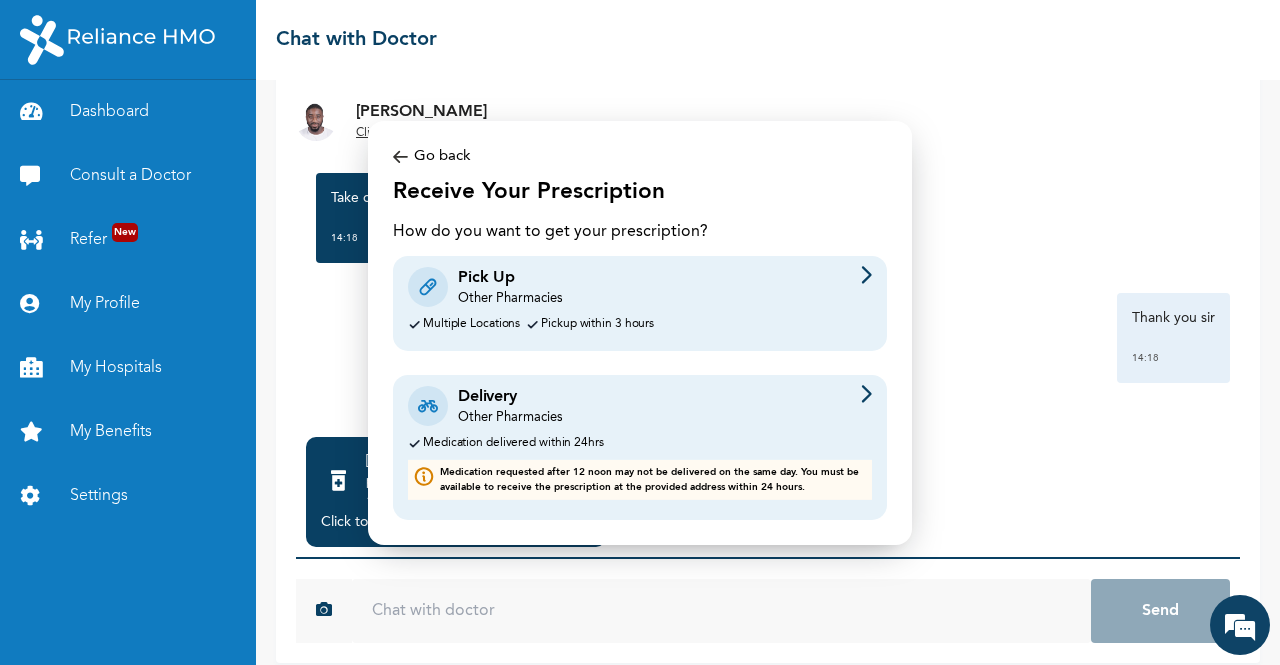 click on "Pick Up Other Pharmacies   Multiple Locations   Pickup within 3 hours" at bounding box center (640, 303) 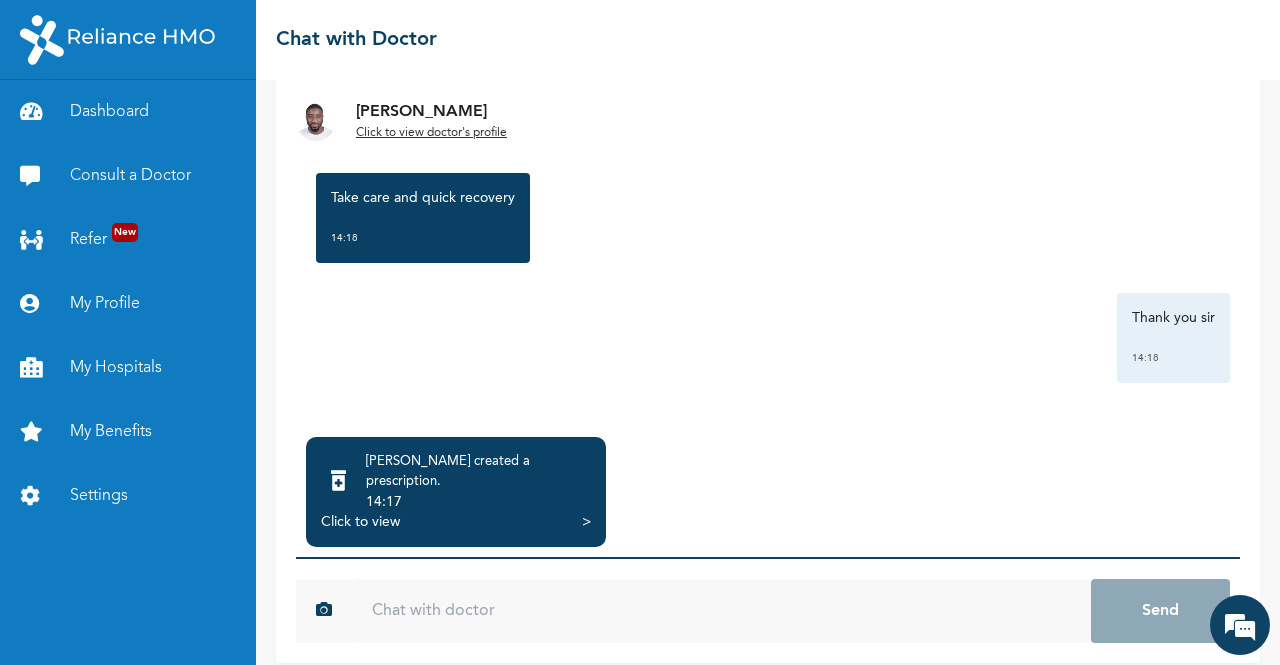 click on "Click to view" at bounding box center [360, 522] 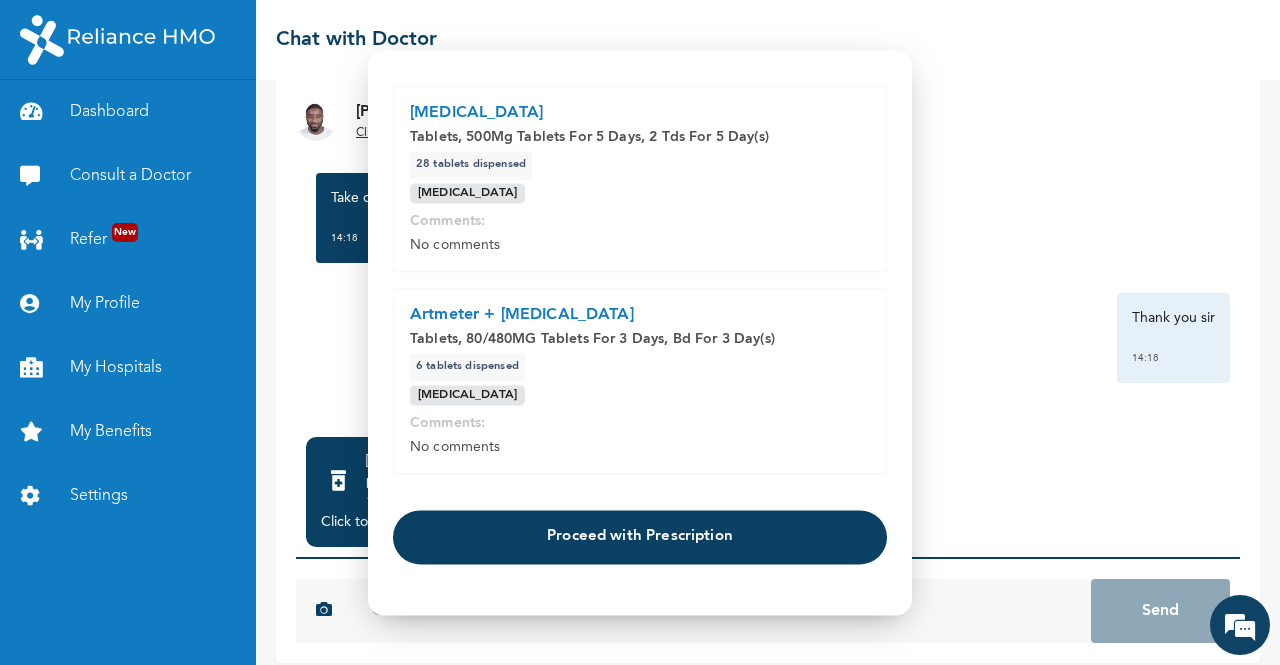scroll, scrollTop: 508, scrollLeft: 0, axis: vertical 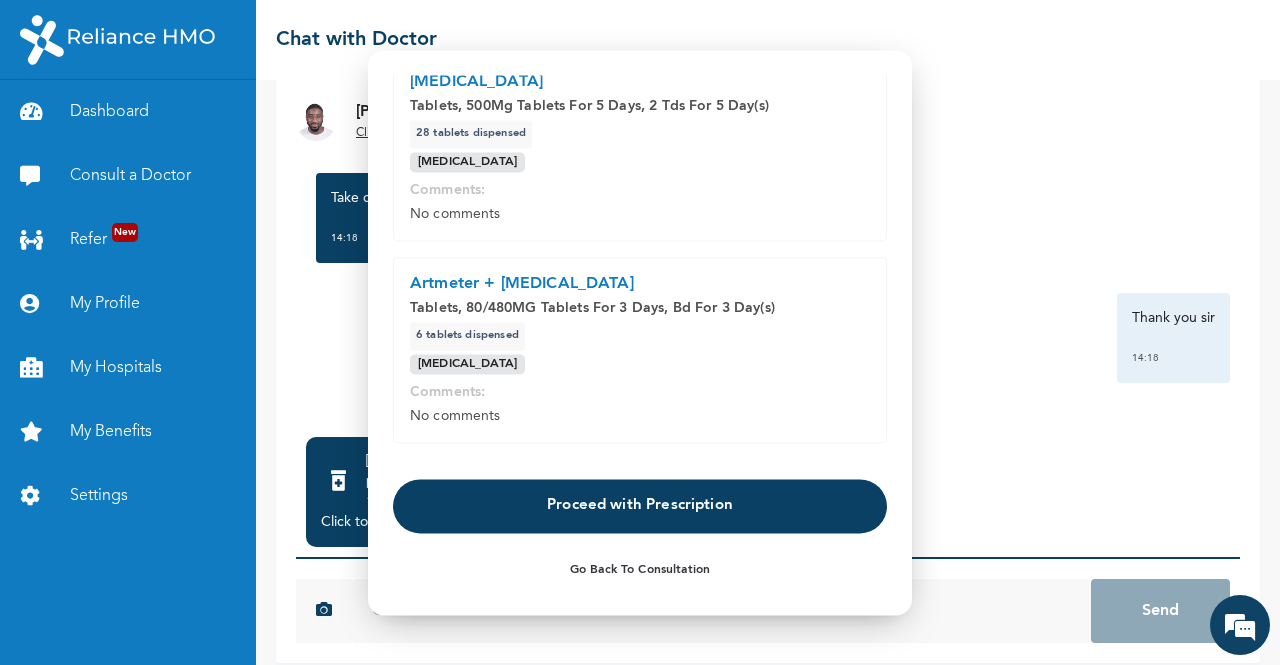 click on "Proceed with Prescription" at bounding box center [640, 506] 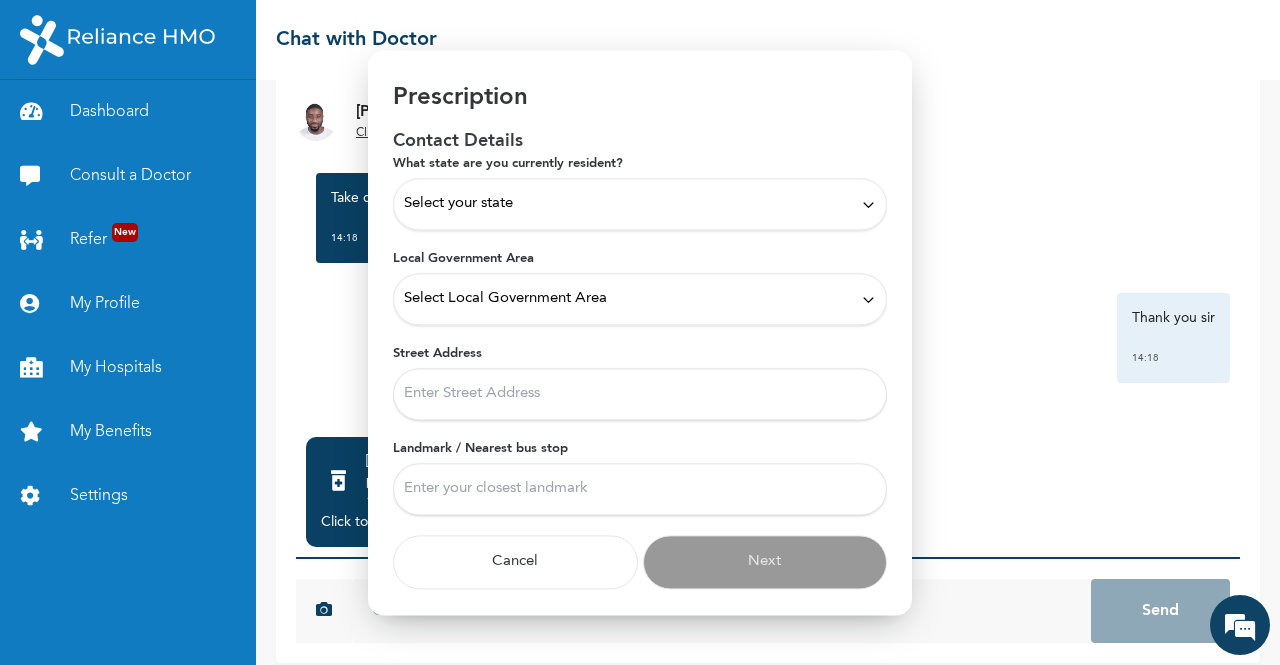 scroll, scrollTop: 26, scrollLeft: 0, axis: vertical 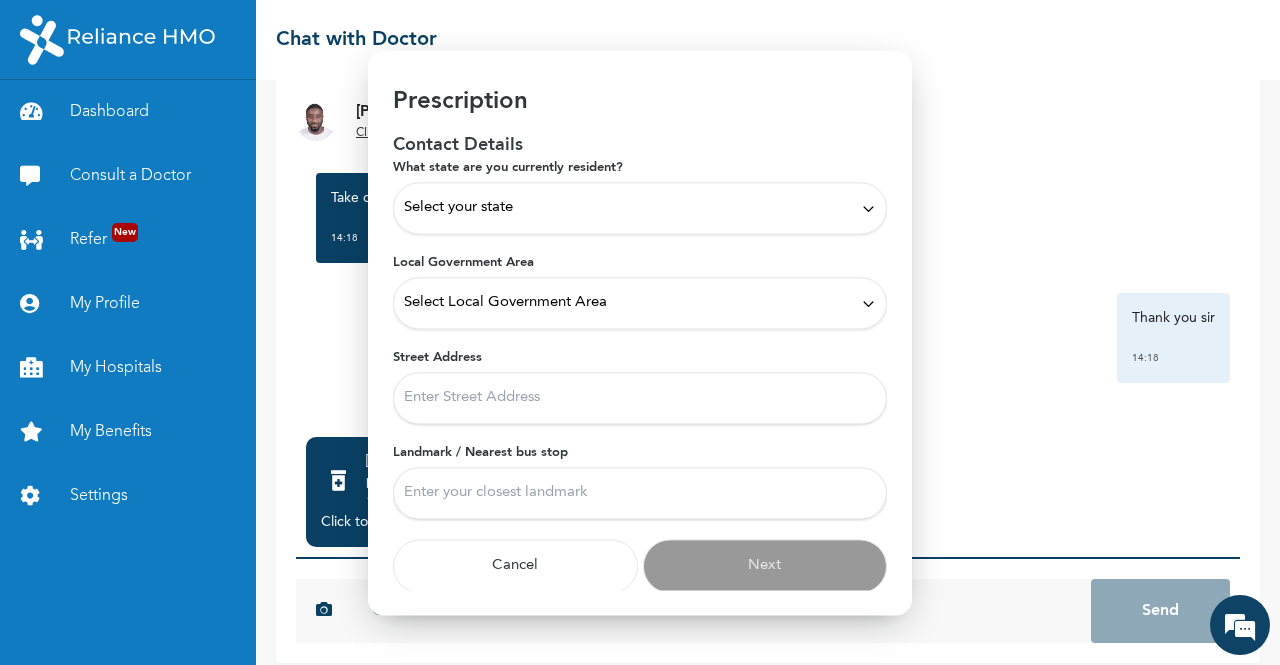 click on "Select your state" at bounding box center [640, 208] 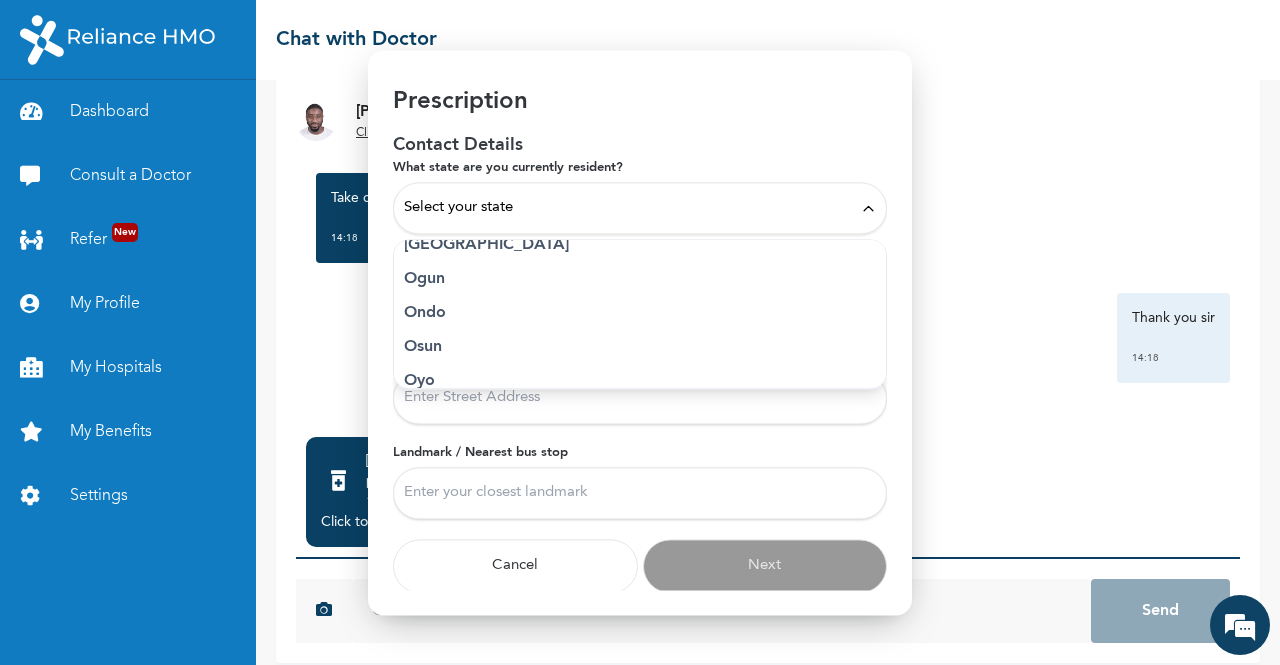 scroll, scrollTop: 913, scrollLeft: 0, axis: vertical 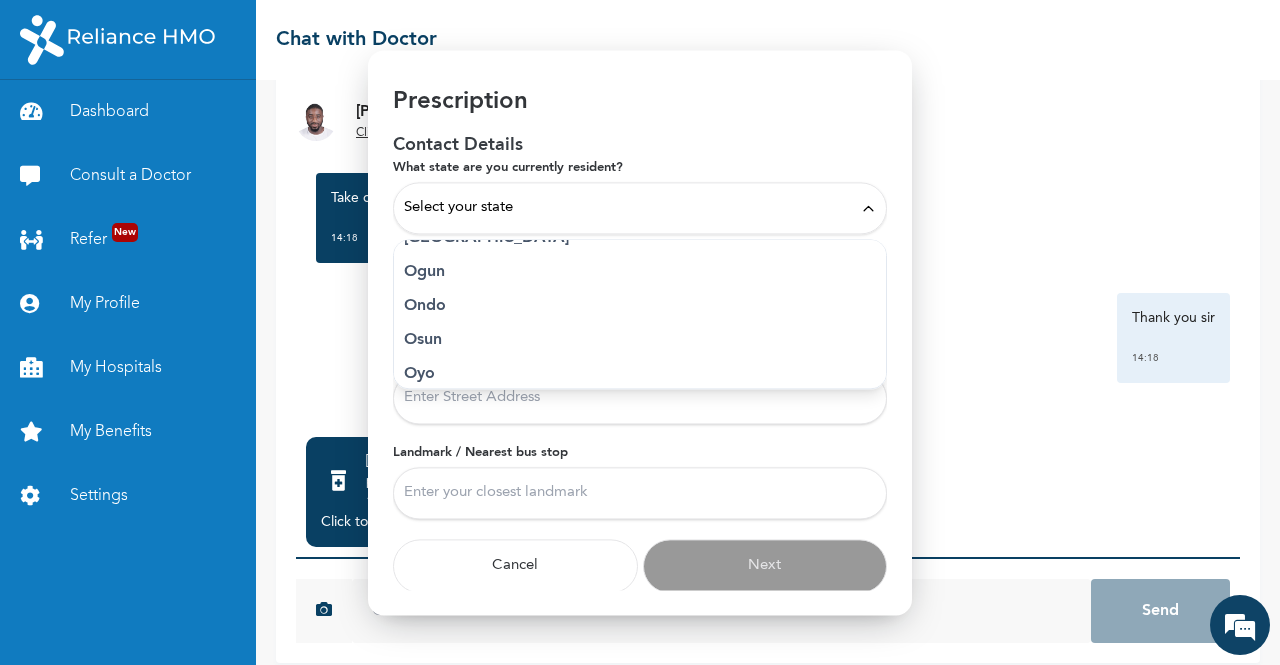 click on "Ogun" at bounding box center (640, 272) 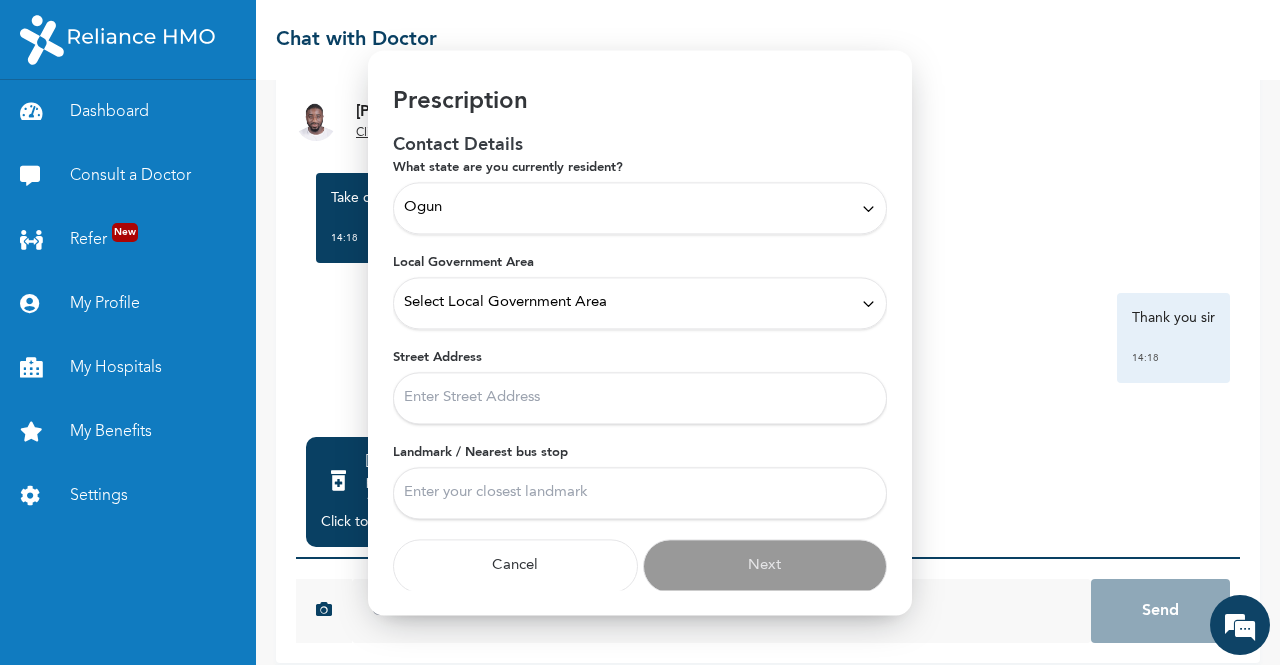 click 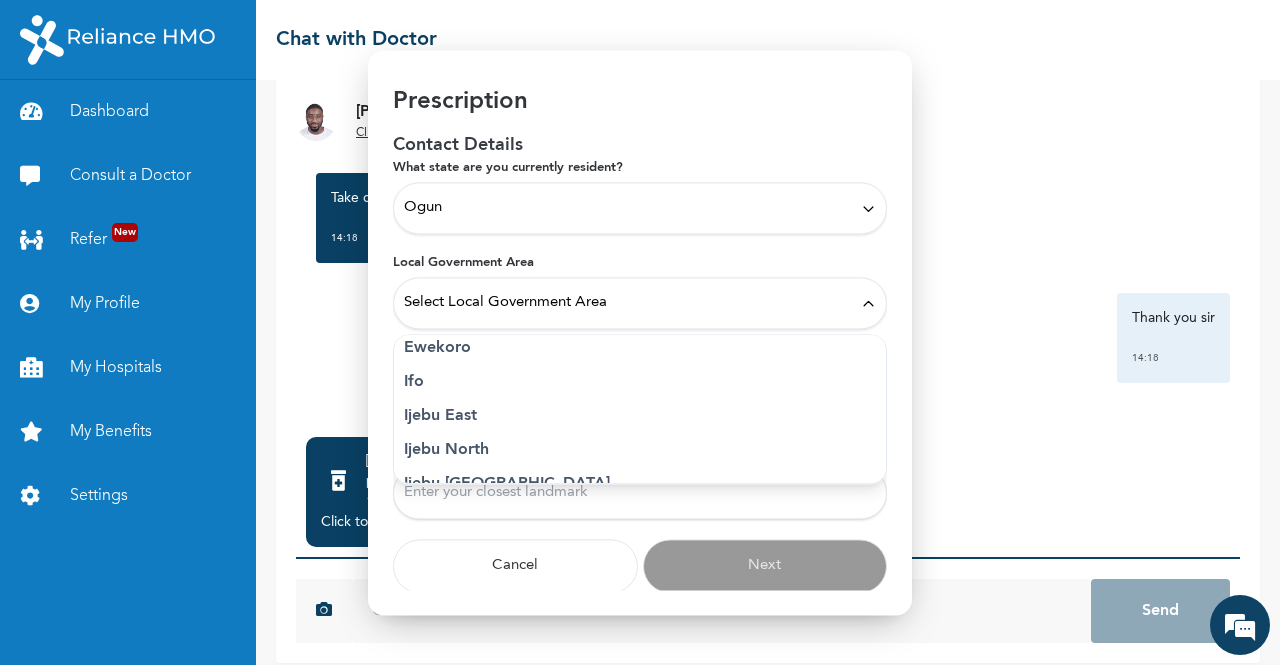 scroll, scrollTop: 180, scrollLeft: 0, axis: vertical 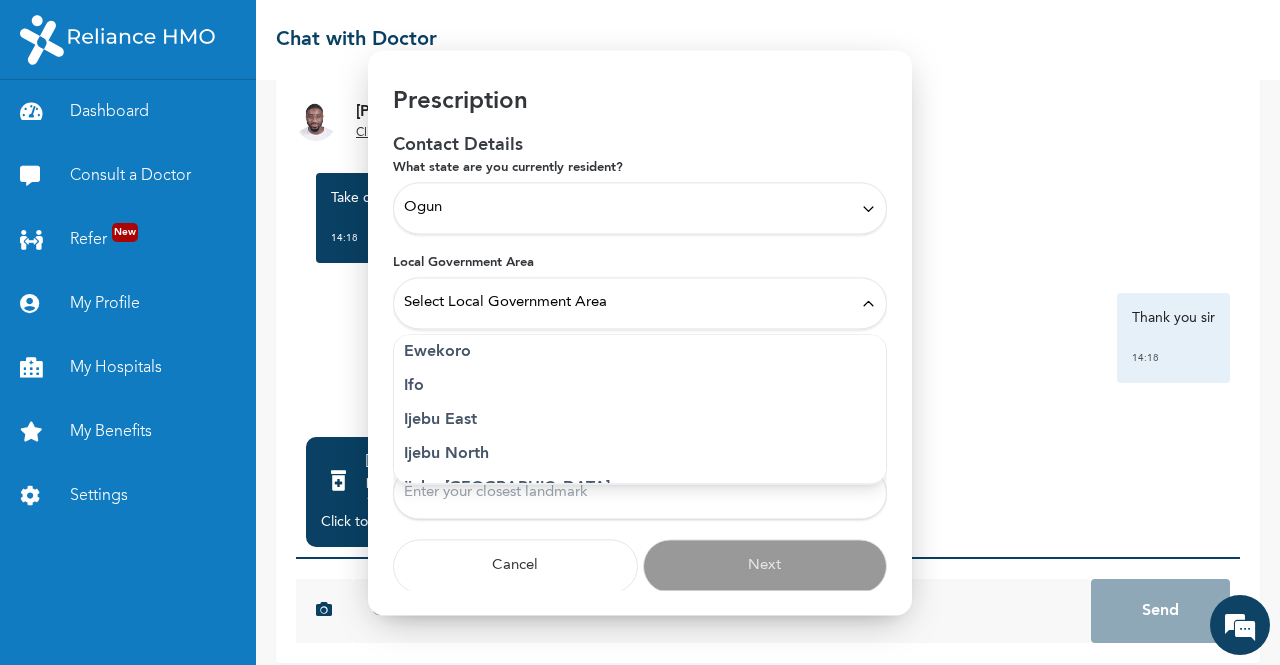 click on "Ifo" at bounding box center [640, 386] 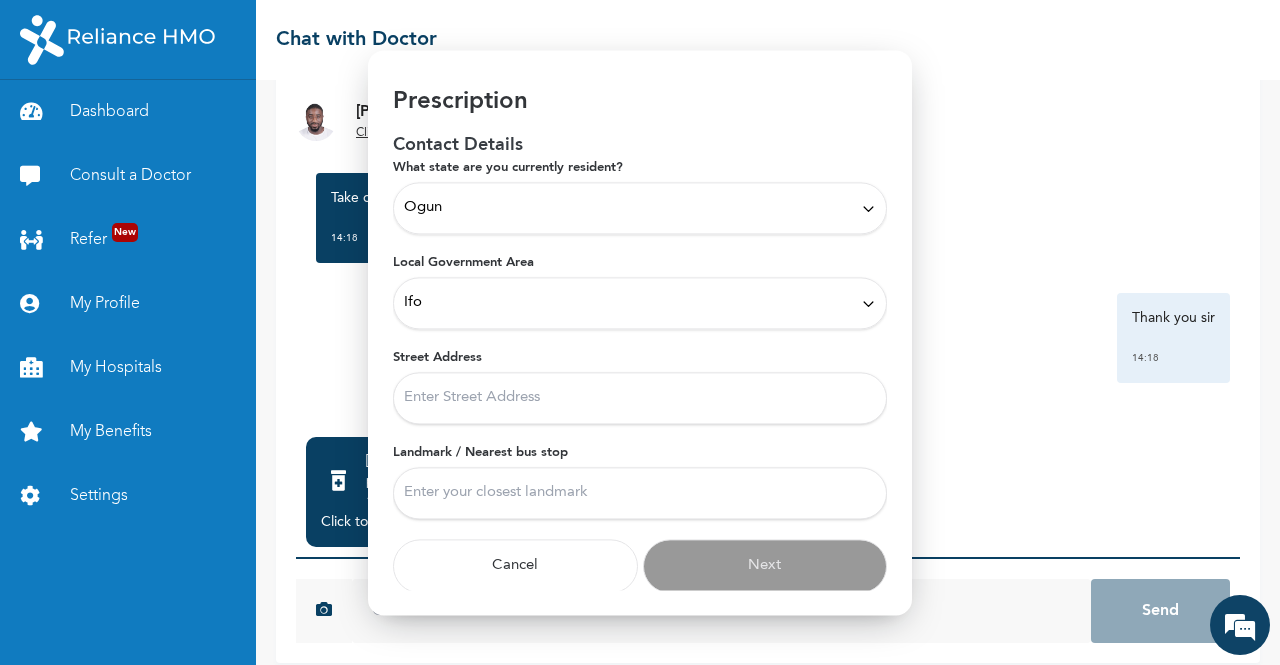 click on "Street Address" at bounding box center (640, 398) 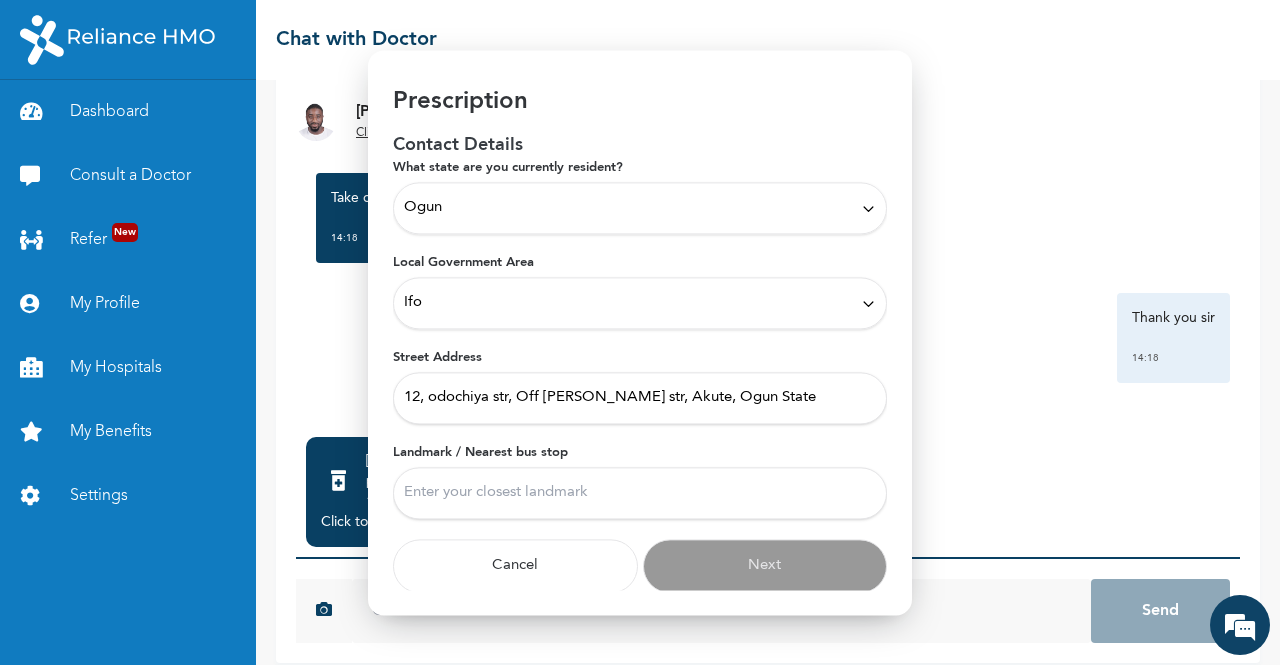 type on "12, odochiya str, Off Taye Bello str, Akute, Ogun State" 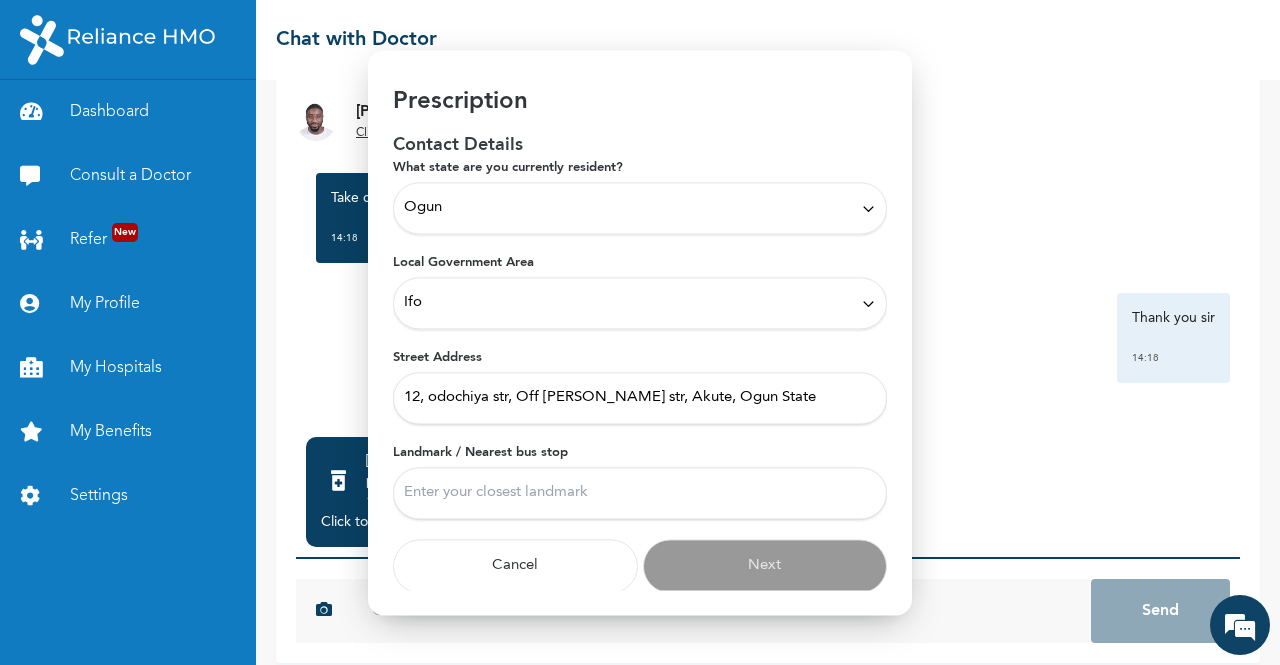 click on "Landmark / Nearest bus stop" at bounding box center [640, 493] 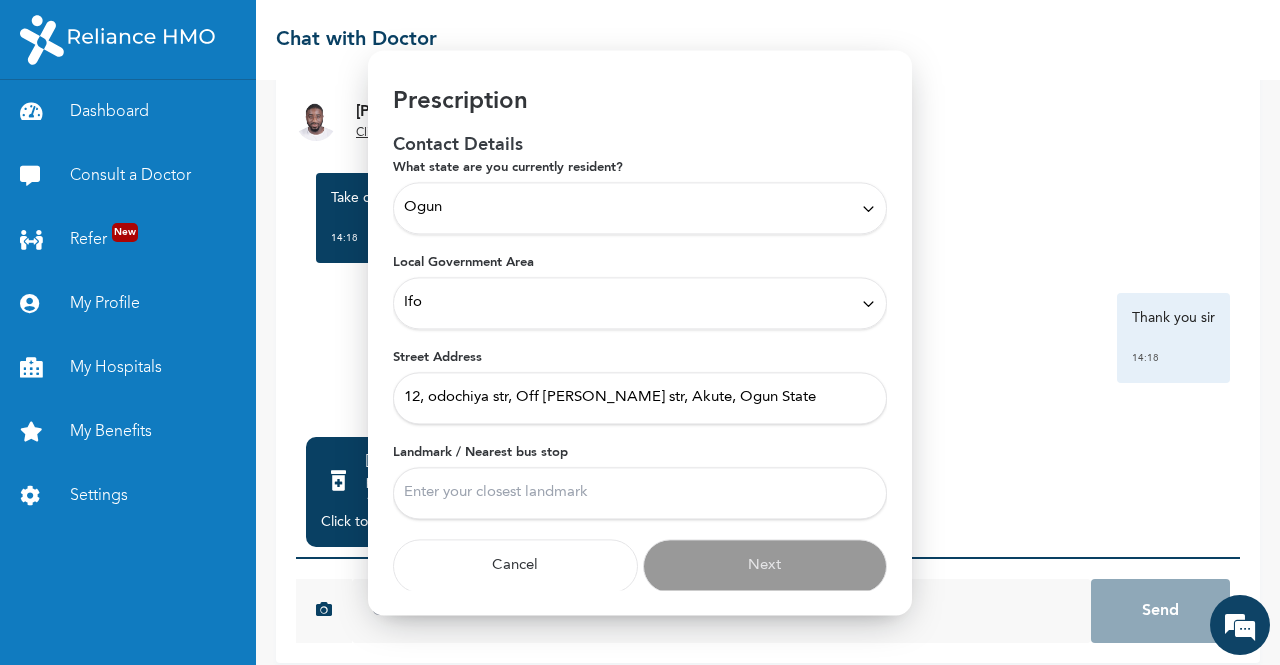 type on "Alapara Bus stop" 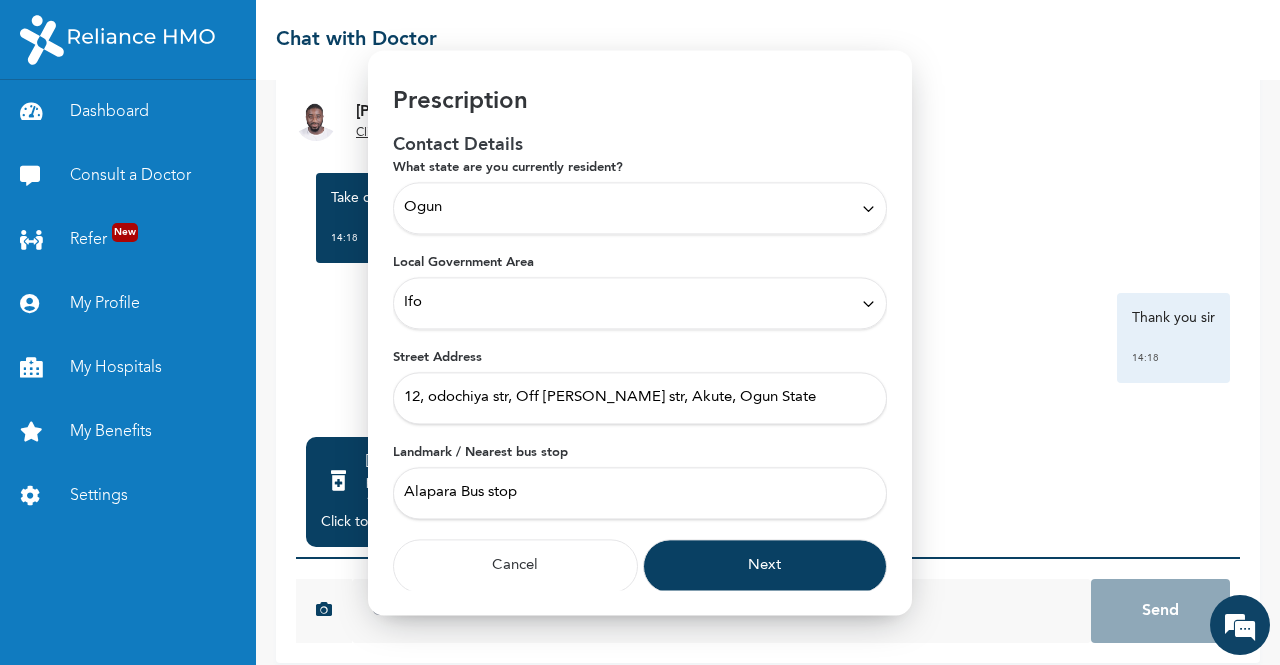 click on "Next" at bounding box center [765, 566] 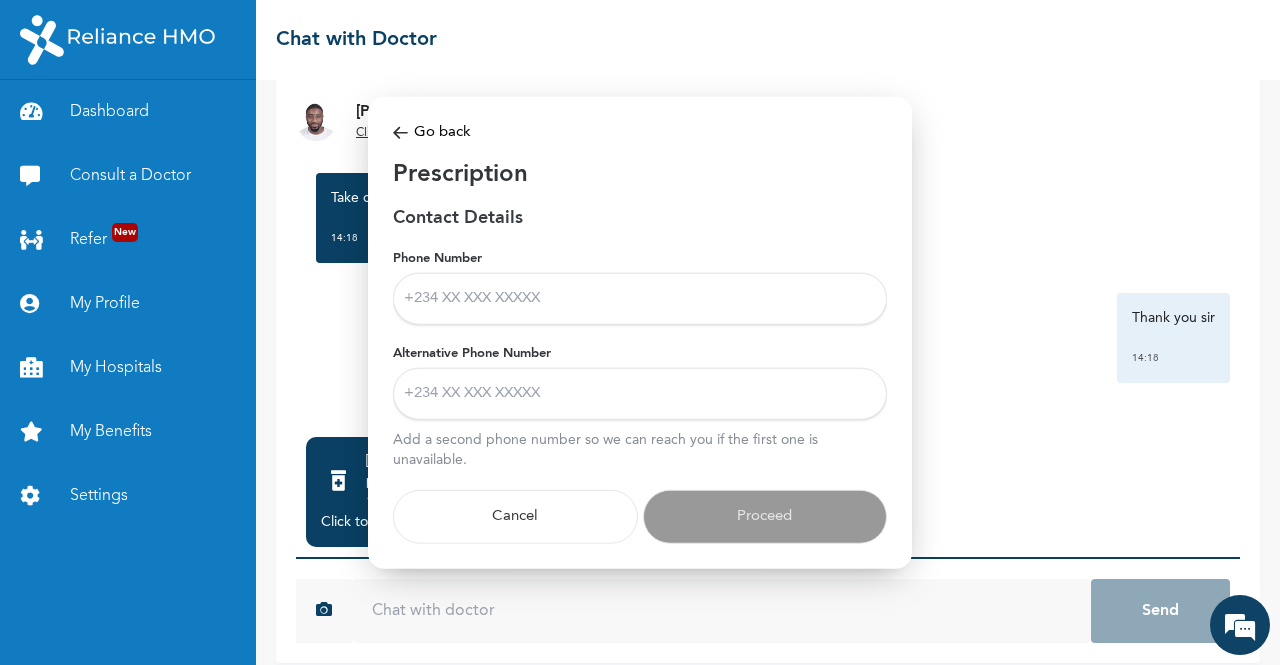 scroll, scrollTop: 0, scrollLeft: 0, axis: both 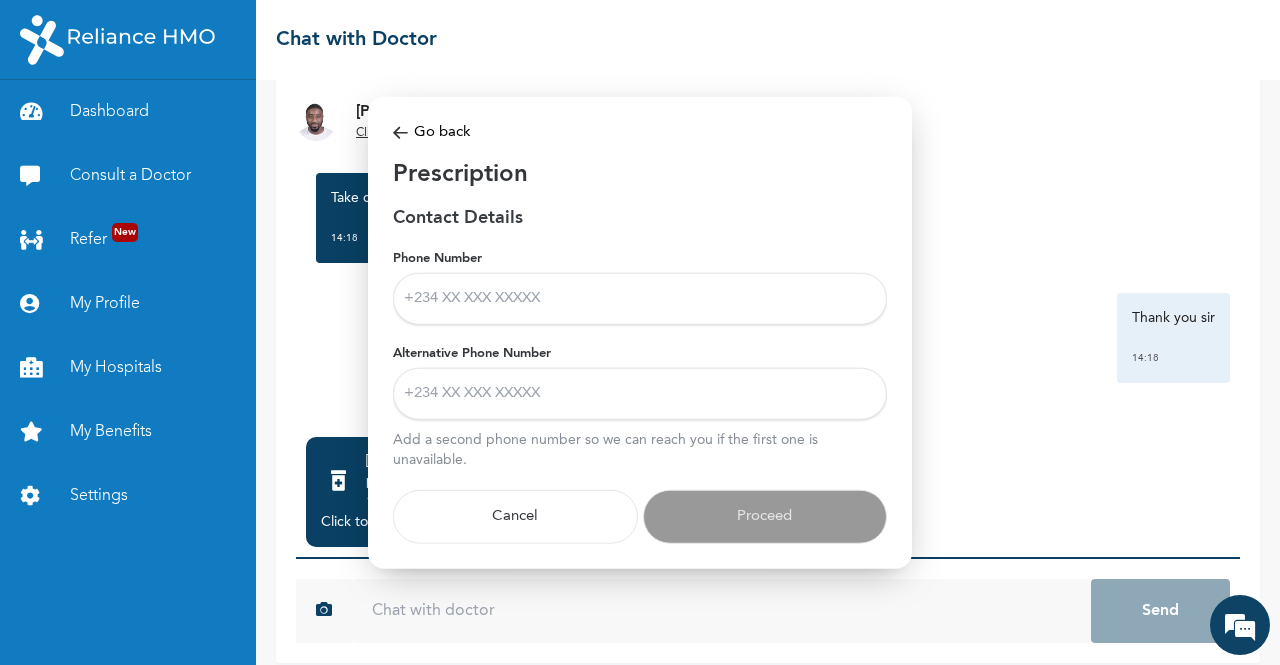 click on "Phone Number" at bounding box center [640, 299] 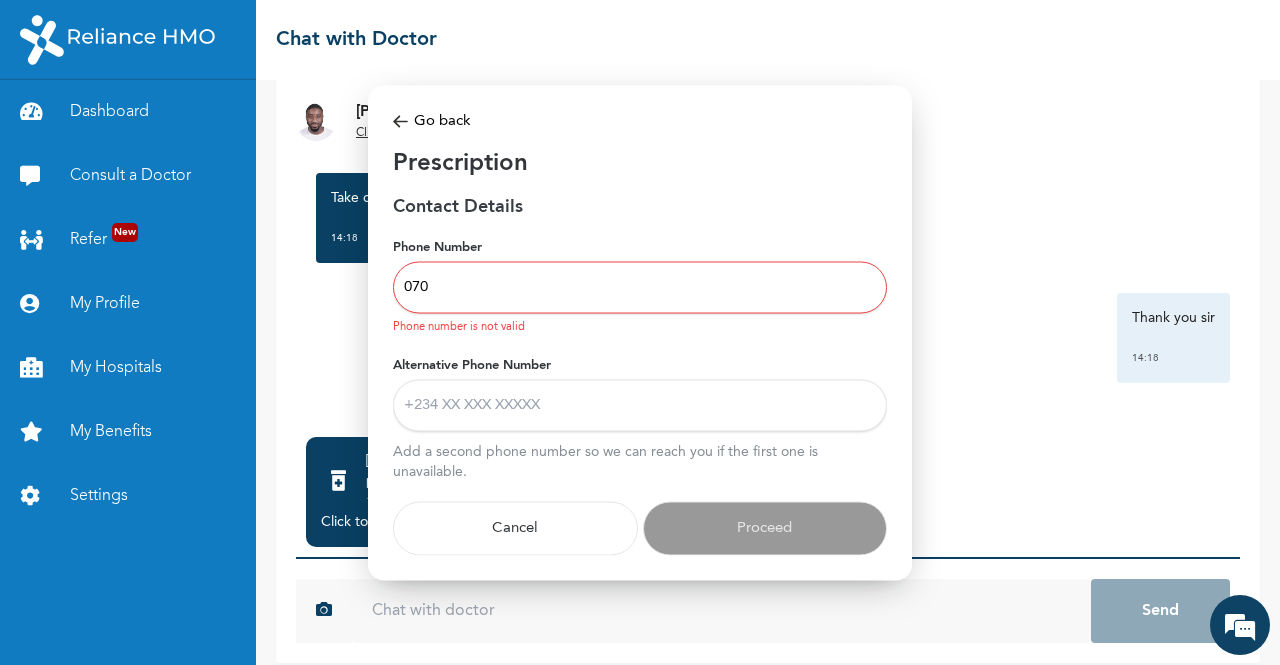 type on "07039199593" 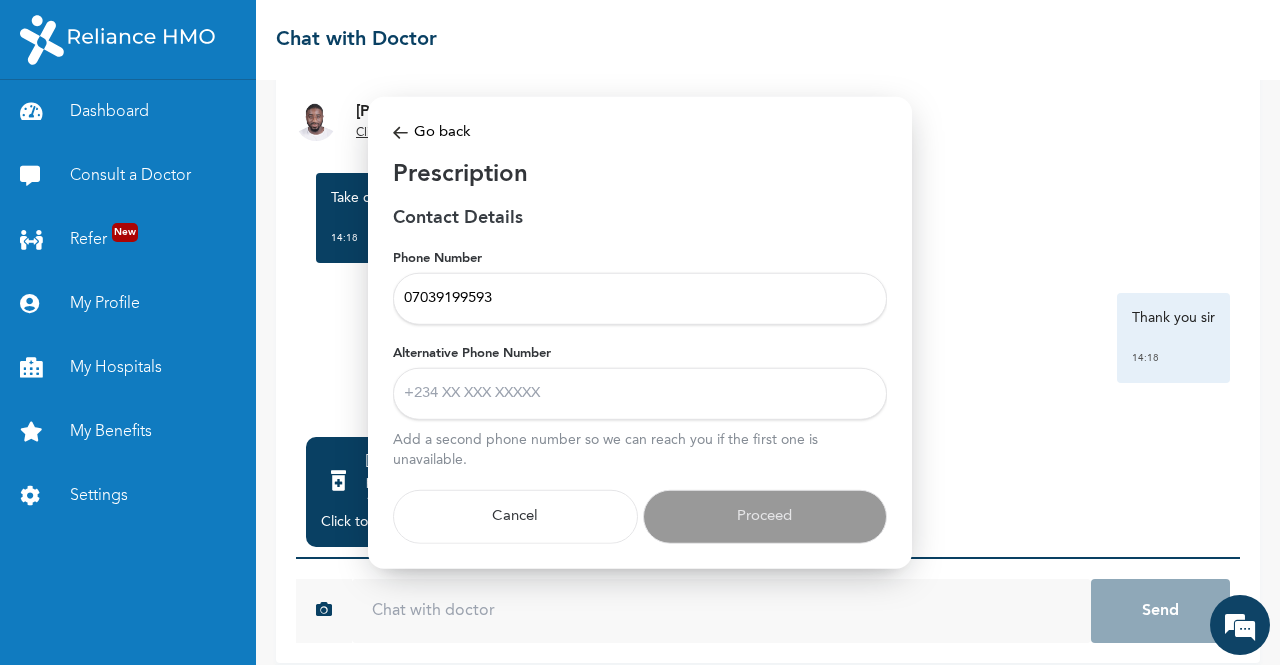 click on "Alternative Phone Number" at bounding box center [640, 394] 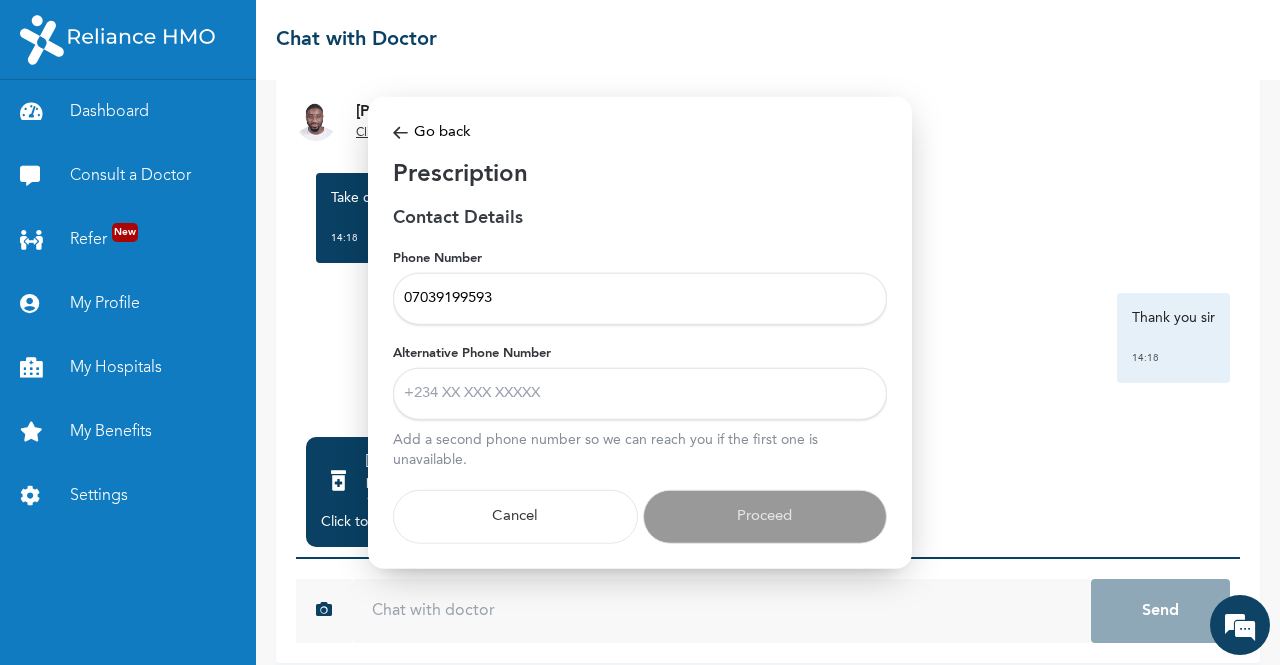 type on "09071020360" 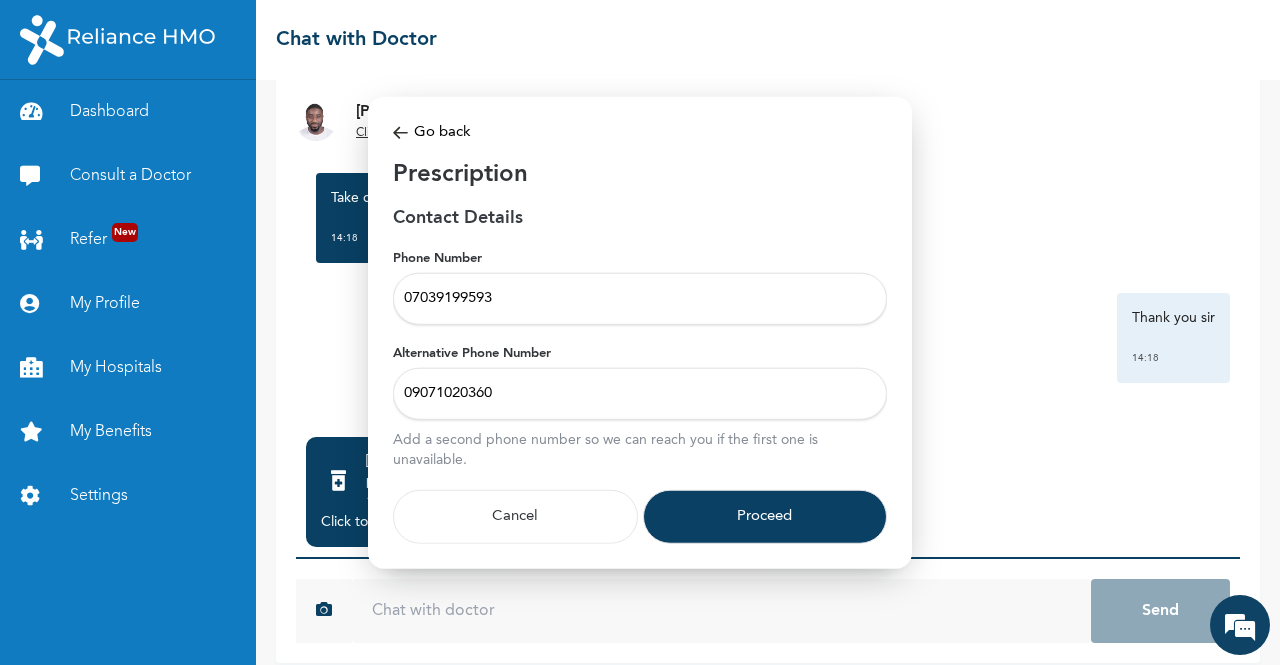 click on "Proceed" at bounding box center (765, 517) 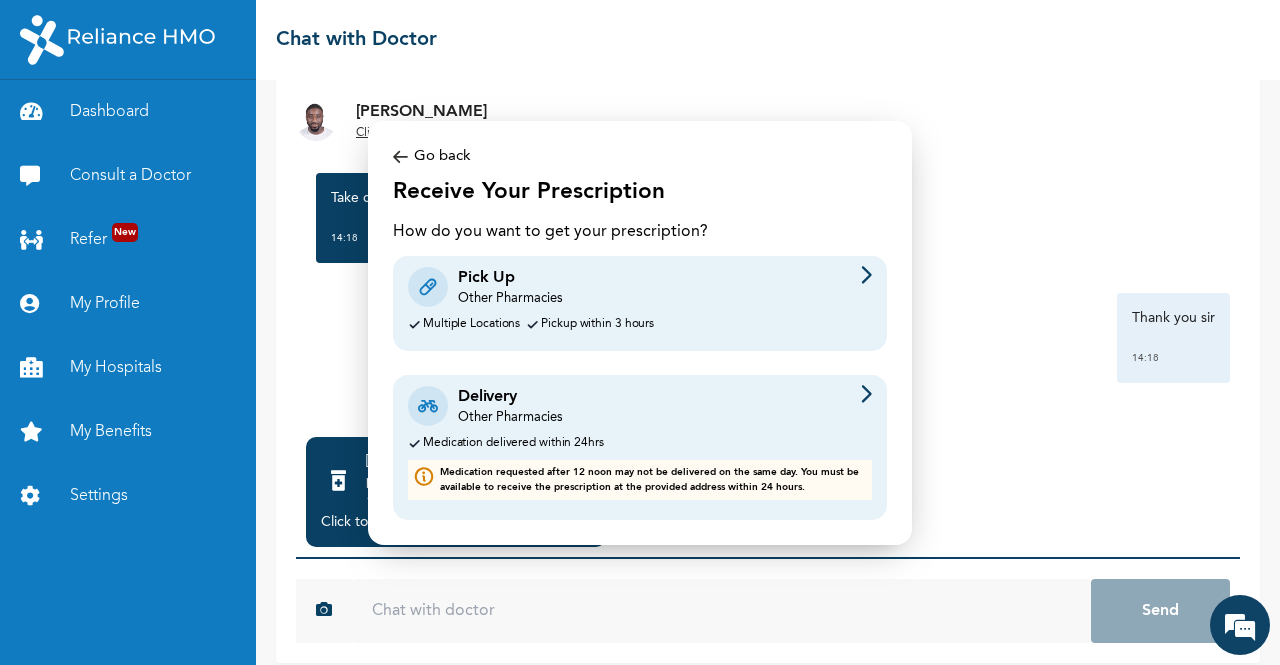click on "Delivery Other Pharmacies   Medication delivered within 24hrs Medication requested after 12 noon may not be delivered on the same day. You must be available to receive the prescription at the provided address within 24 hours." at bounding box center (640, 447) 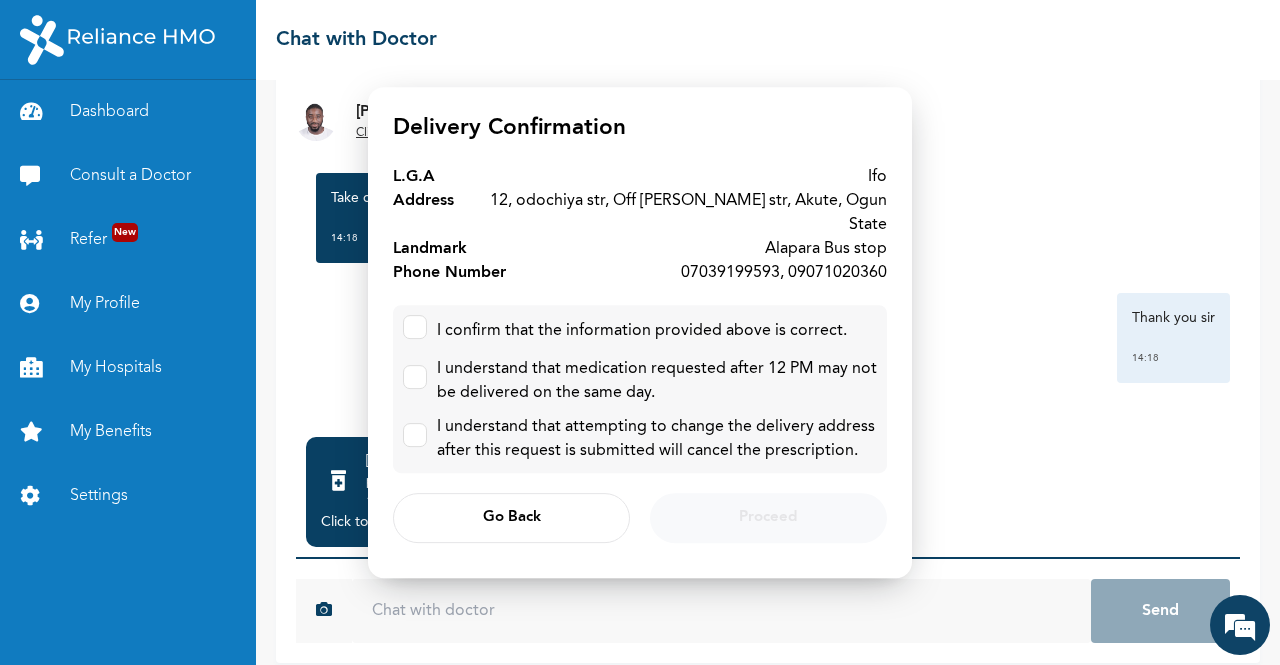 click on "Go Back Proceed" at bounding box center [640, 518] 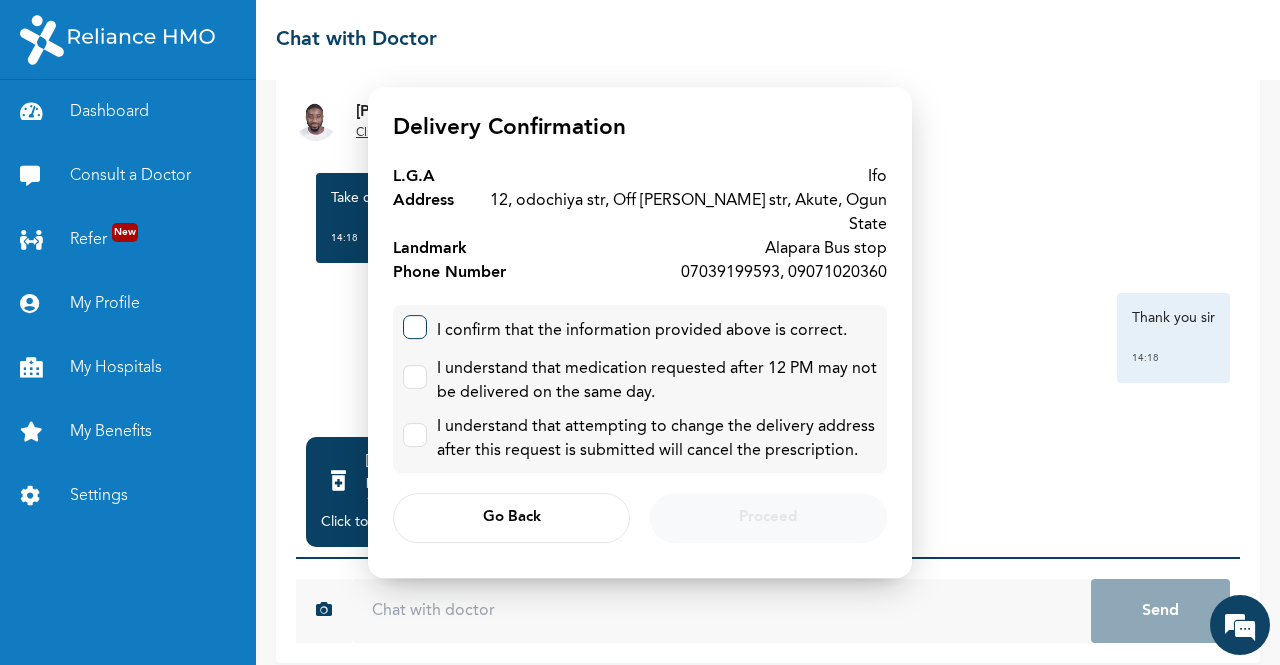 click at bounding box center [415, 327] 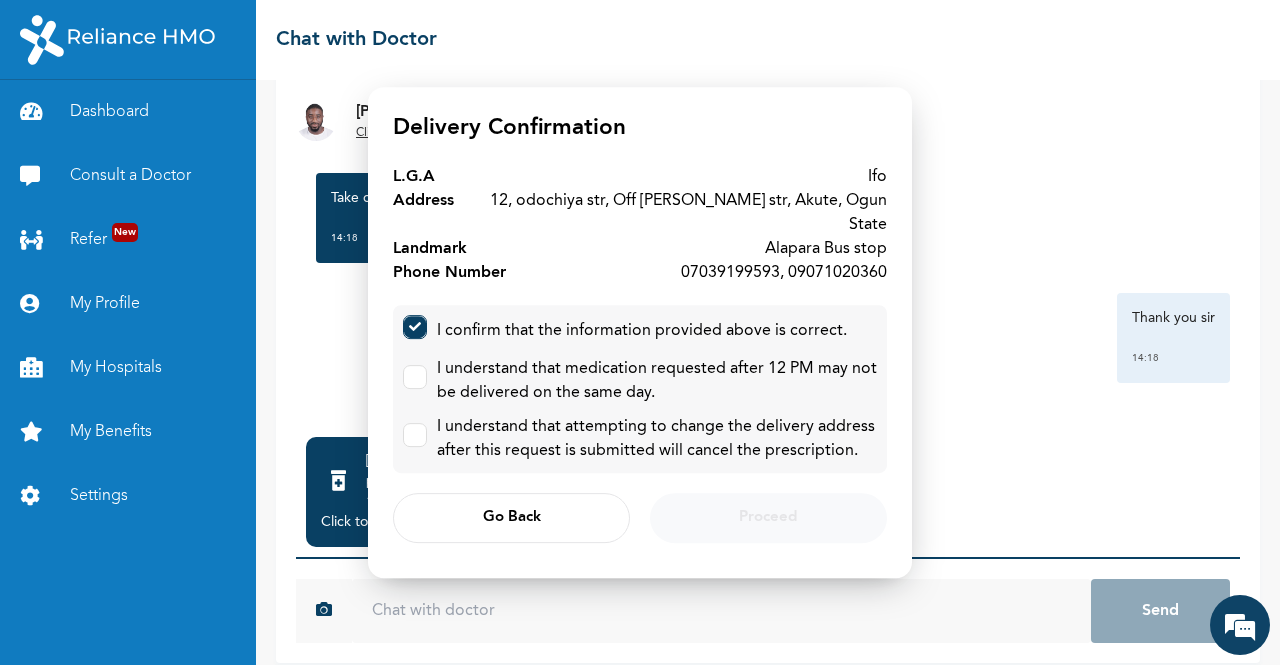 checkbox on "true" 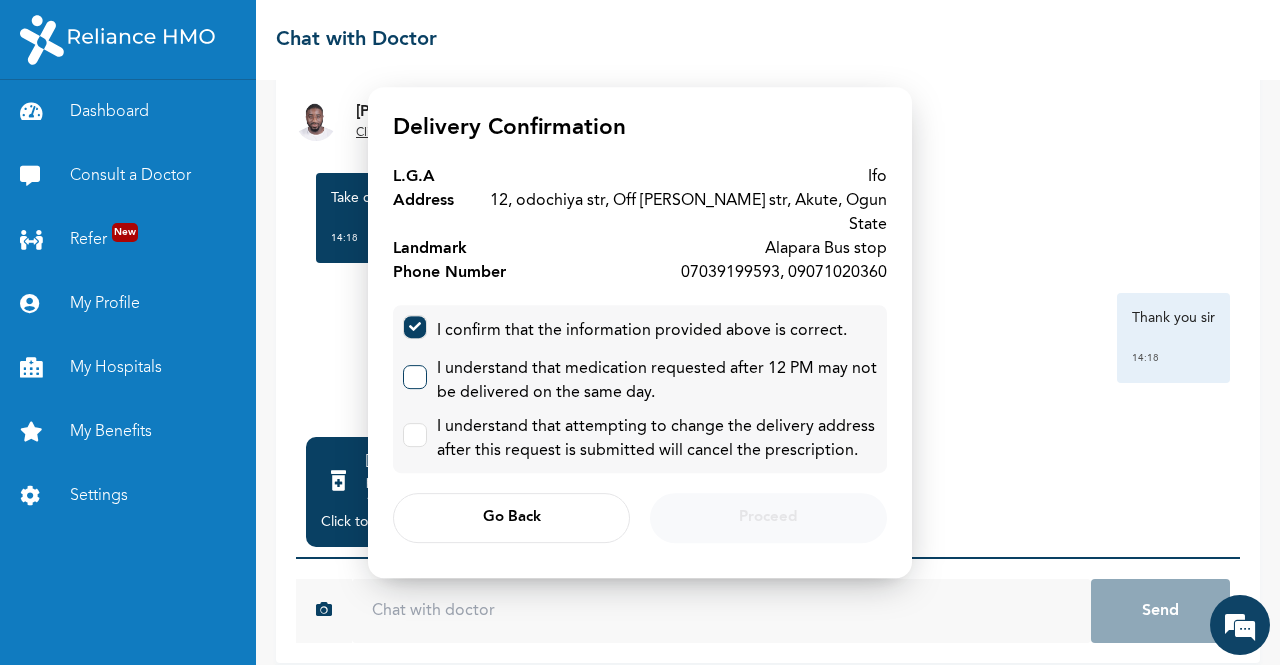 click at bounding box center (415, 377) 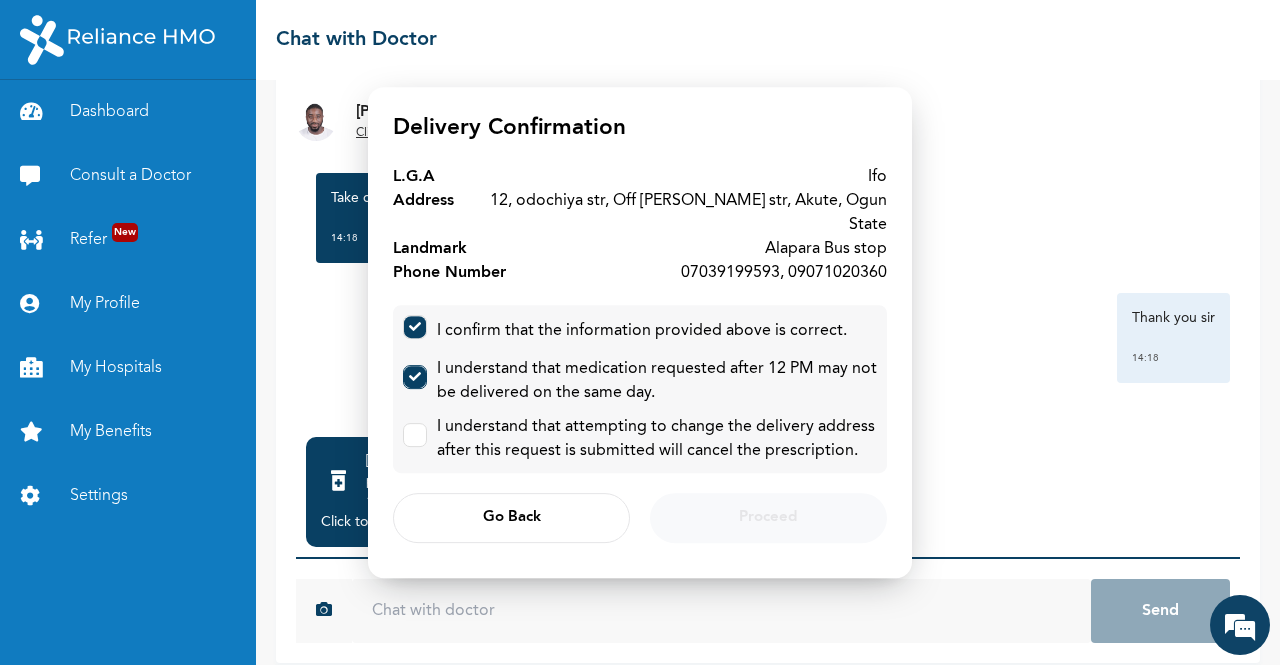 checkbox on "true" 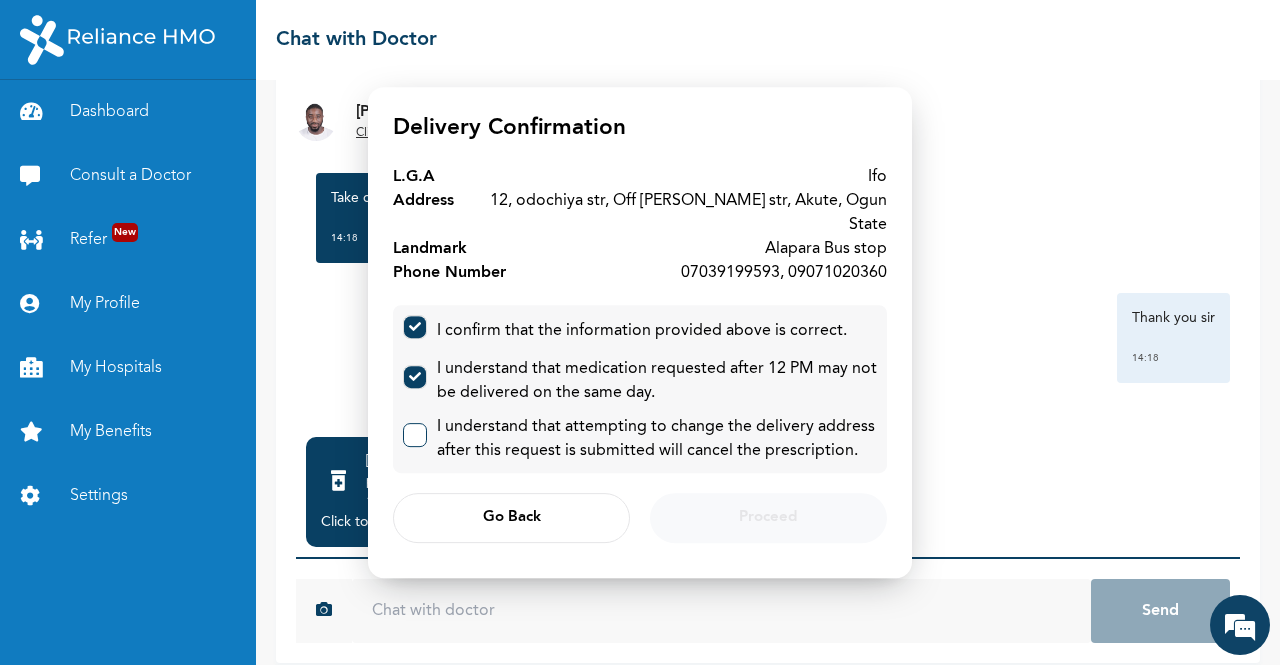 click at bounding box center (415, 435) 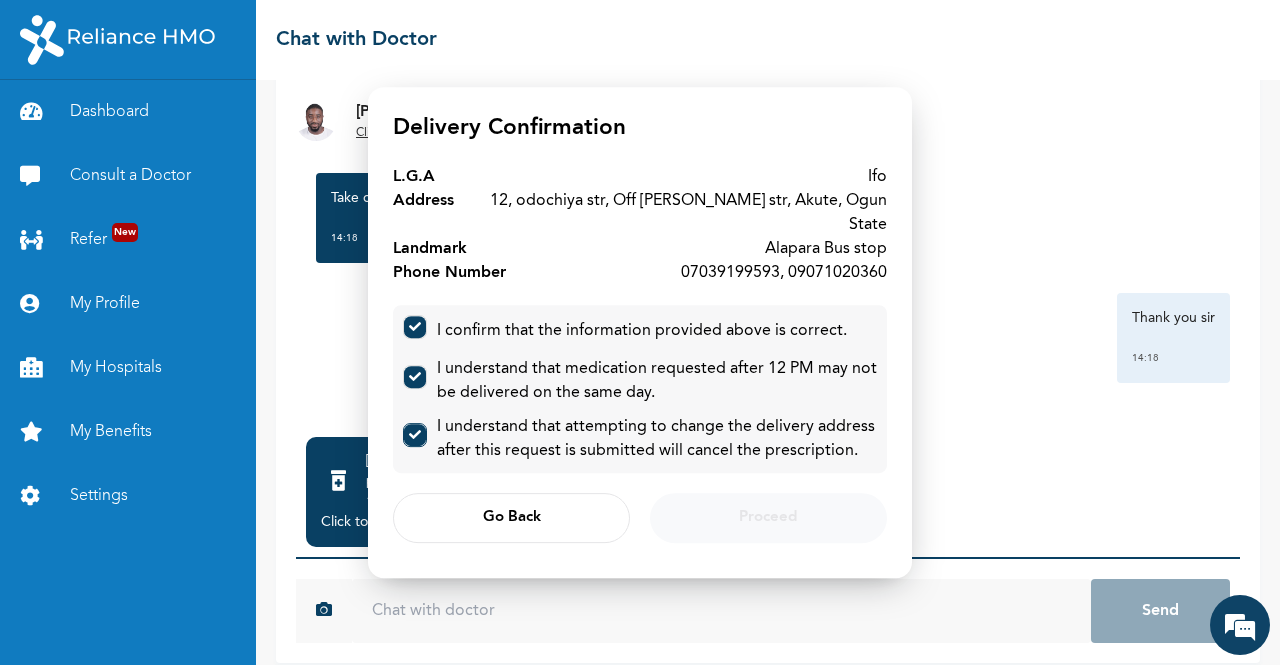 checkbox on "true" 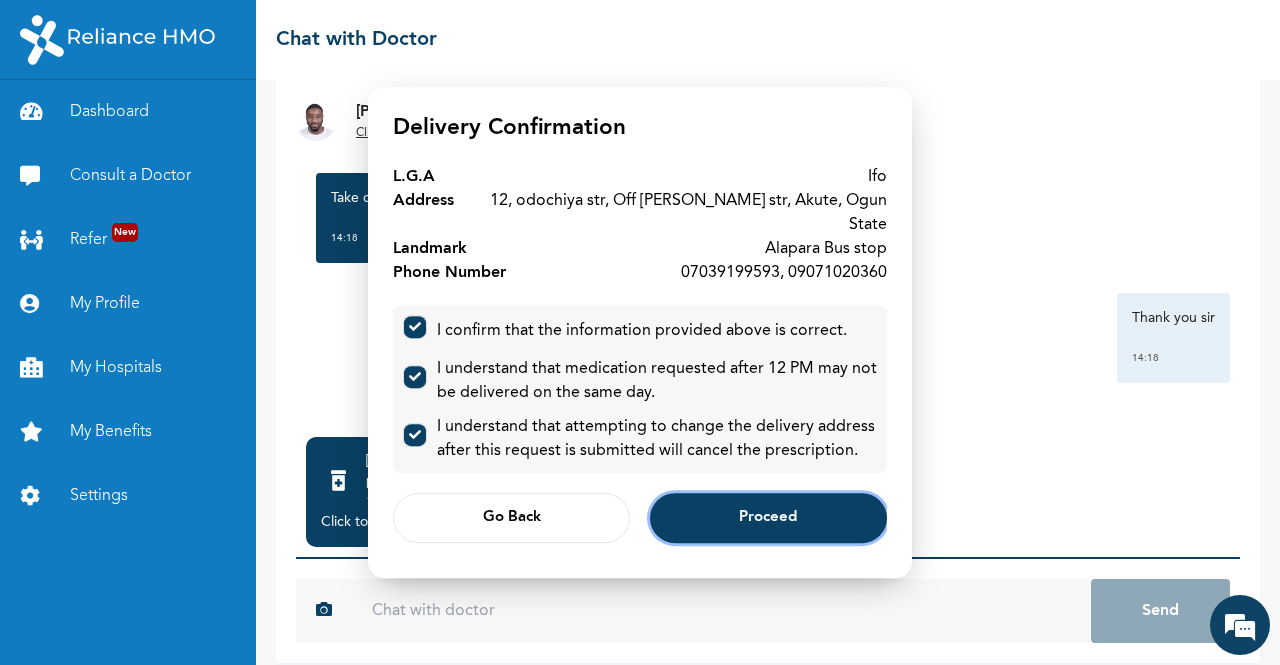 click on "Proceed" at bounding box center (768, 518) 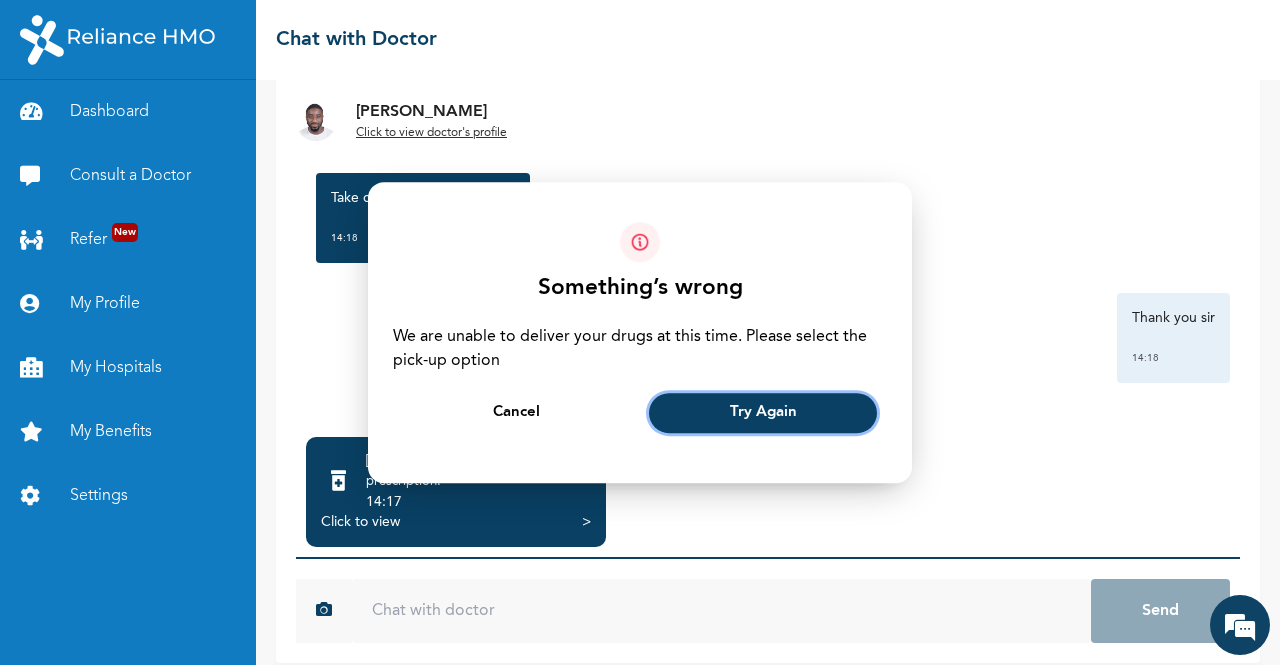 click on "Try Again" at bounding box center (763, 413) 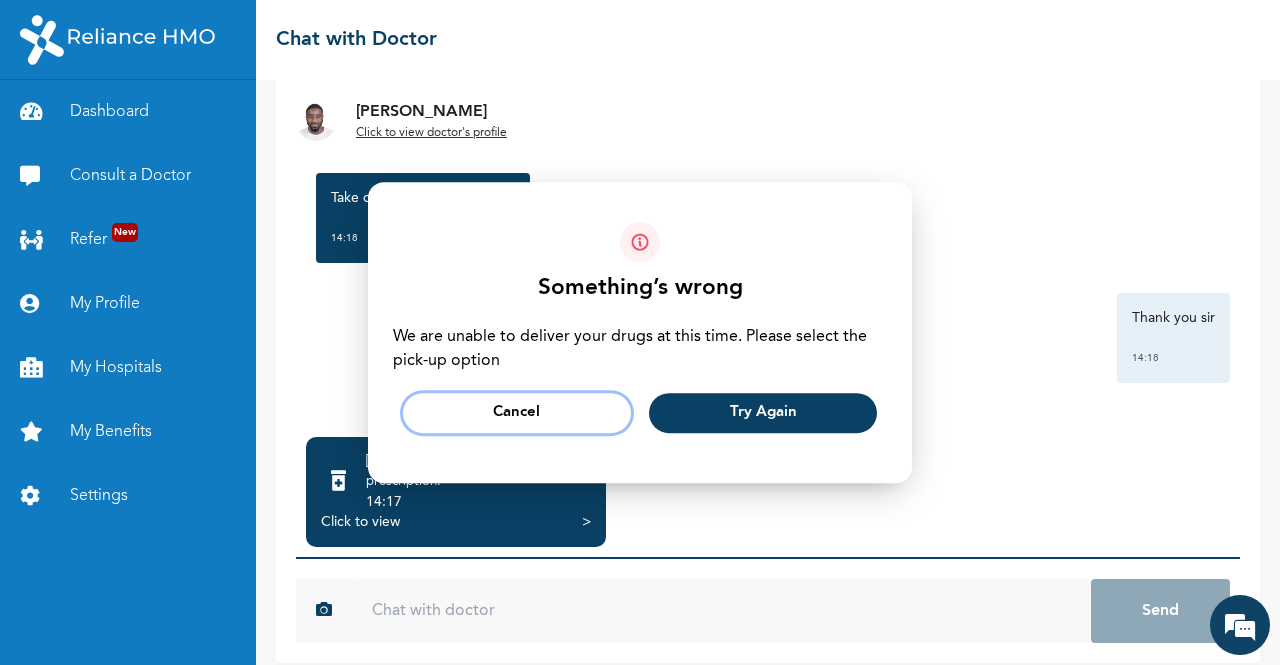 click on "Cancel" at bounding box center (517, 413) 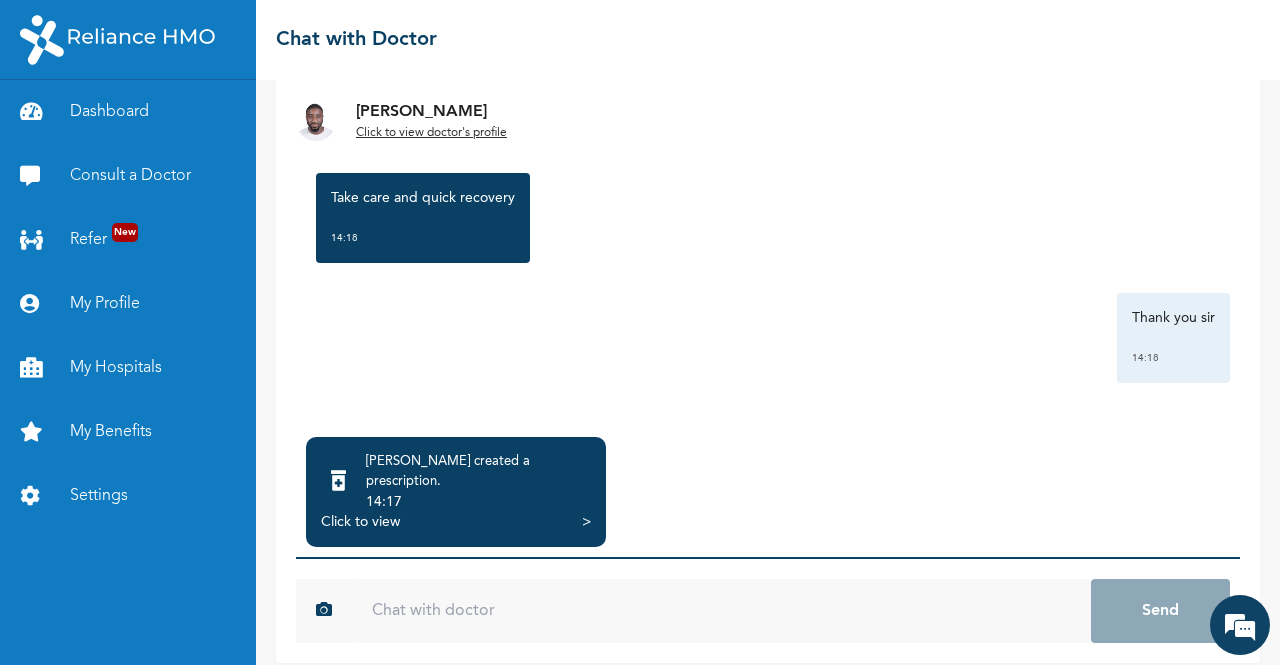 click on "Click to view" at bounding box center [360, 522] 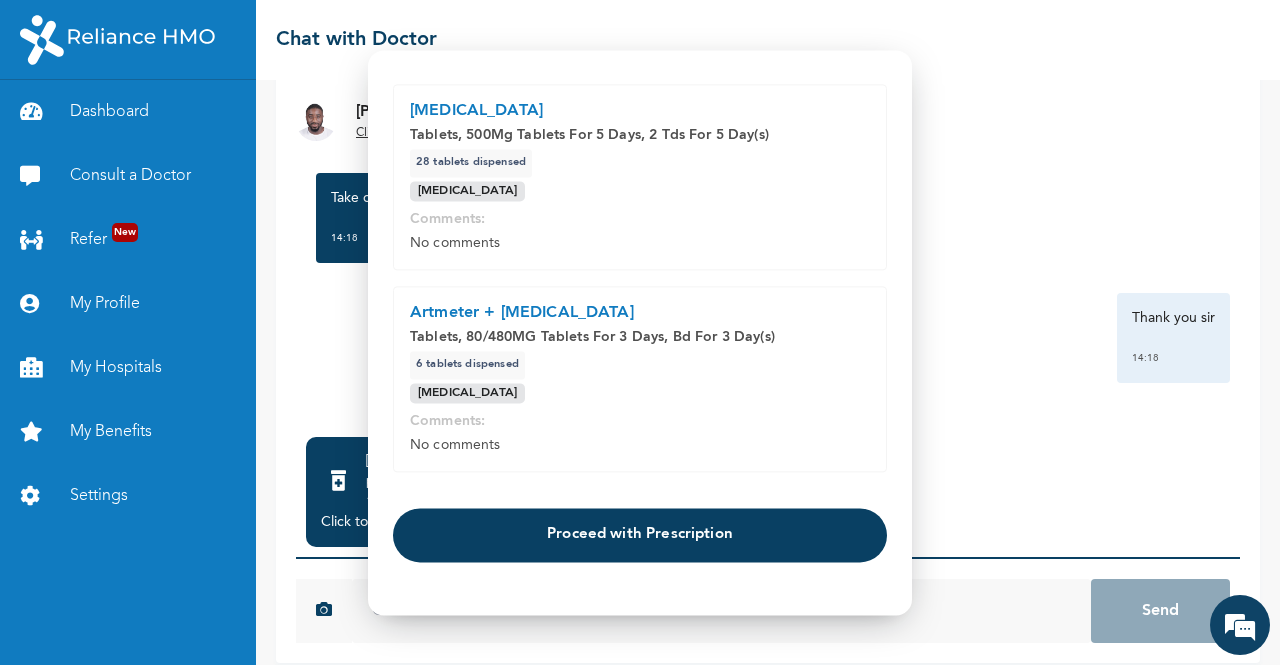 scroll, scrollTop: 508, scrollLeft: 0, axis: vertical 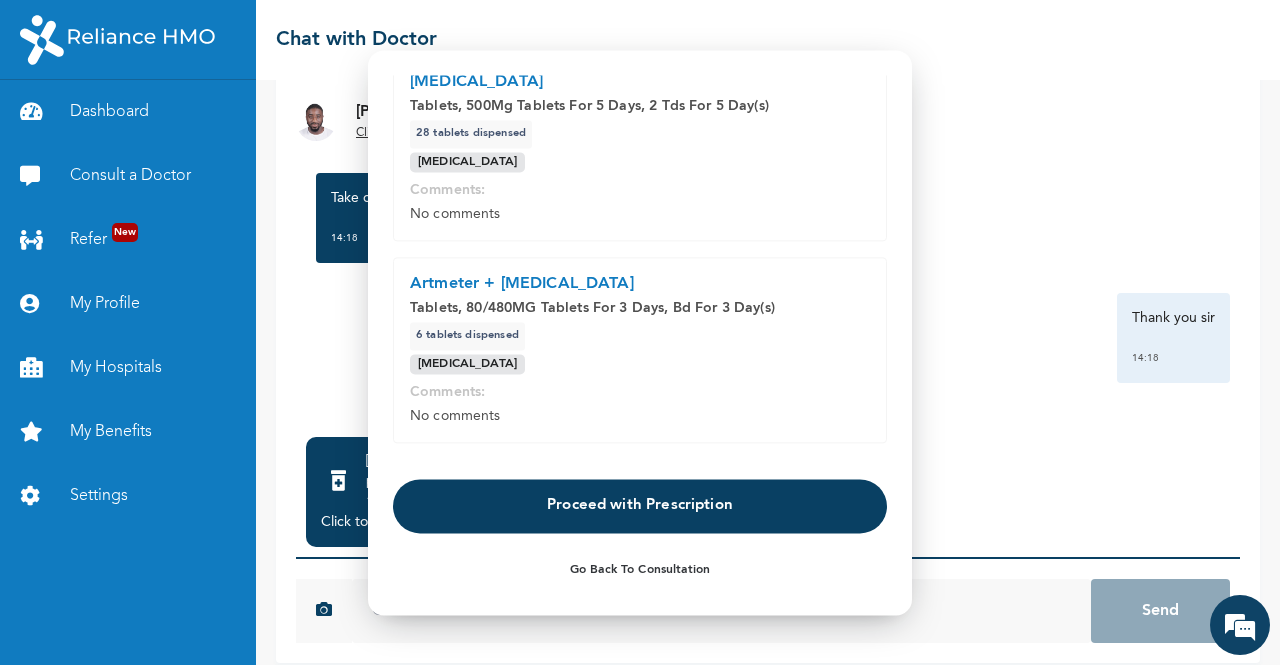 click on "Proceed with Prescription" at bounding box center (640, 506) 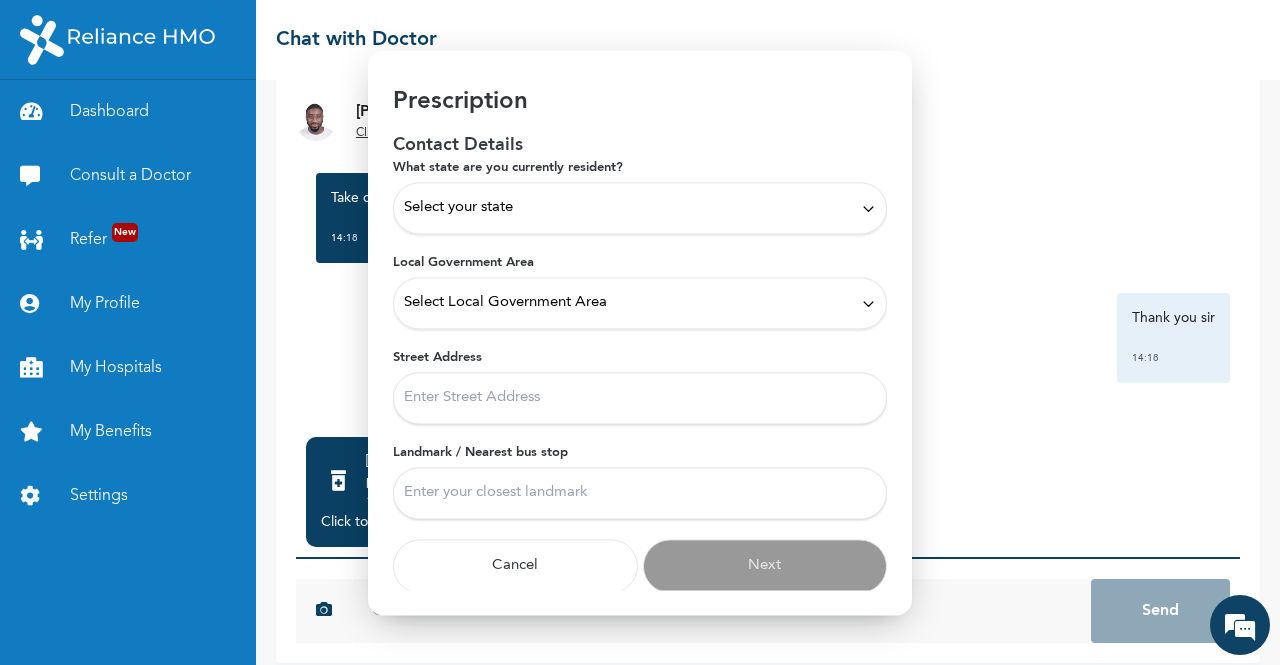 click on "Select your state" at bounding box center (640, 208) 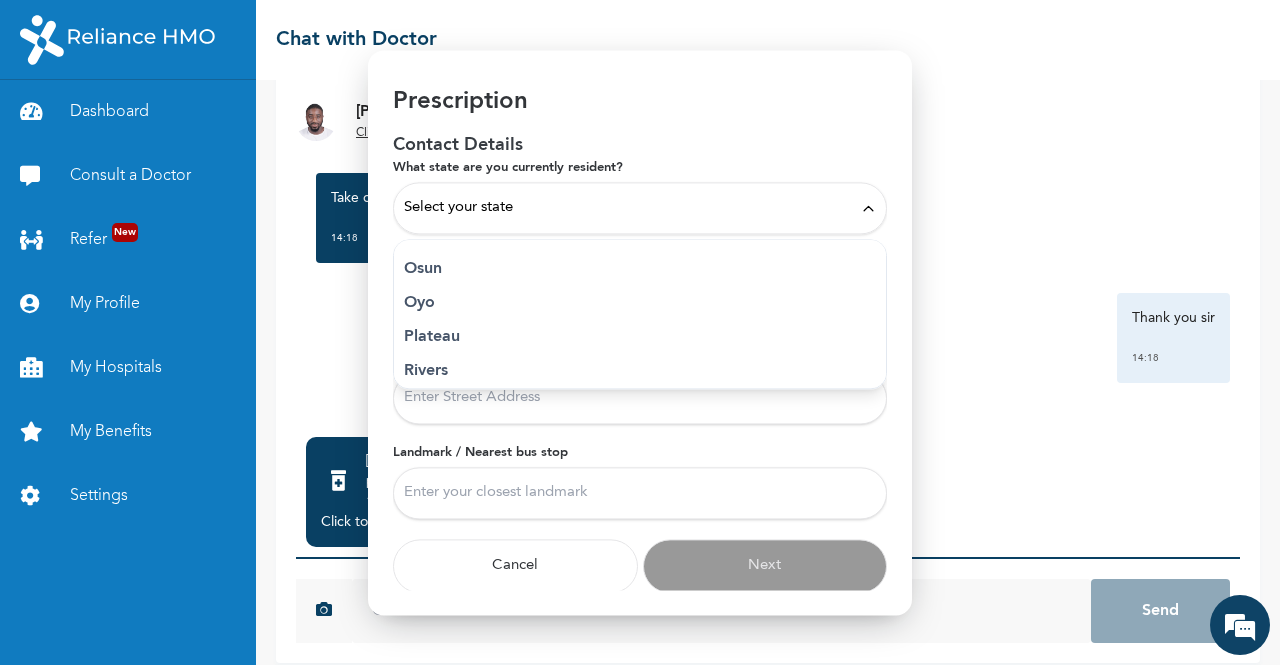 scroll, scrollTop: 1008, scrollLeft: 0, axis: vertical 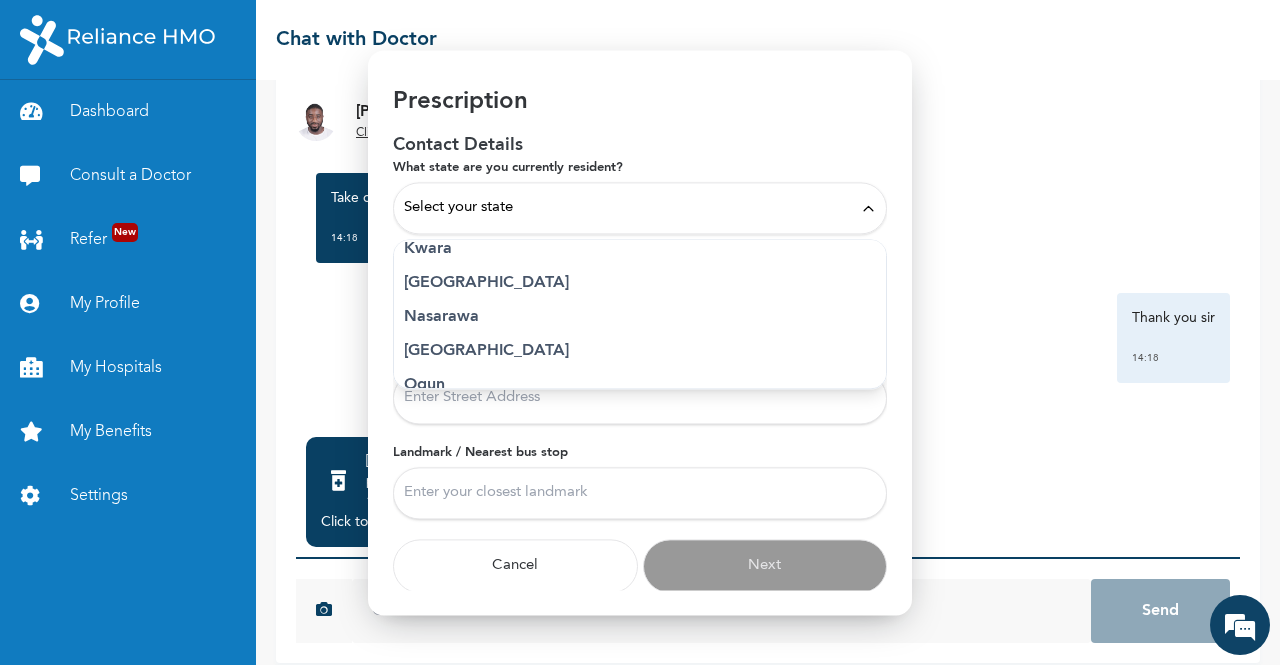 click on "Ogun" at bounding box center [640, 385] 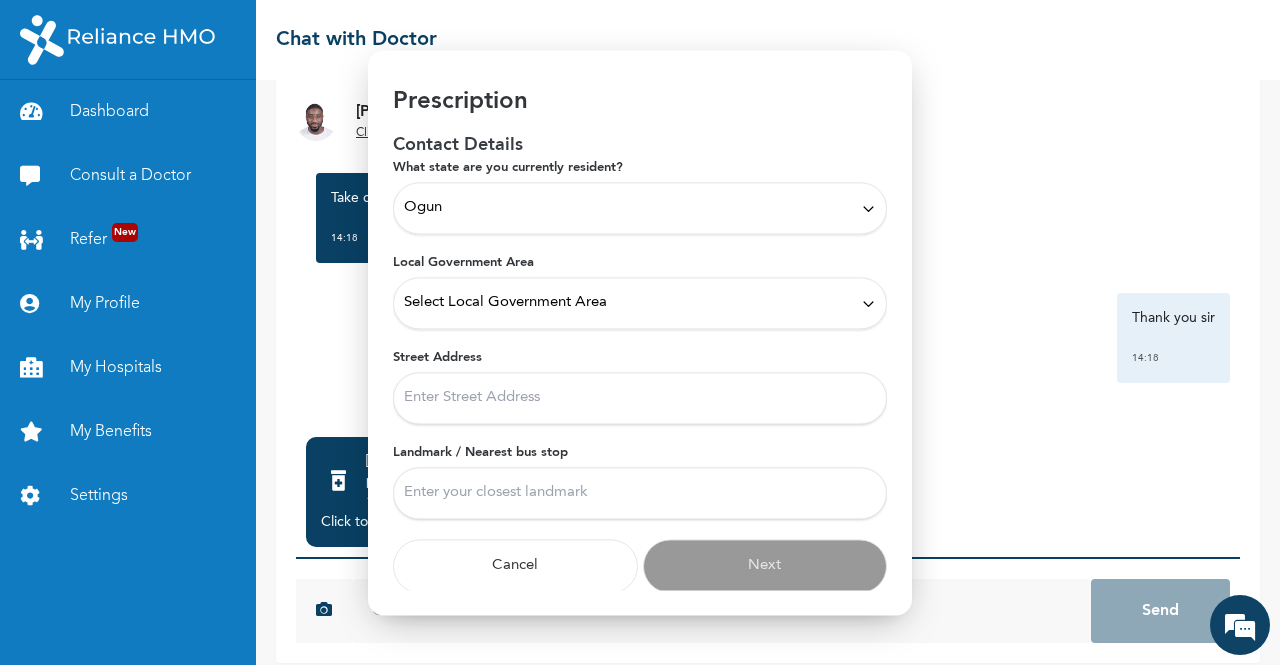 click 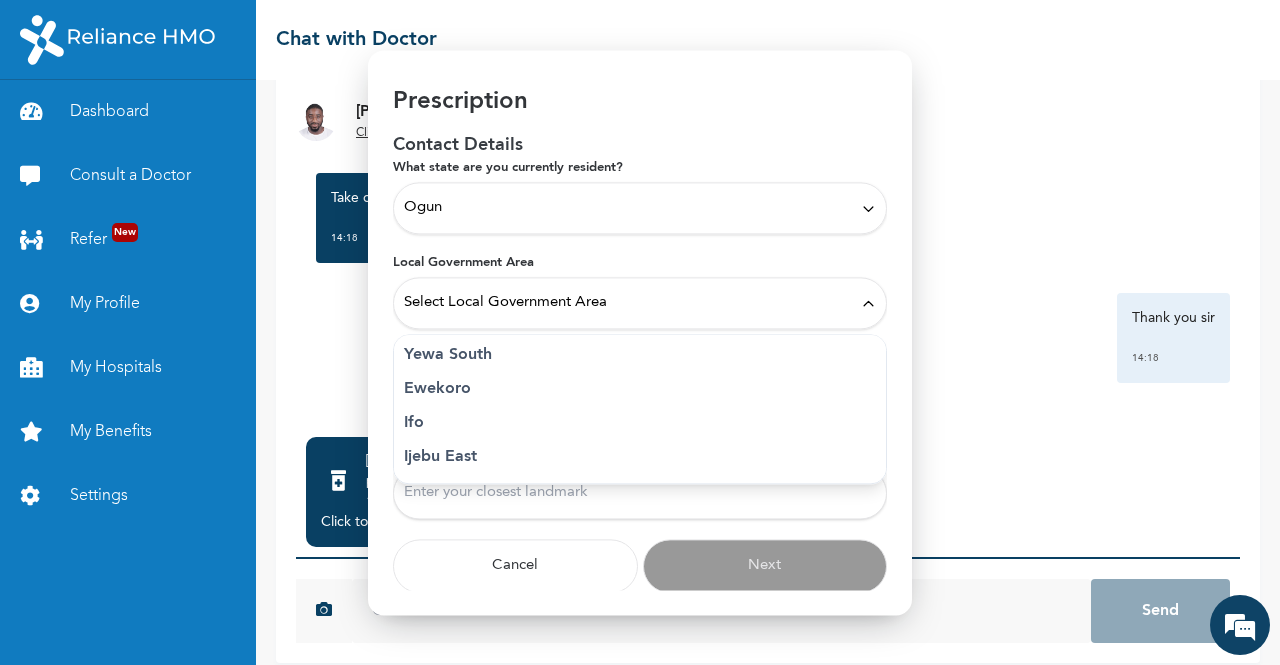 scroll, scrollTop: 155, scrollLeft: 0, axis: vertical 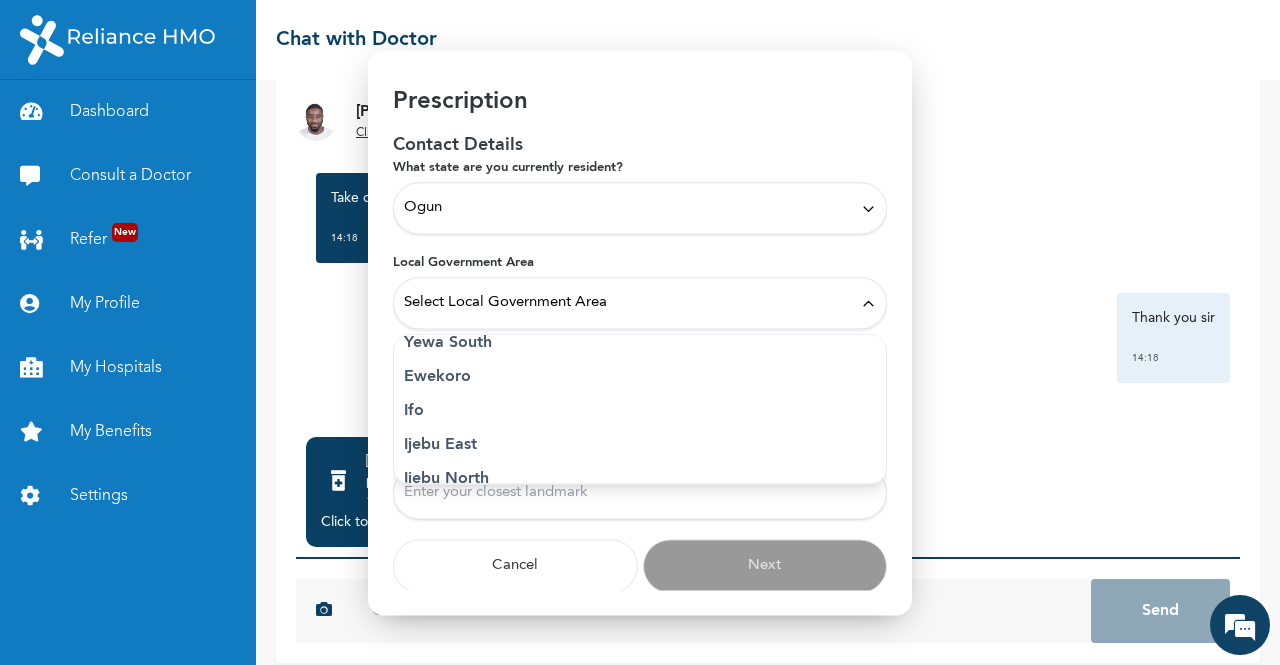 click on "Ifo" at bounding box center [640, 411] 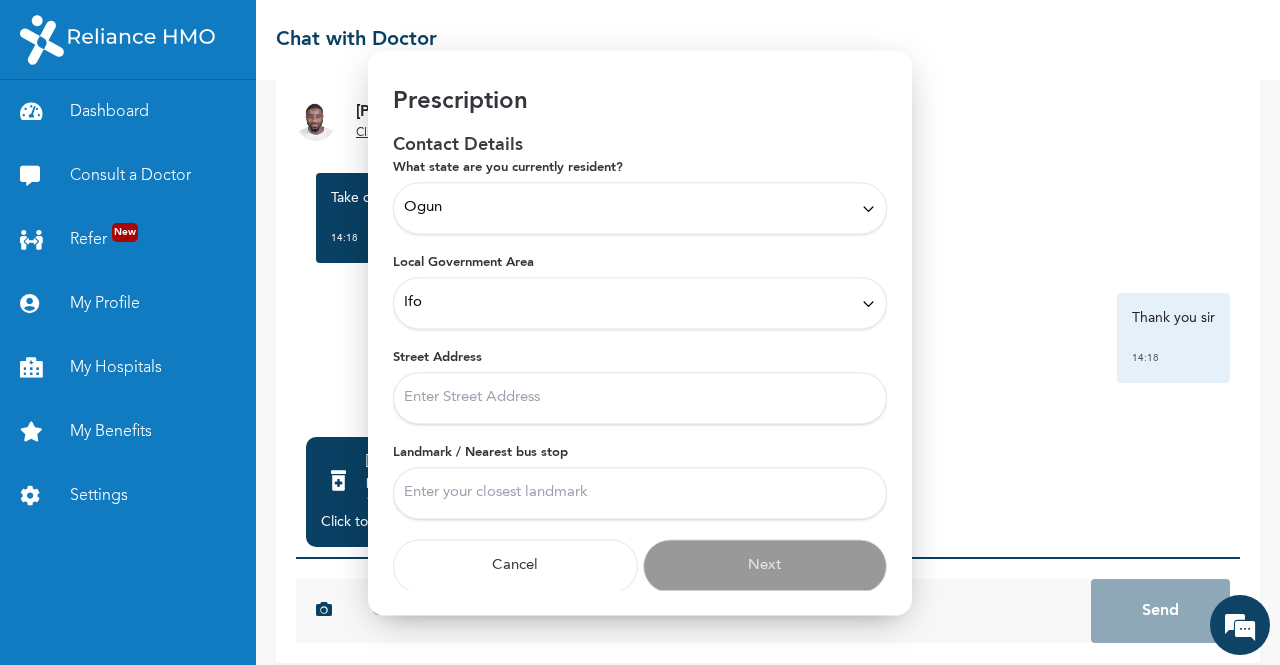 click on "Street Address" at bounding box center (640, 398) 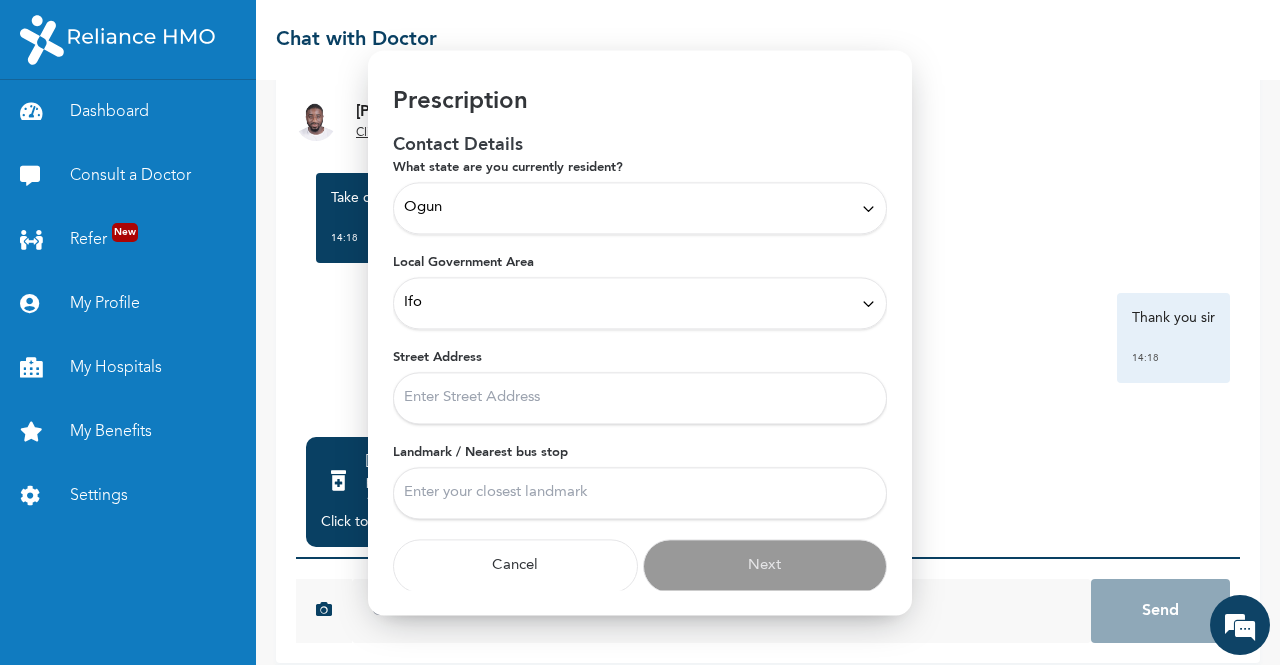 type on "12 odochiya str, off Taye bello str, Akute, Ogun state" 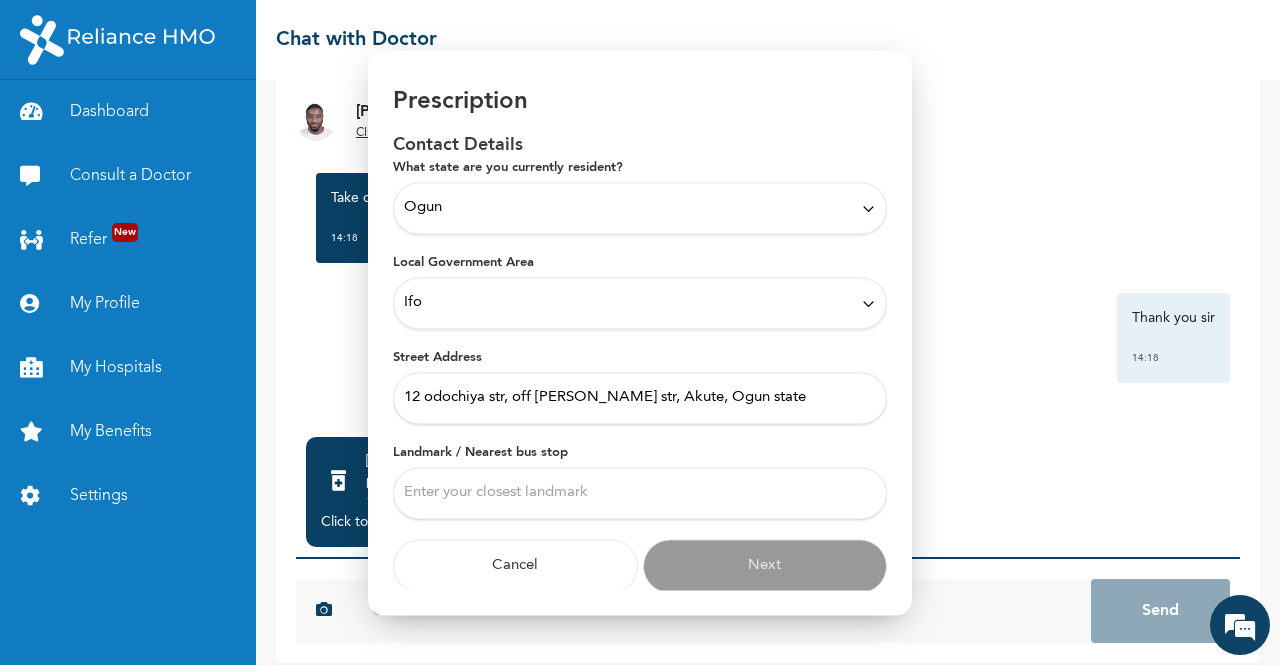 click on "Landmark / Nearest bus stop" at bounding box center [640, 493] 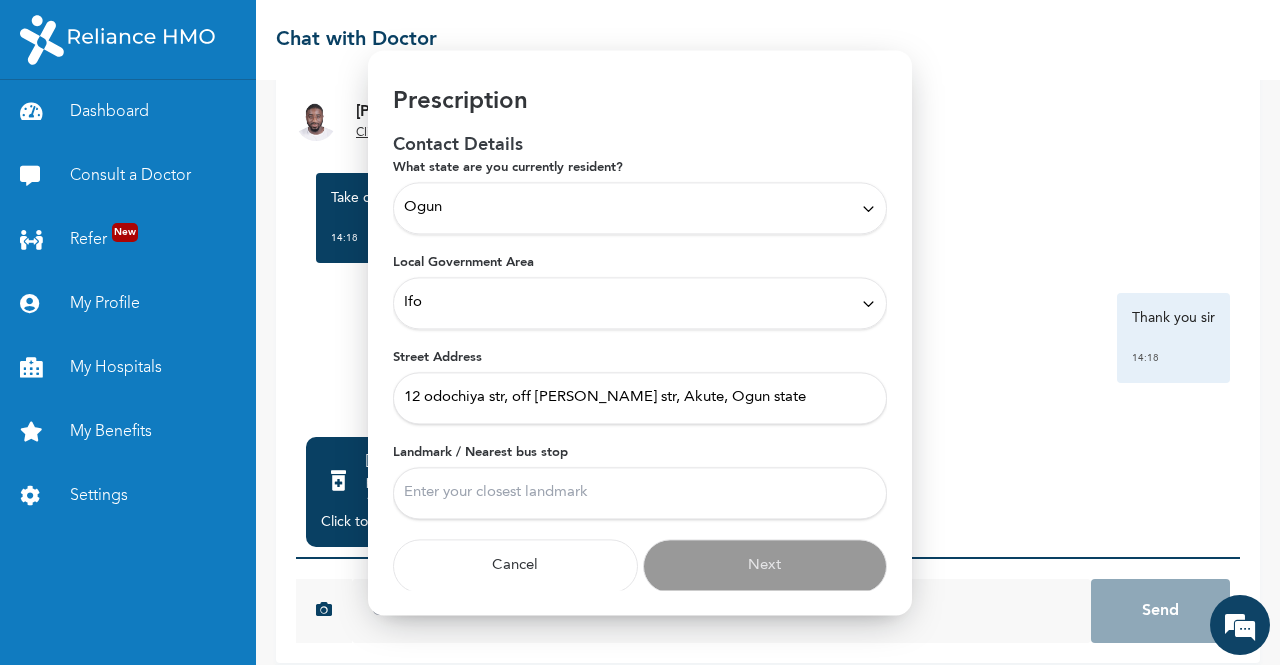 type on "Alapara Bus stop" 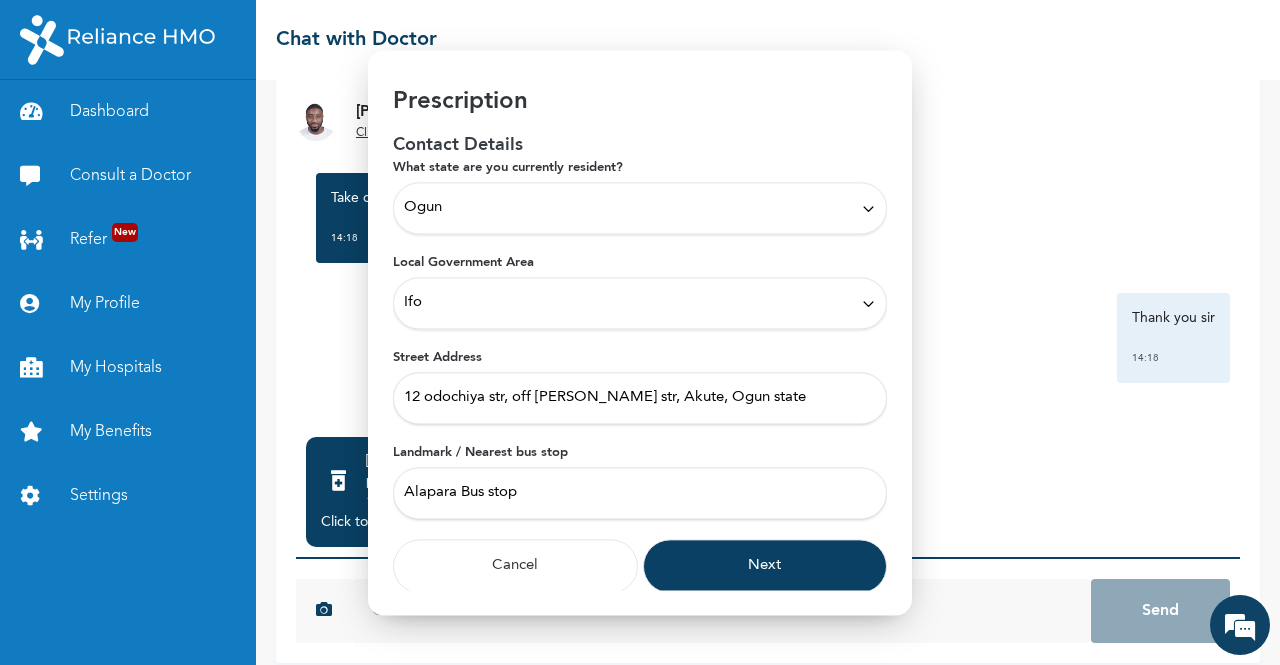 click on "Next" at bounding box center [765, 566] 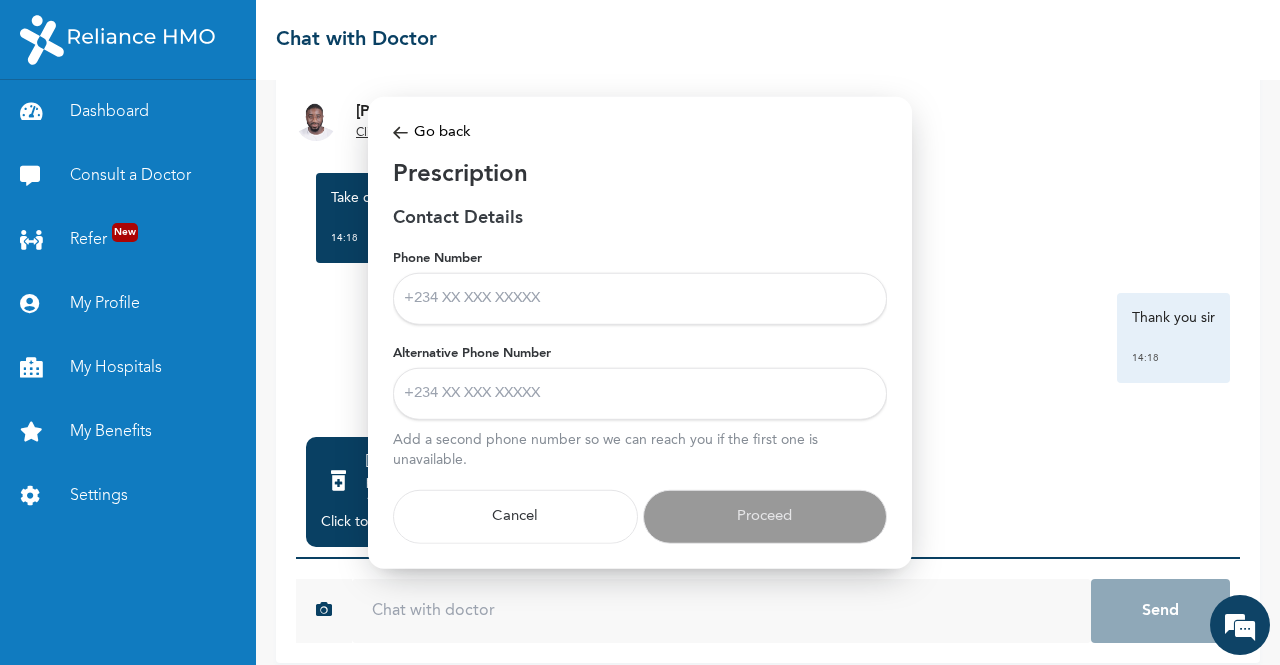 scroll, scrollTop: 0, scrollLeft: 0, axis: both 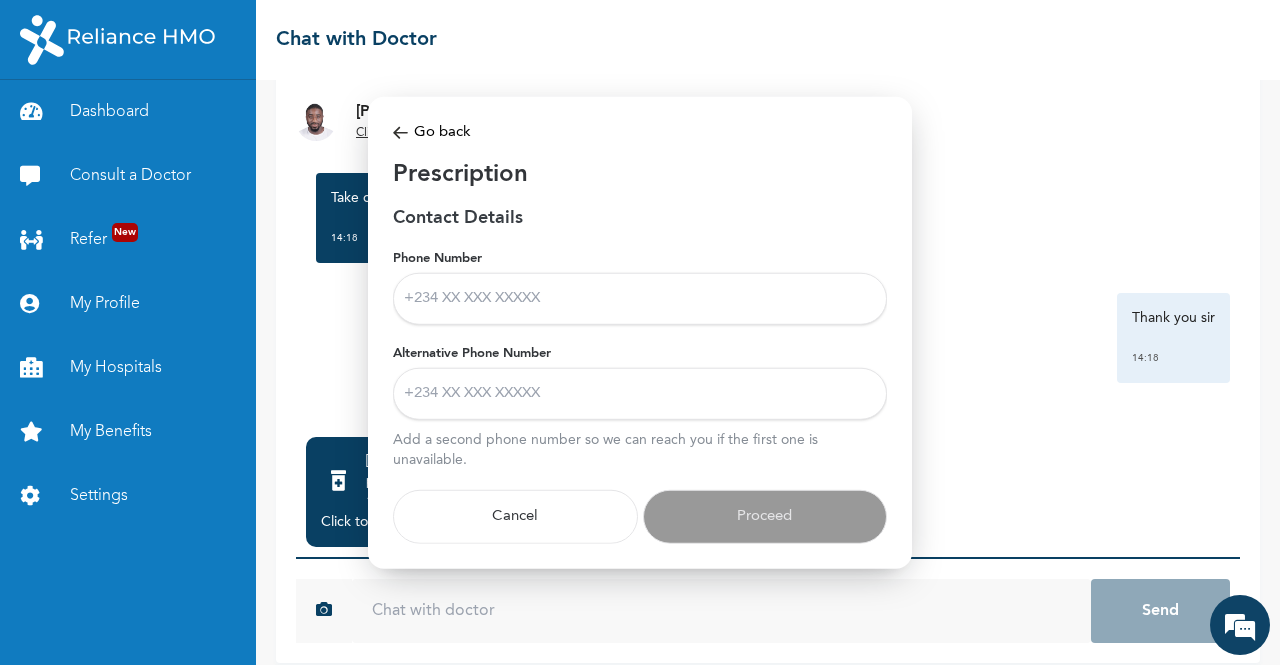 click on "Phone Number" at bounding box center (640, 299) 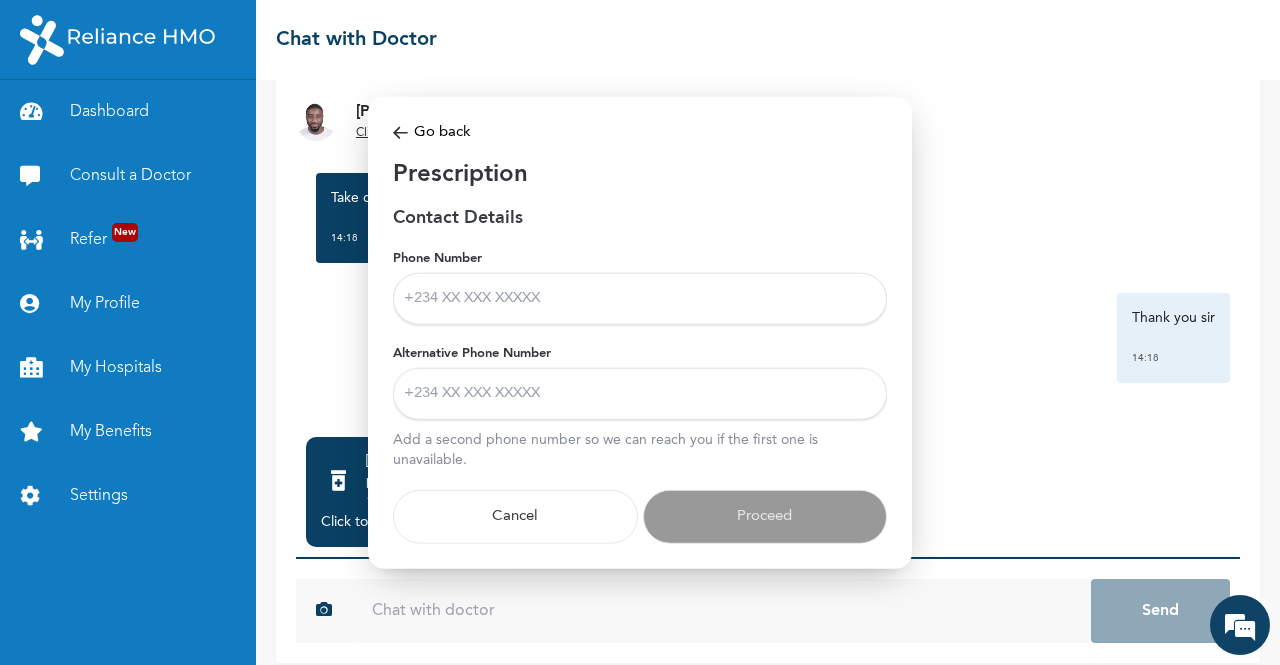 type on "07039199593" 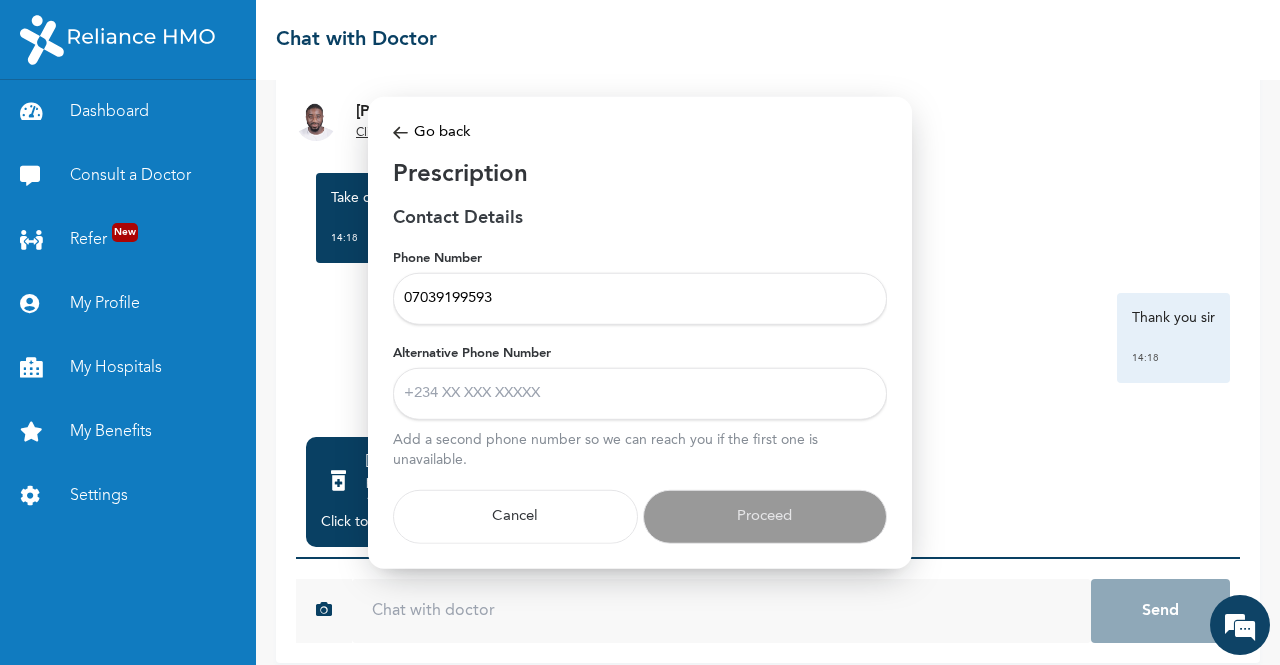 click on "Alternative Phone Number" at bounding box center [640, 394] 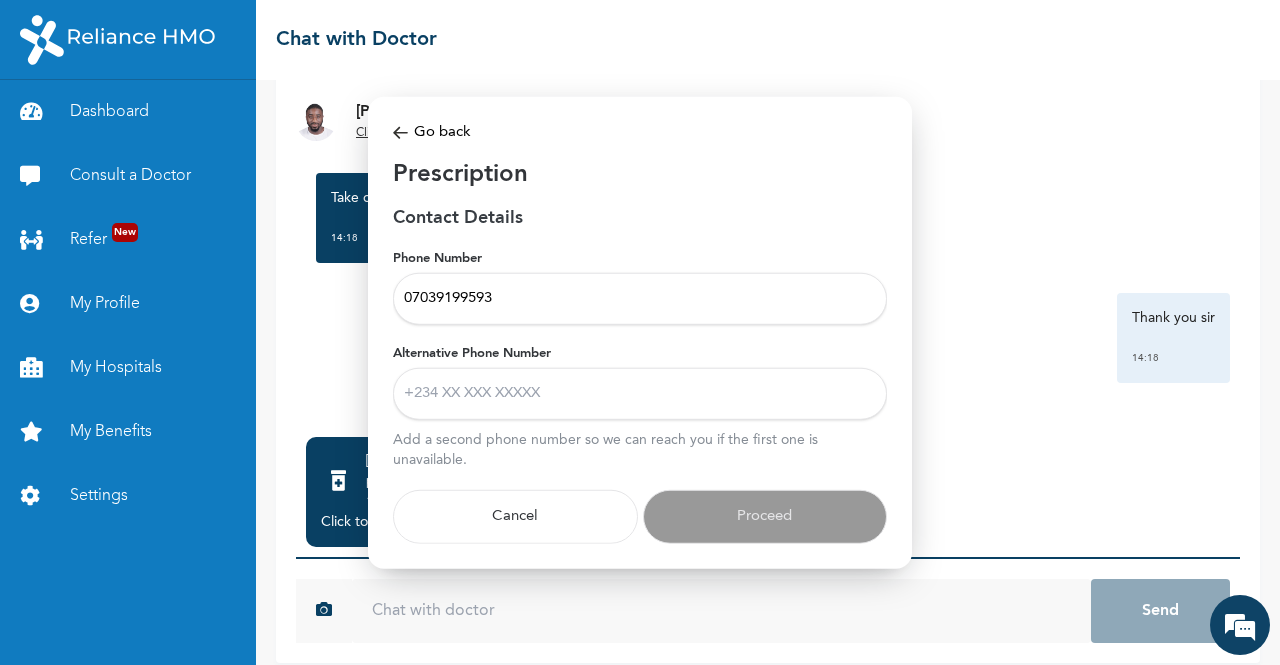 type on "09071020360" 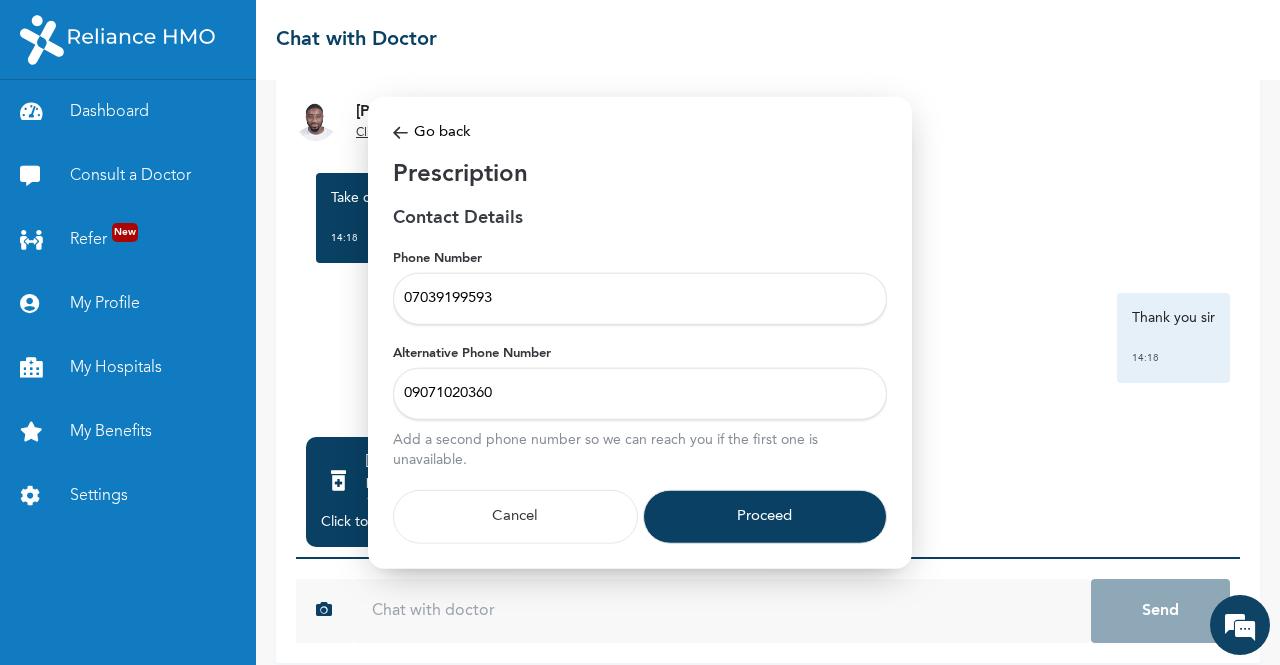 click on "Proceed" at bounding box center [765, 517] 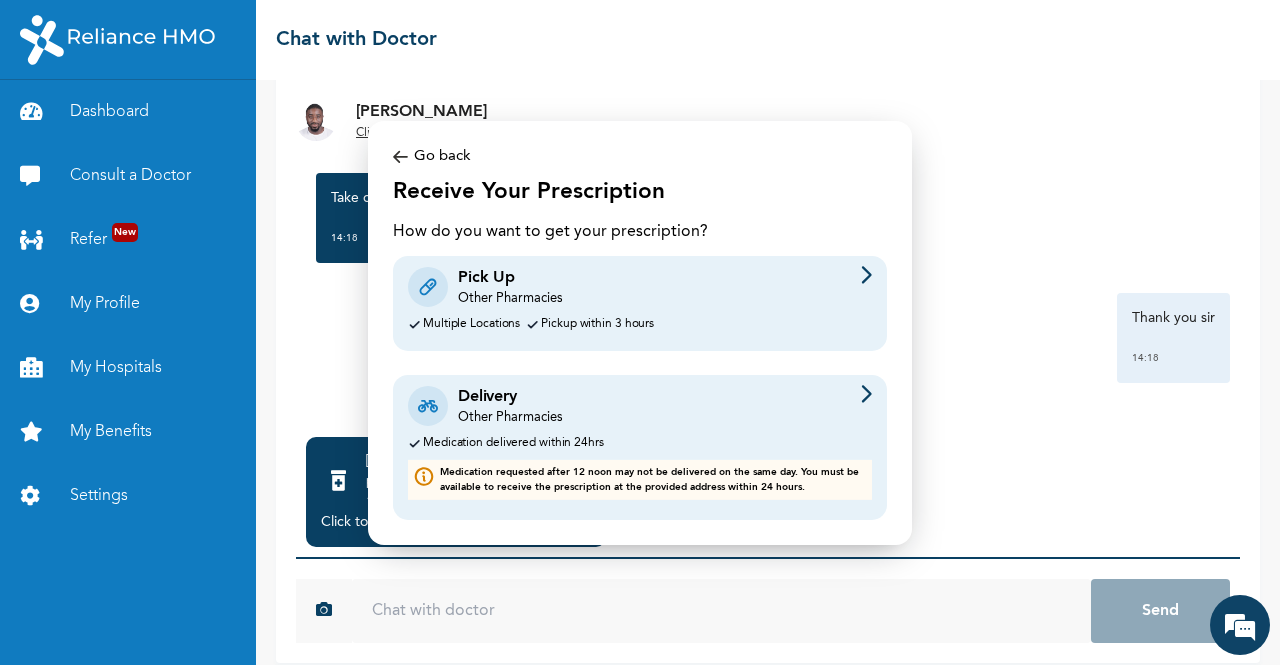 click on "Medication delivered within 24hrs" at bounding box center (640, 443) 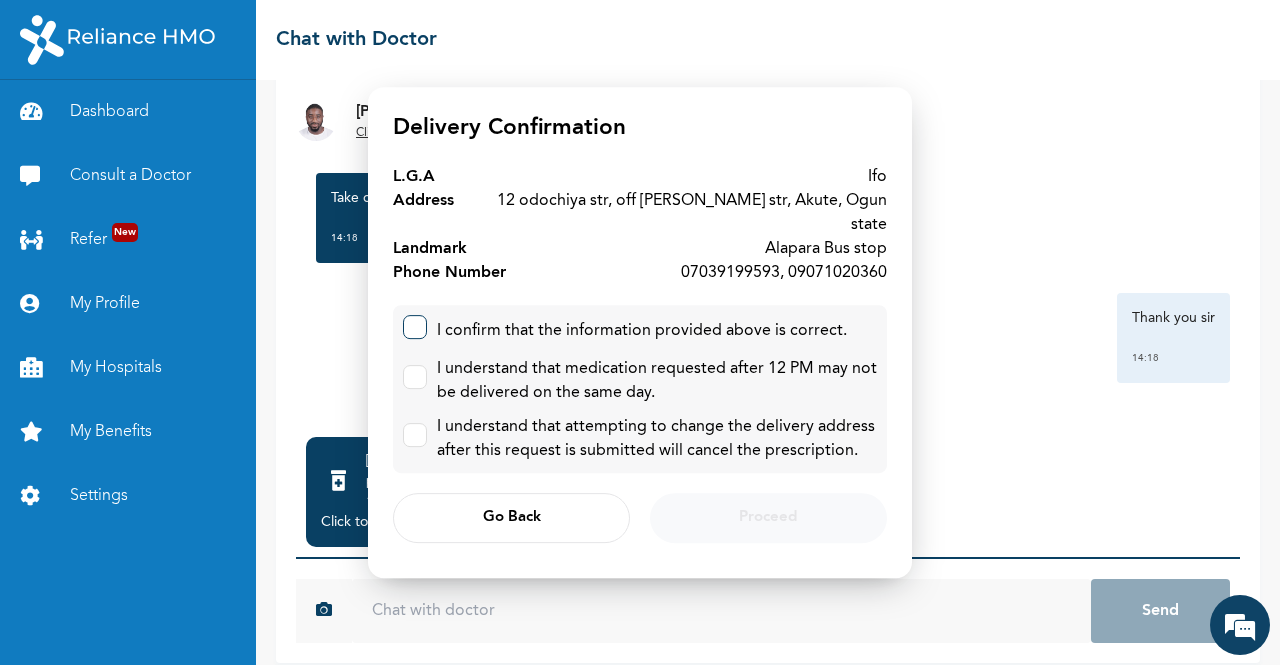 click at bounding box center (415, 327) 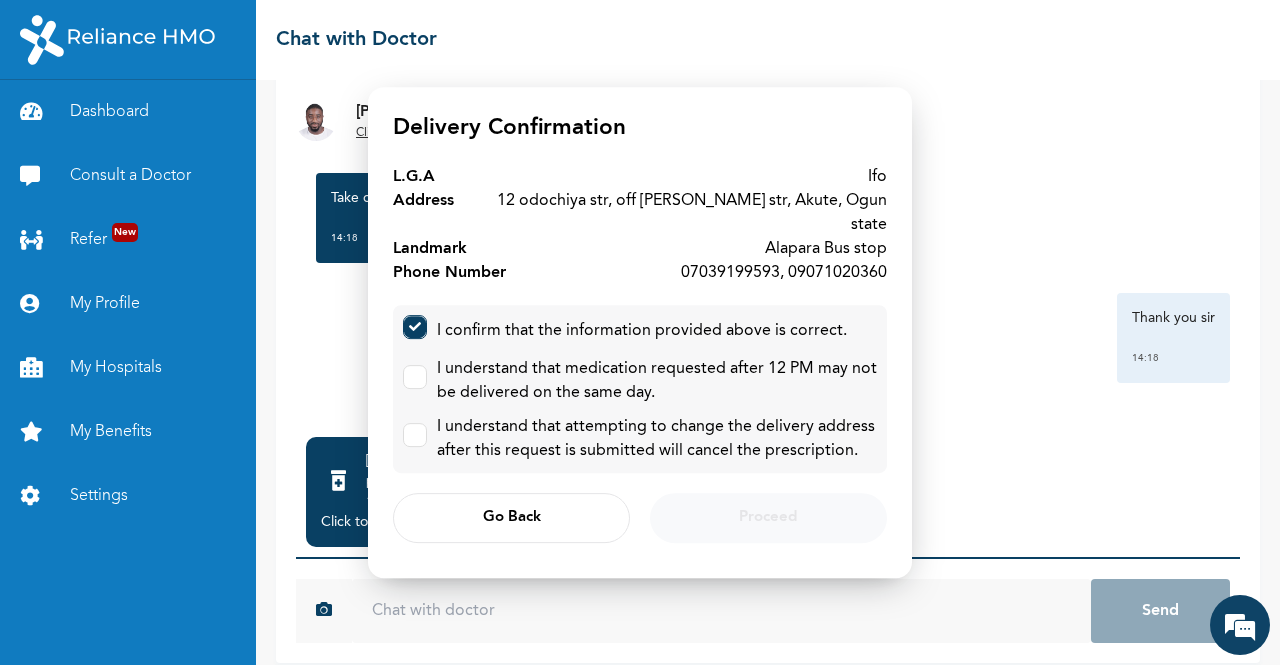 checkbox on "true" 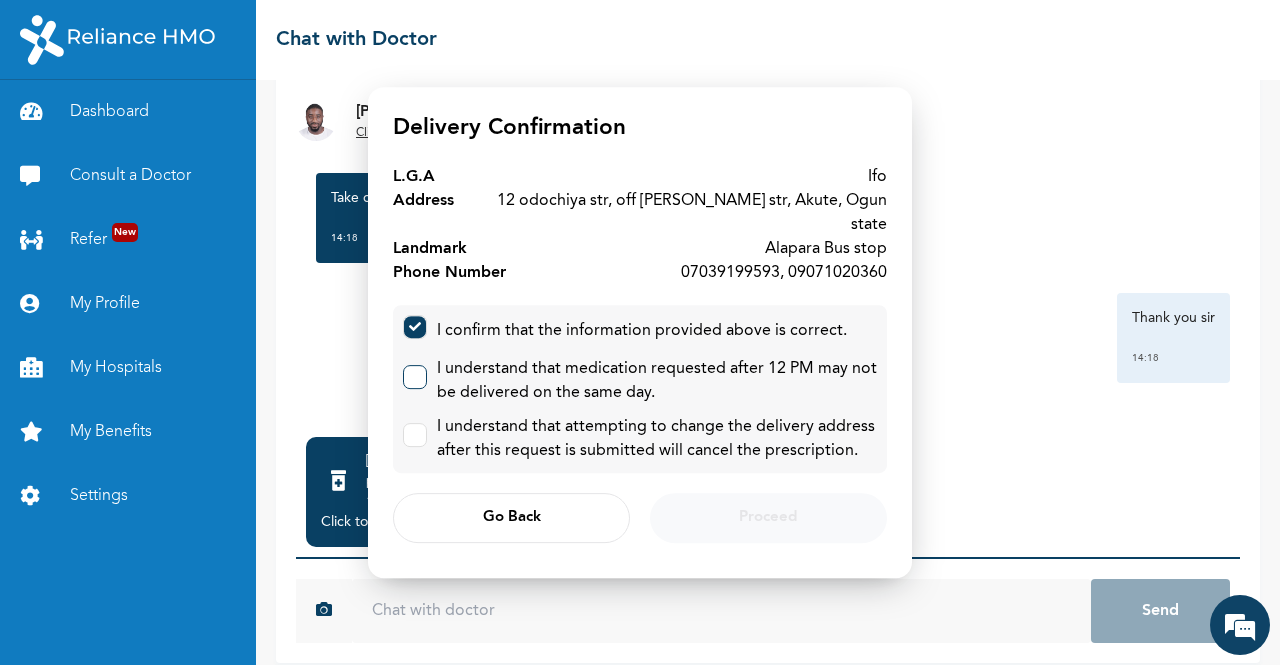 click at bounding box center (415, 377) 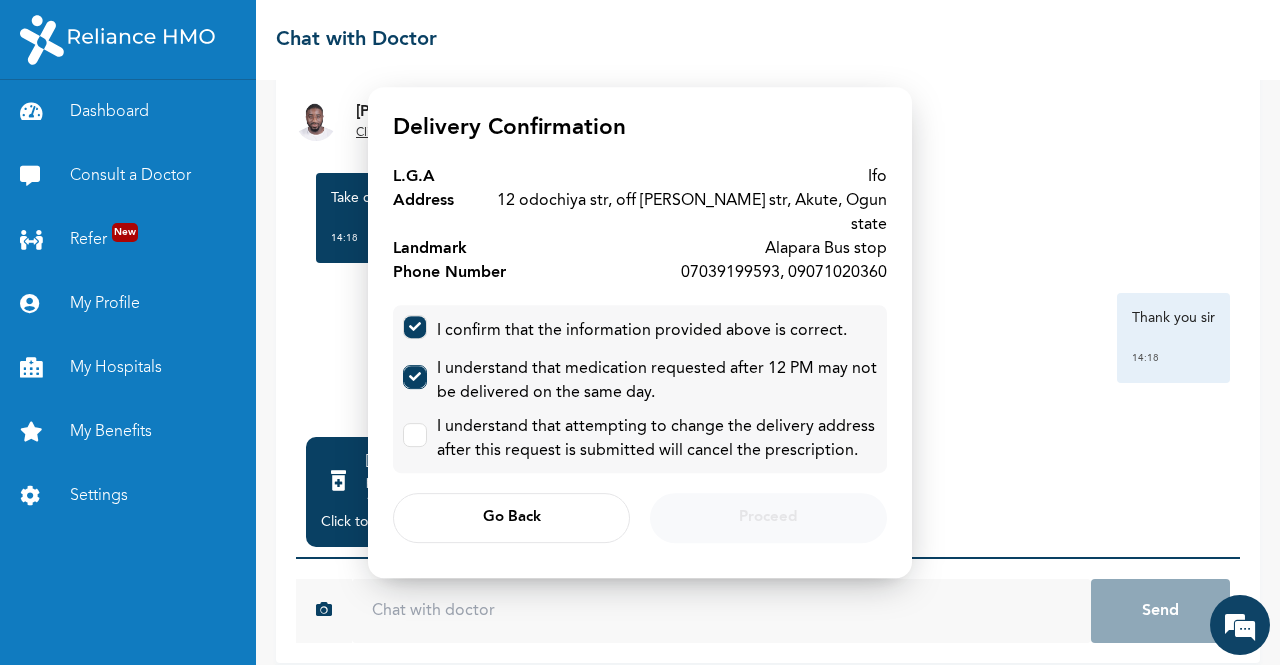 checkbox on "true" 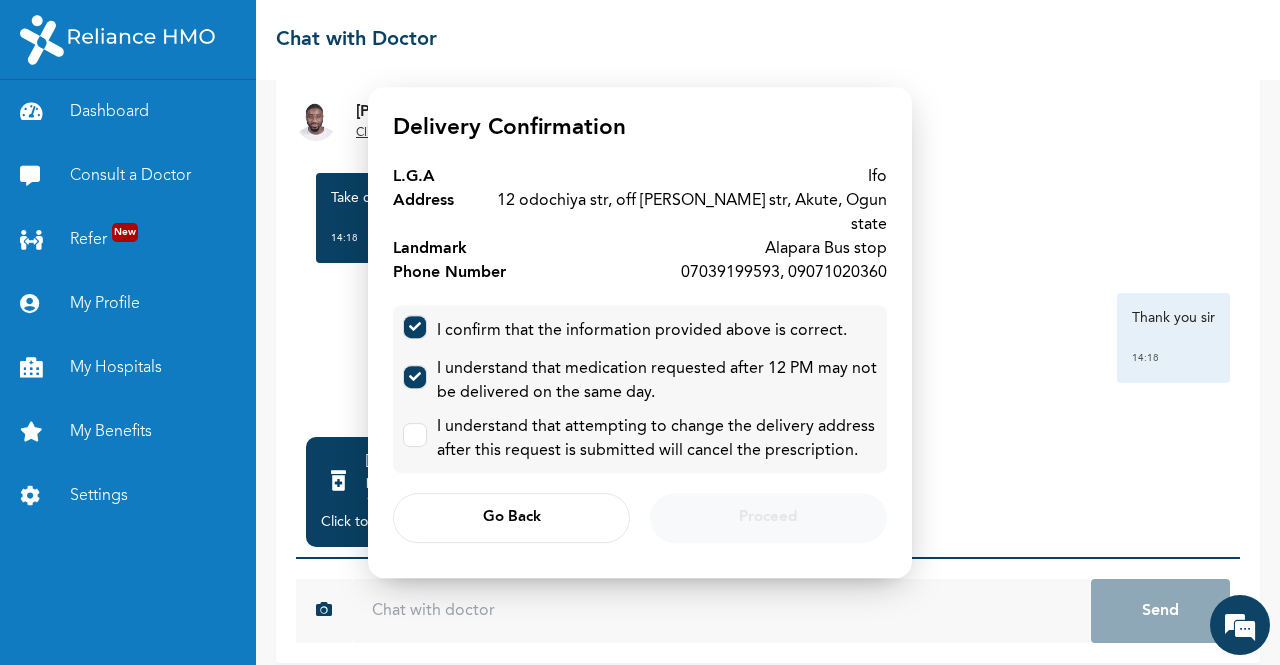 click at bounding box center [415, 439] 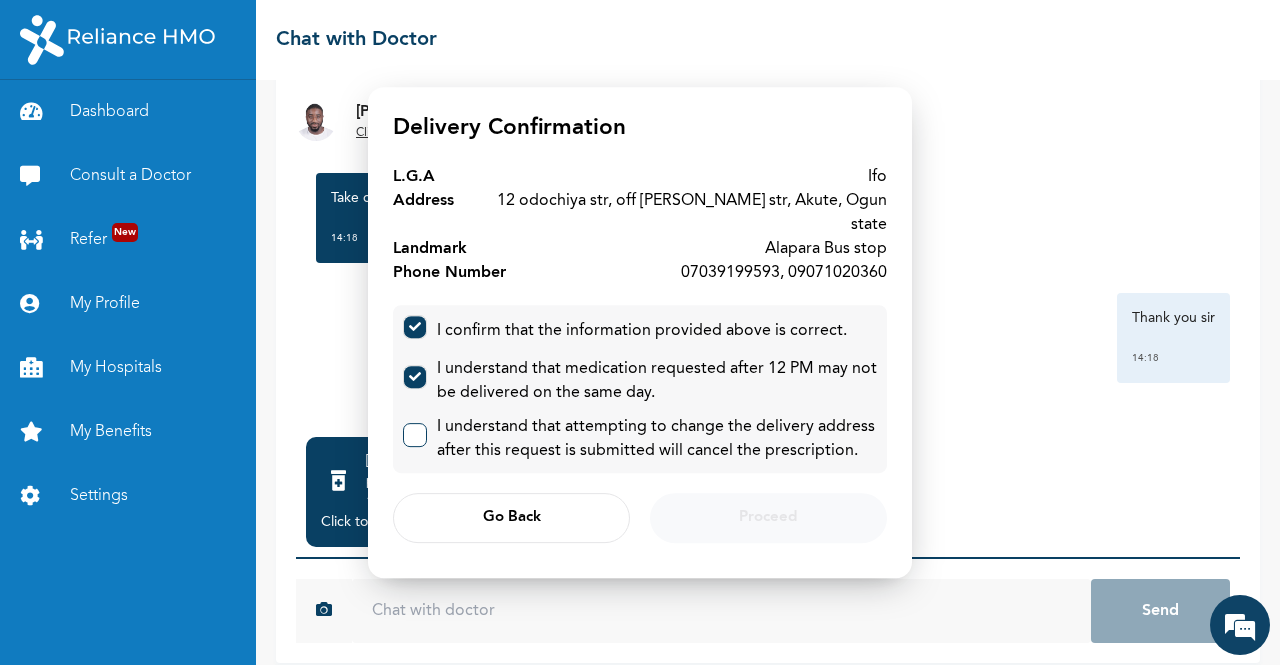 click at bounding box center (415, 435) 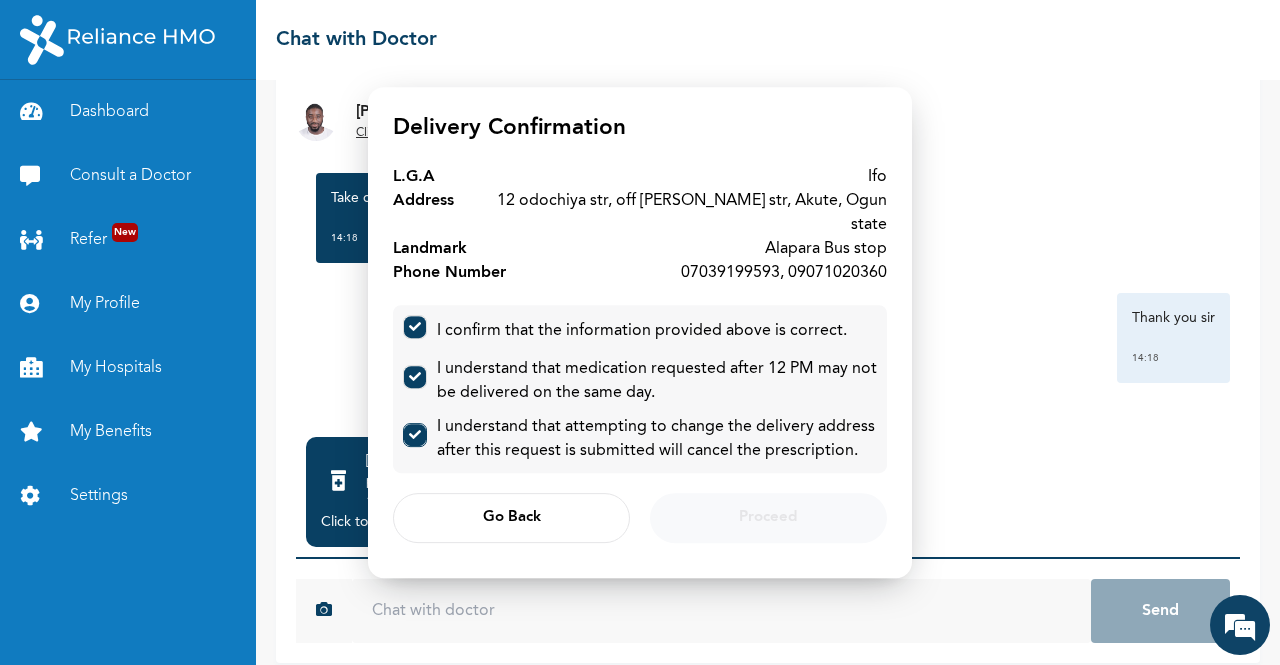 checkbox on "true" 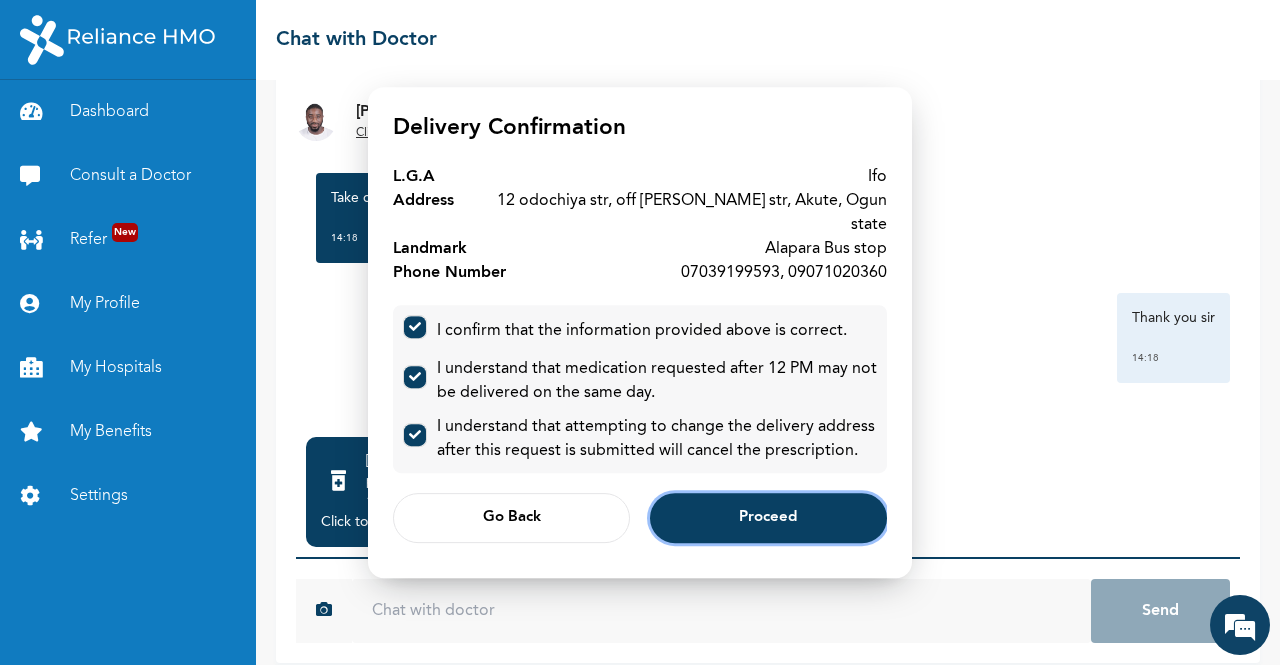 click on "Proceed" at bounding box center (768, 518) 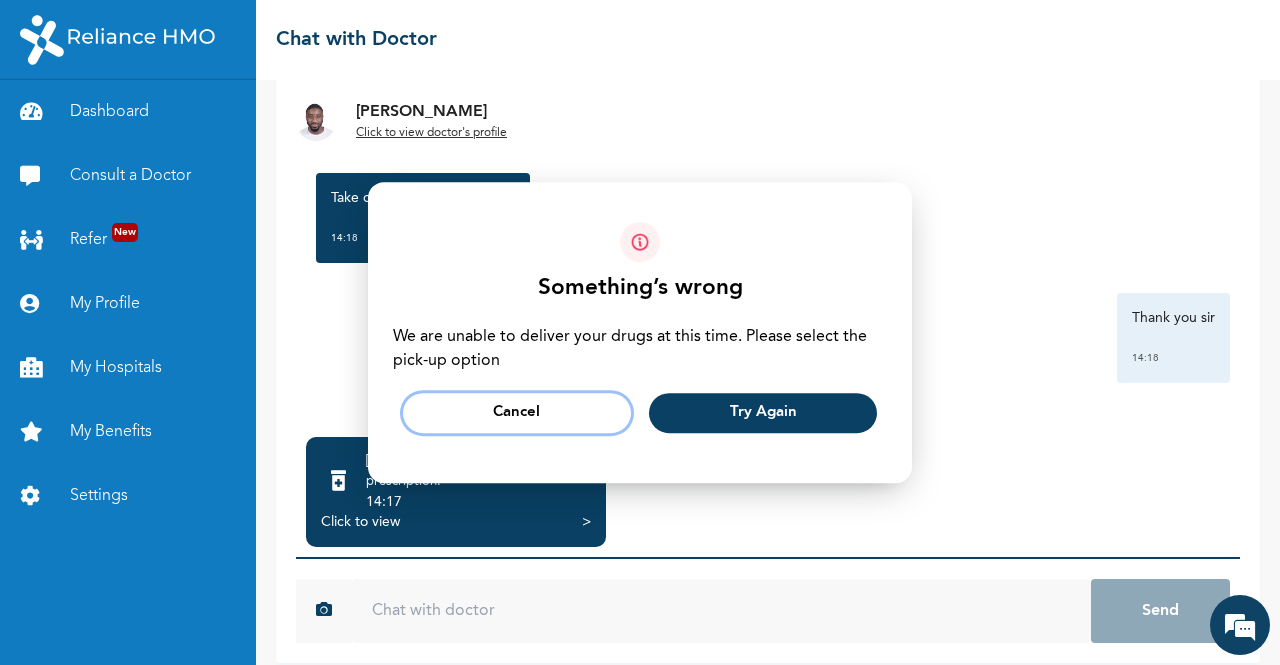 click on "Cancel" at bounding box center (516, 413) 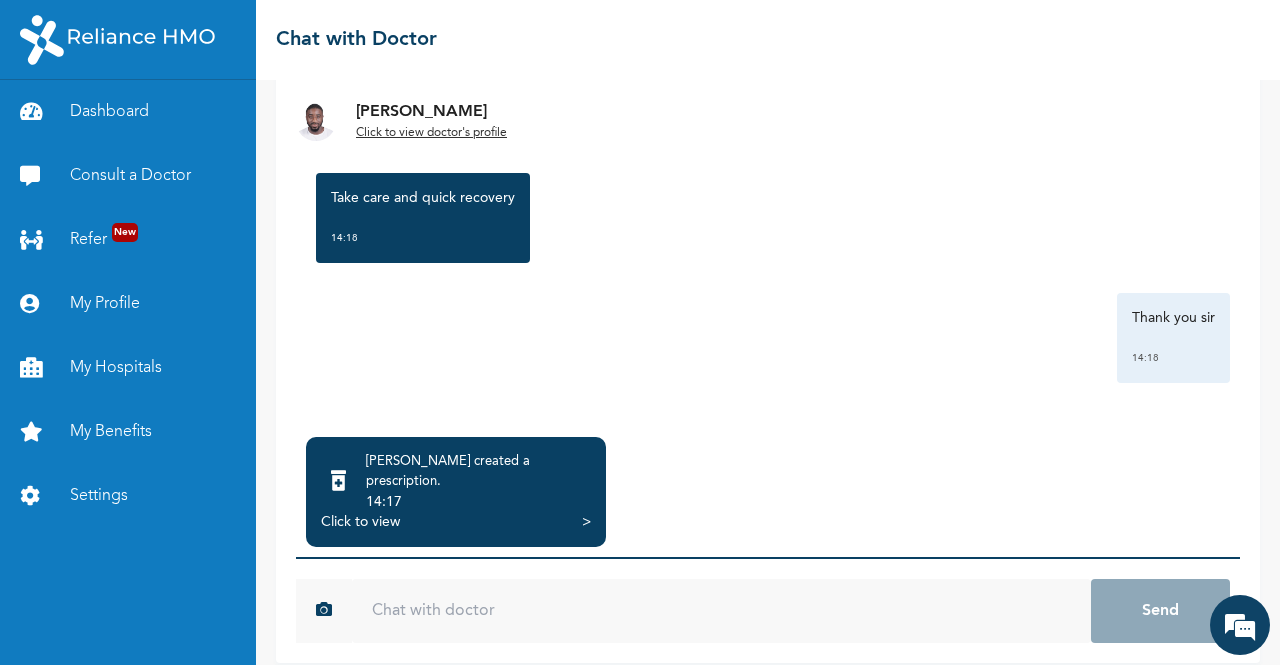 click on "Click to view" at bounding box center (360, 522) 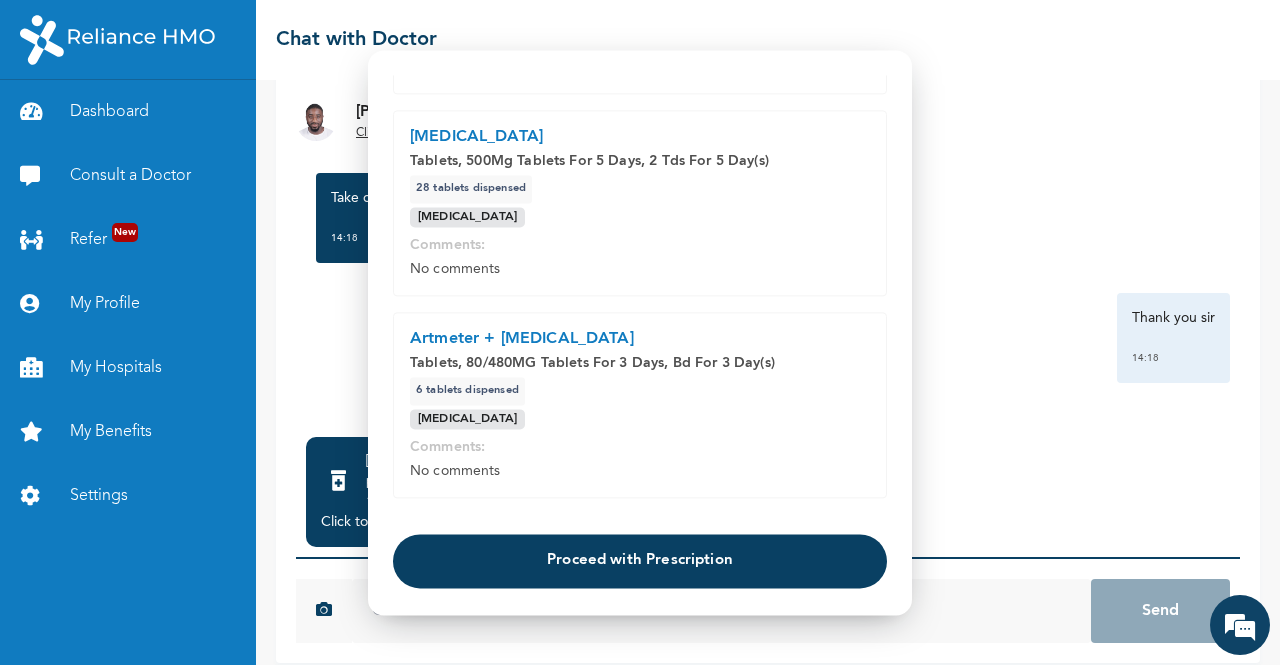 scroll, scrollTop: 455, scrollLeft: 0, axis: vertical 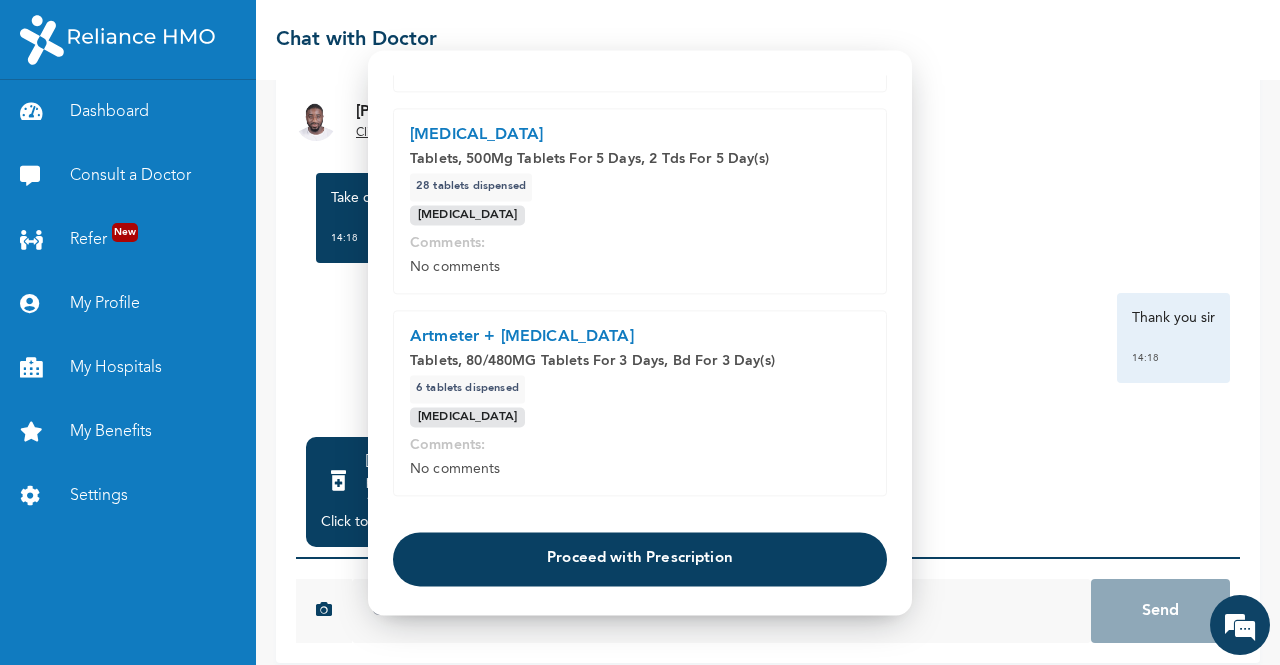 click on "Proceed with Prescription" at bounding box center (640, 559) 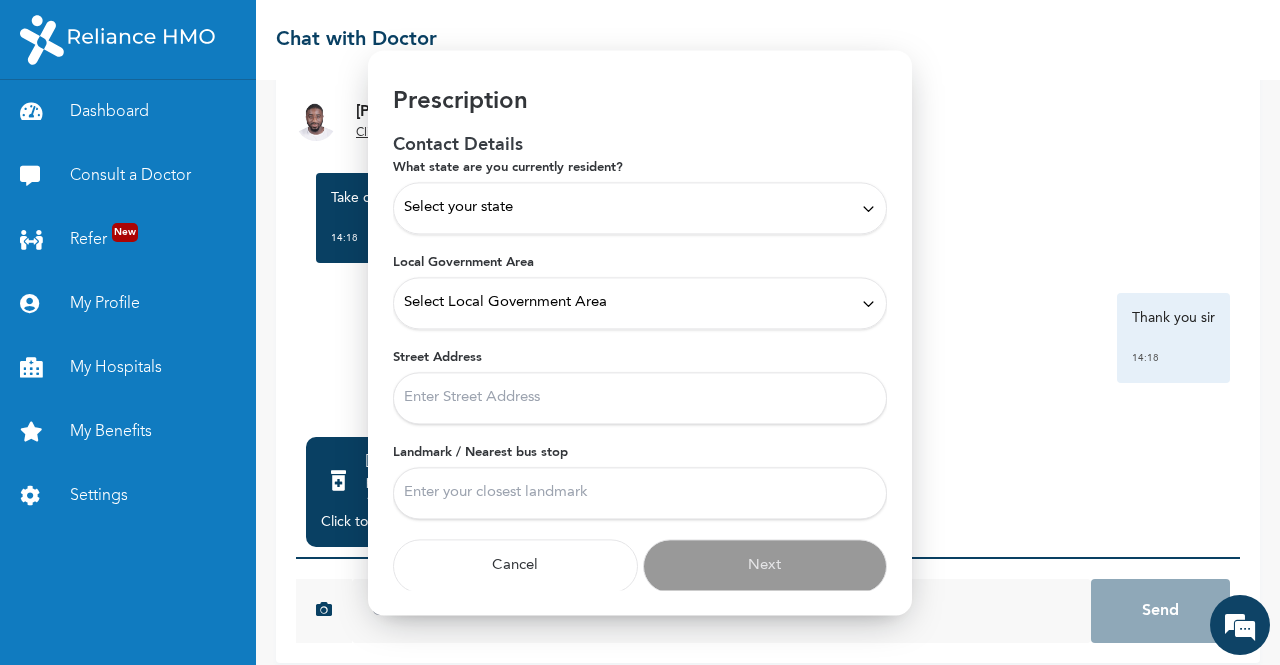 click 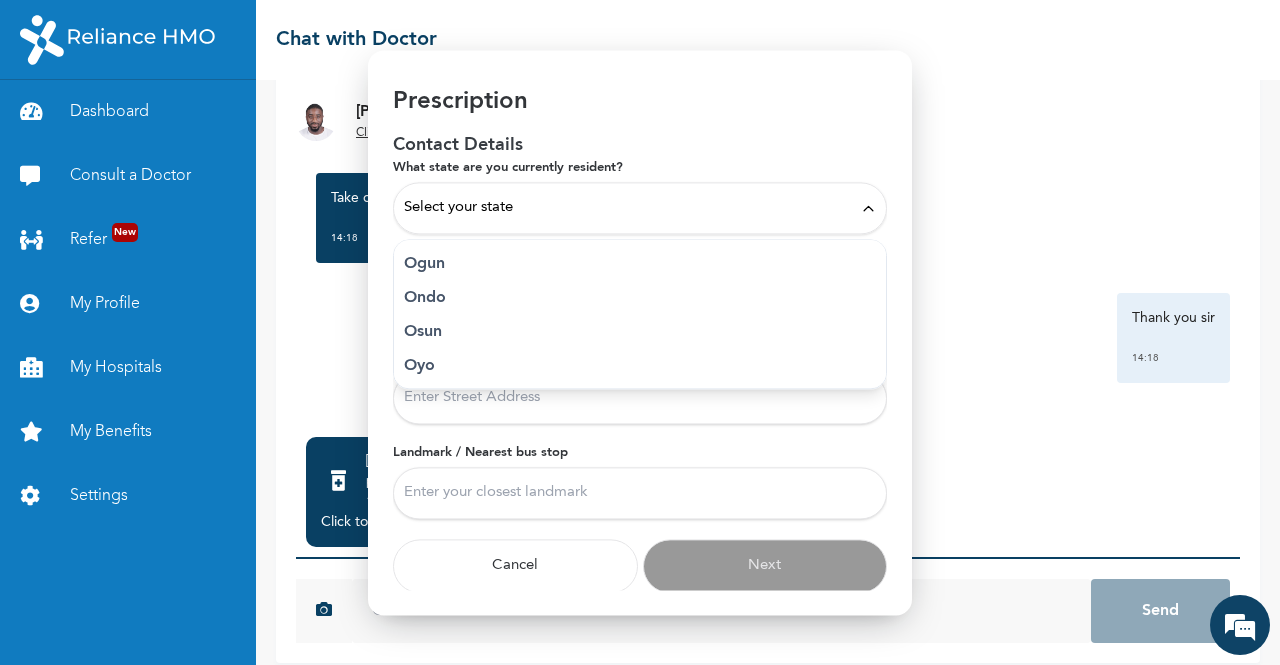 scroll, scrollTop: 929, scrollLeft: 0, axis: vertical 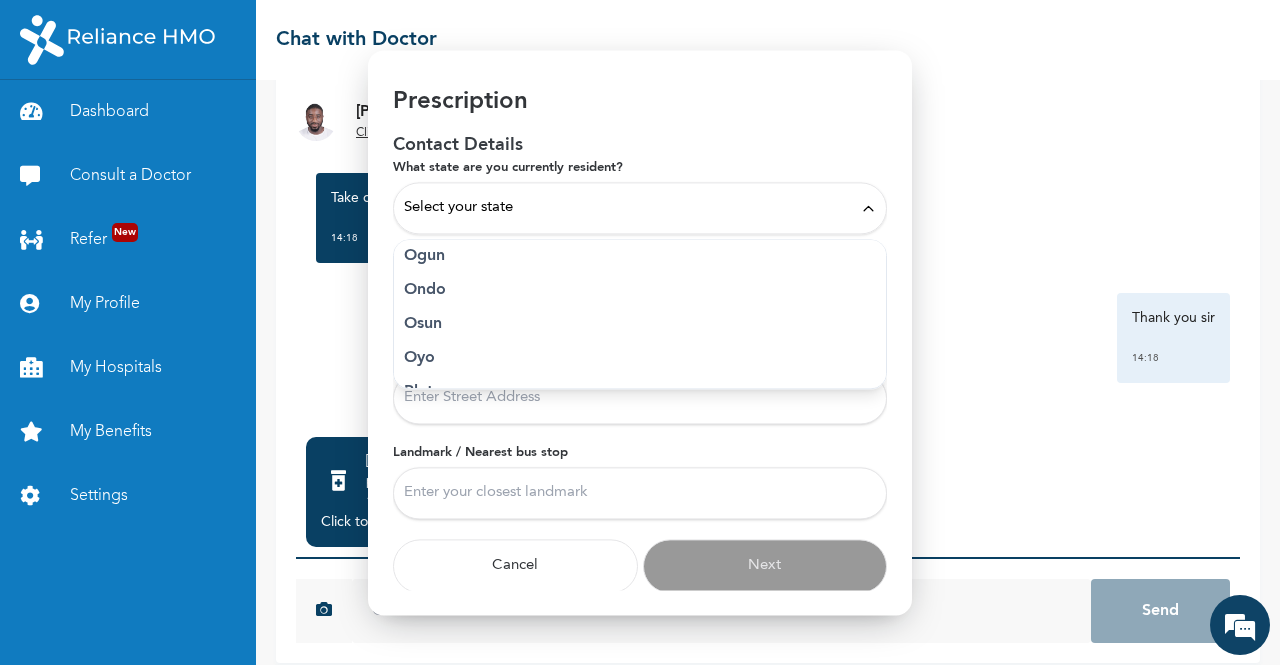 click on "Ogun" at bounding box center [640, 256] 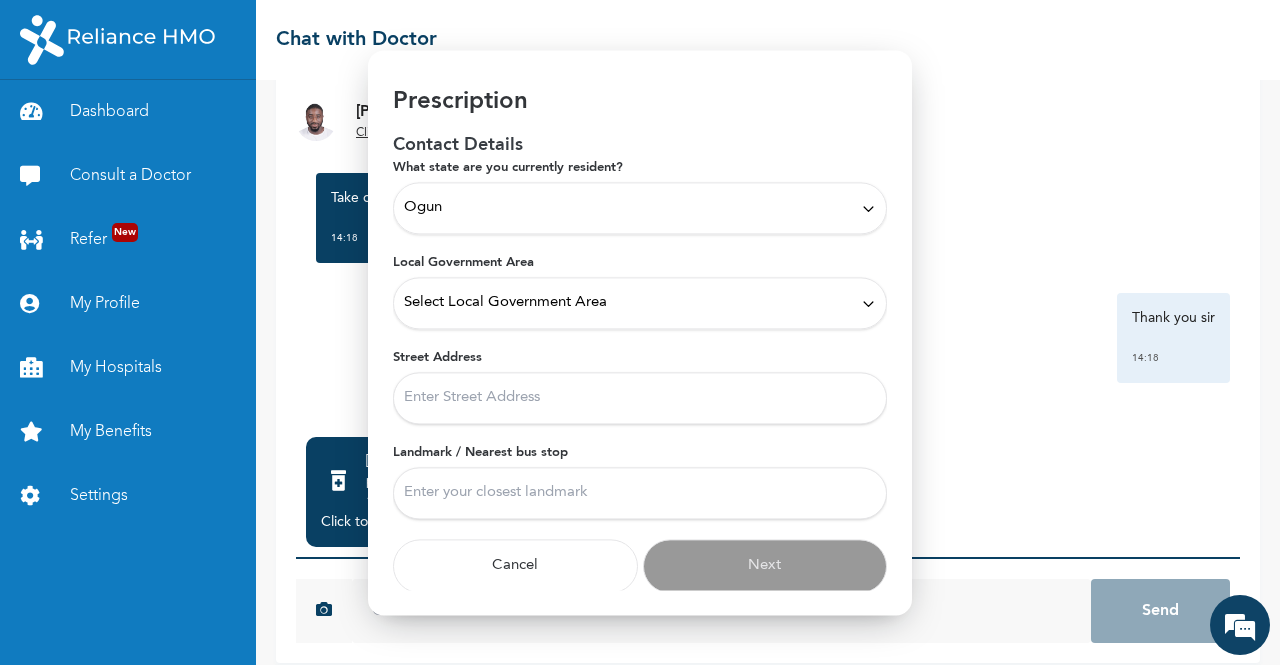 click 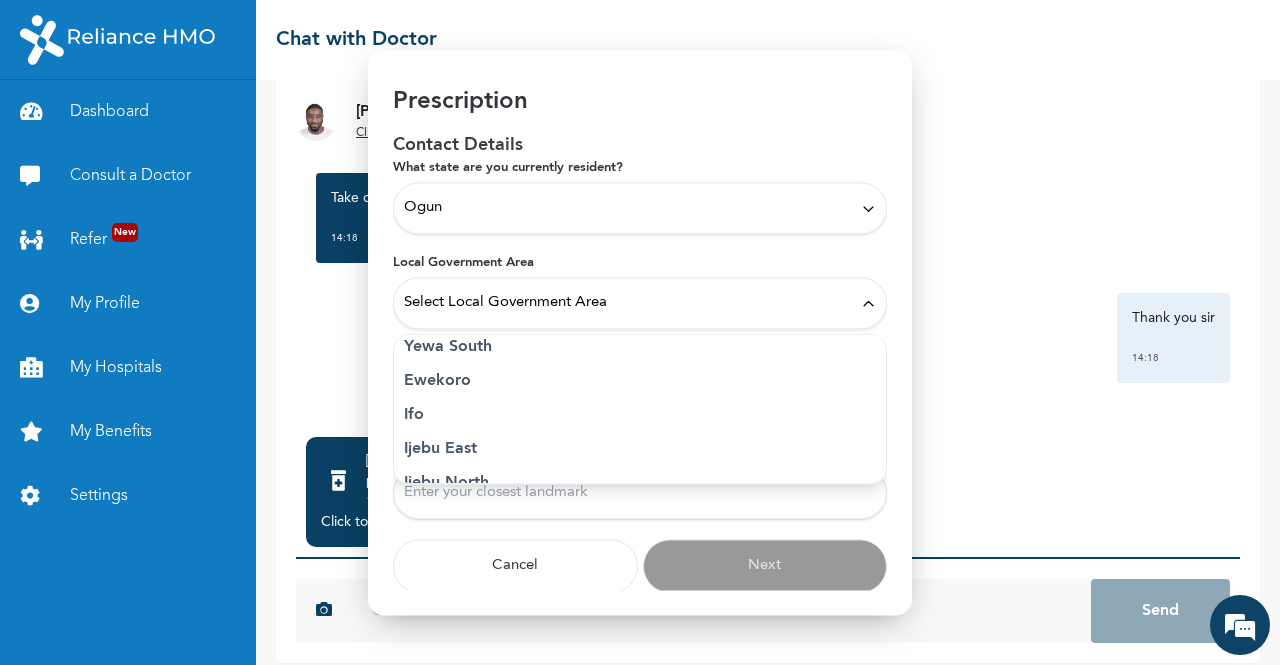 scroll, scrollTop: 164, scrollLeft: 0, axis: vertical 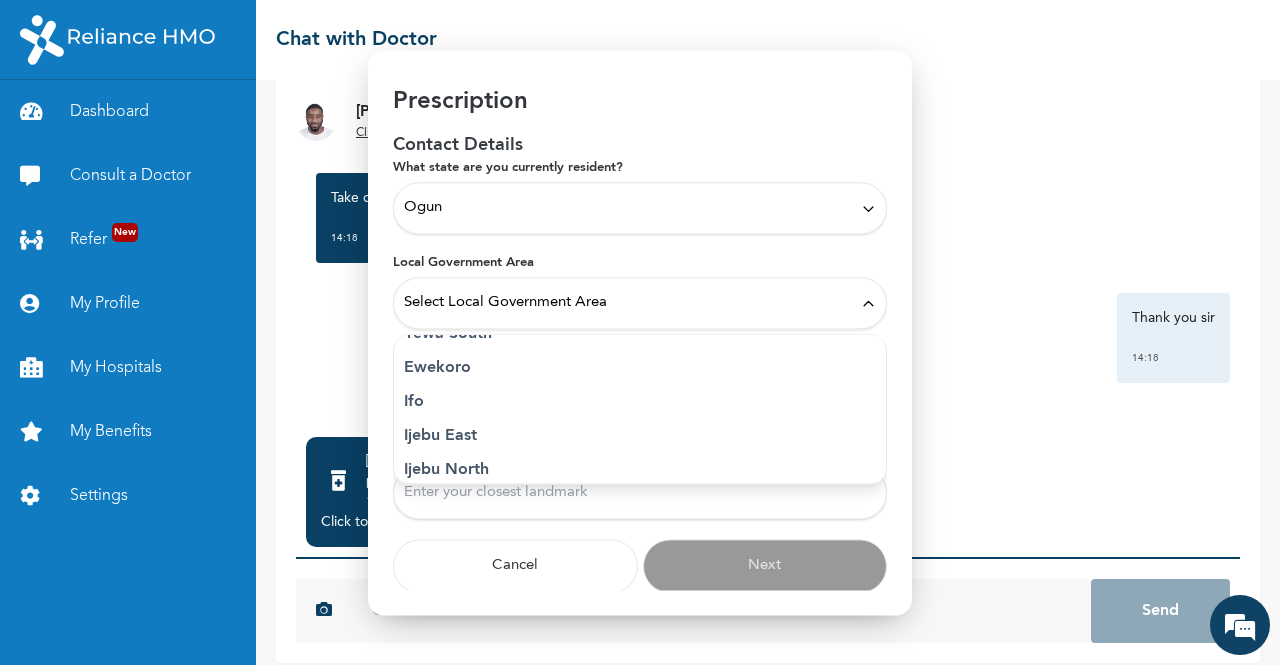 click on "Ifo" at bounding box center (640, 402) 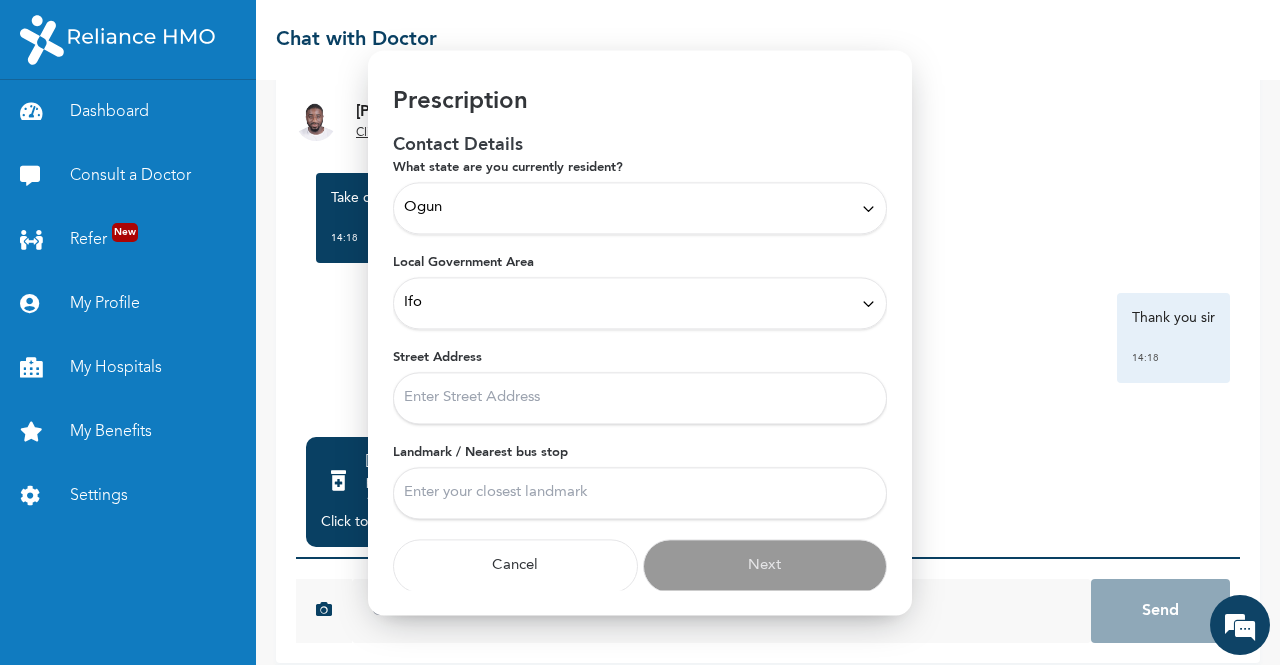 click on "Street Address" at bounding box center (640, 398) 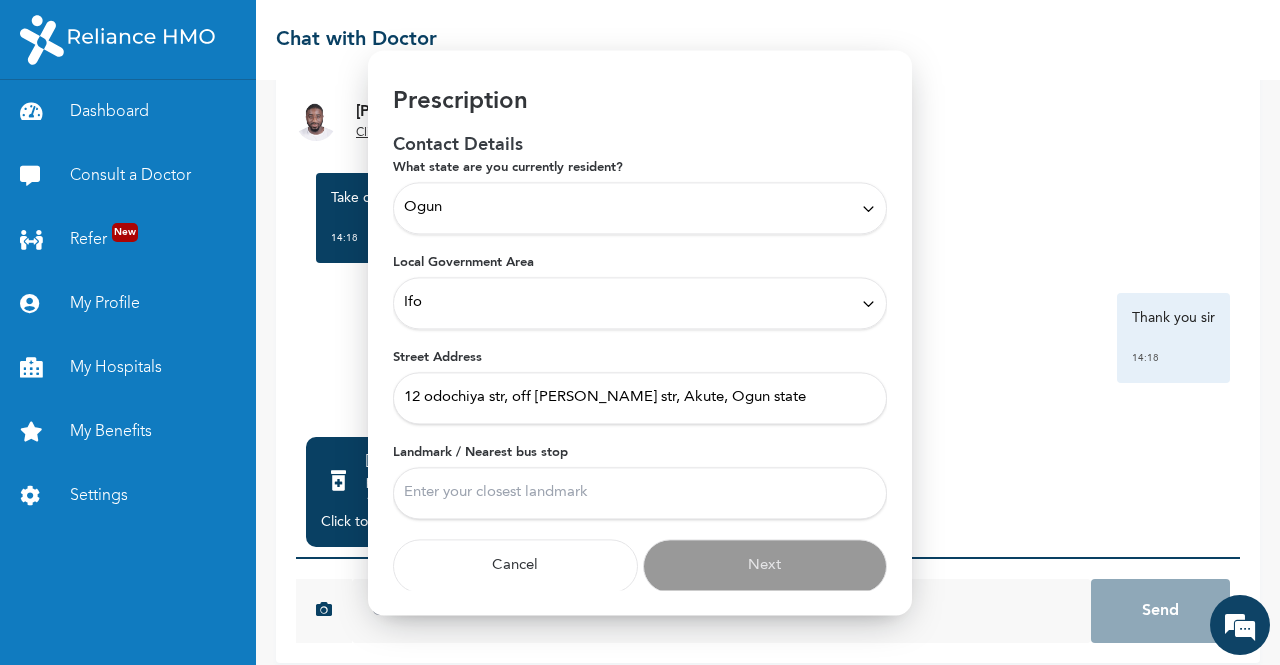 click on "Landmark / Nearest bus stop" at bounding box center (640, 493) 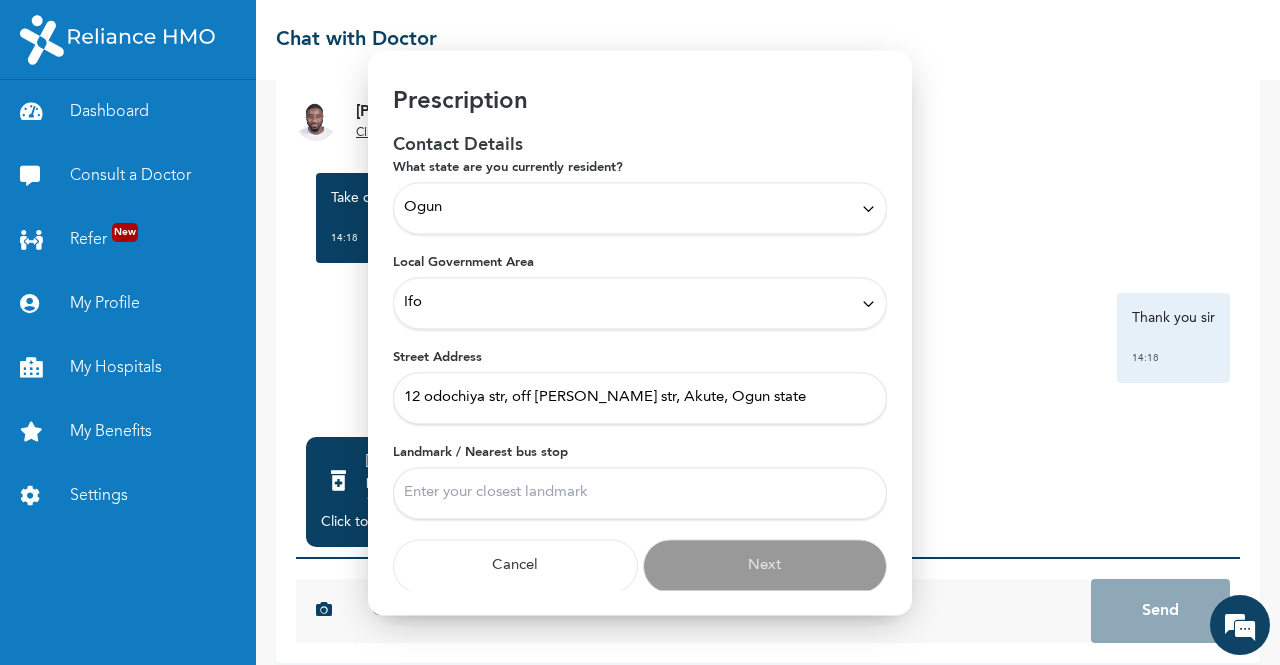type on "Alapara Bus stop" 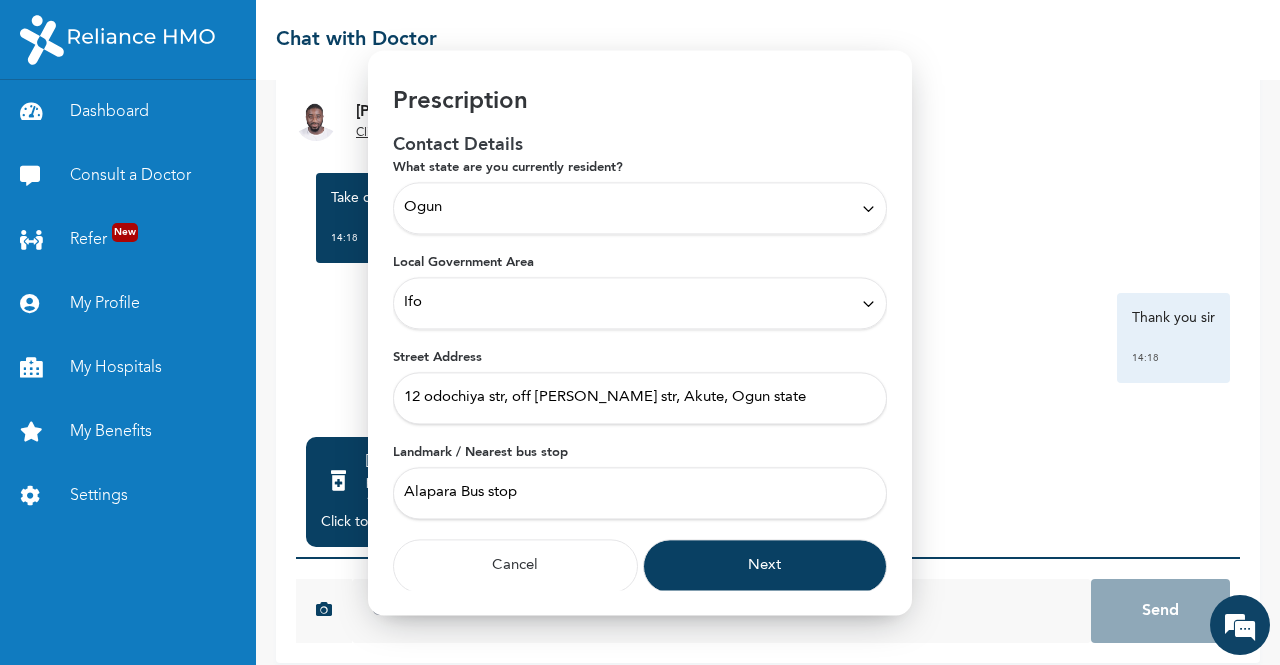 click on "Next" at bounding box center (765, 566) 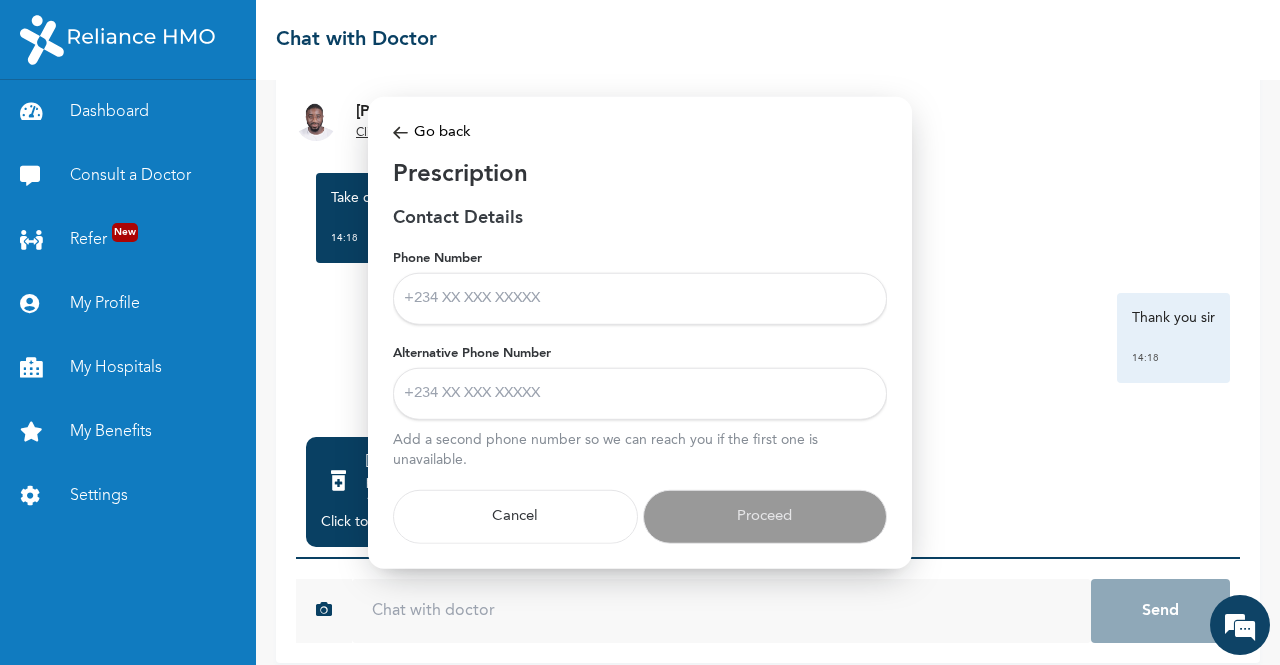 scroll, scrollTop: 0, scrollLeft: 0, axis: both 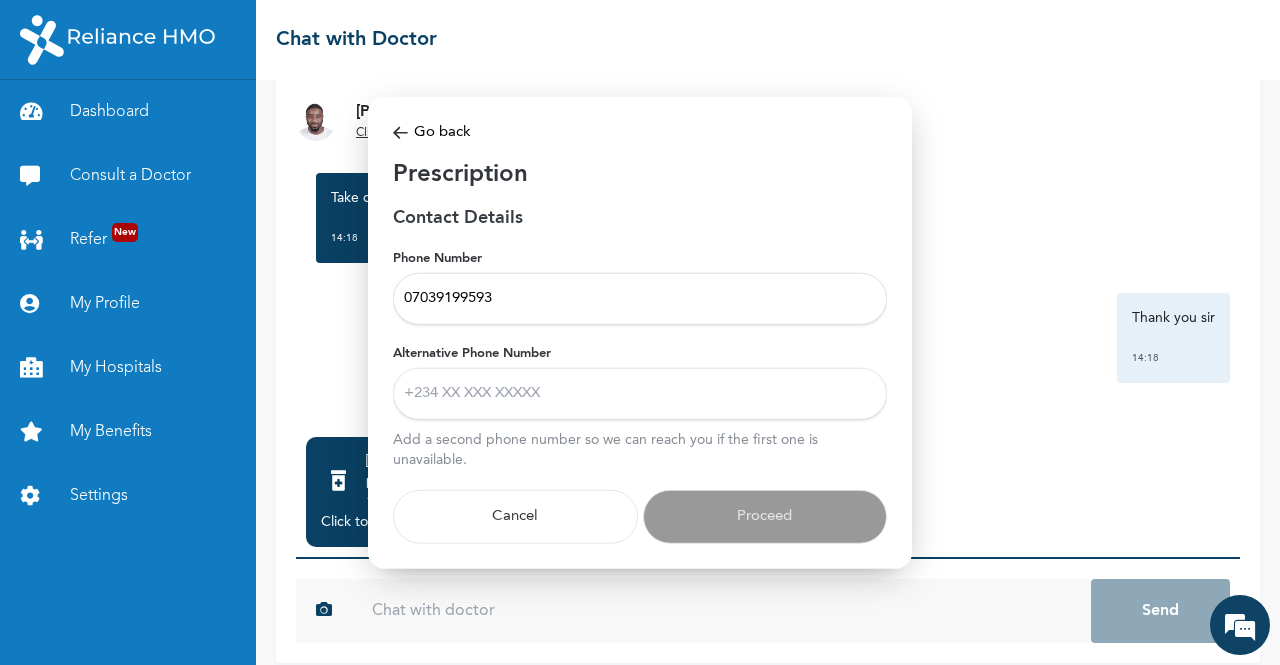 click on "Alternative Phone Number" at bounding box center [640, 394] 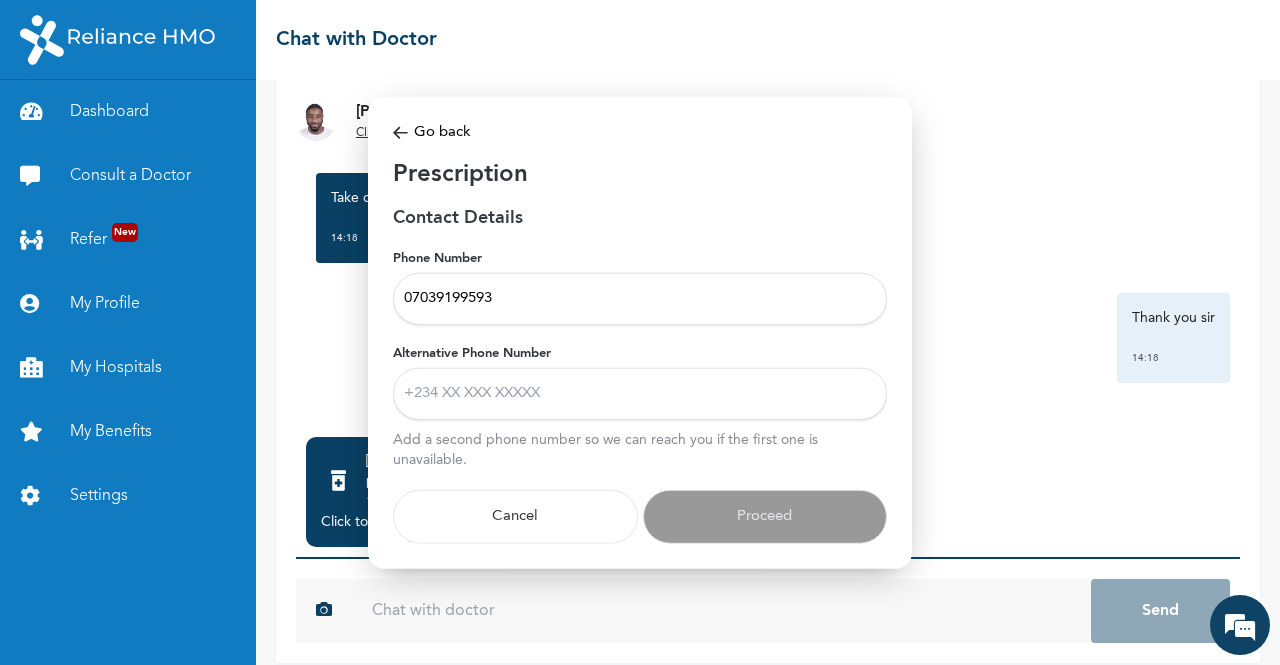 type on "09071020360" 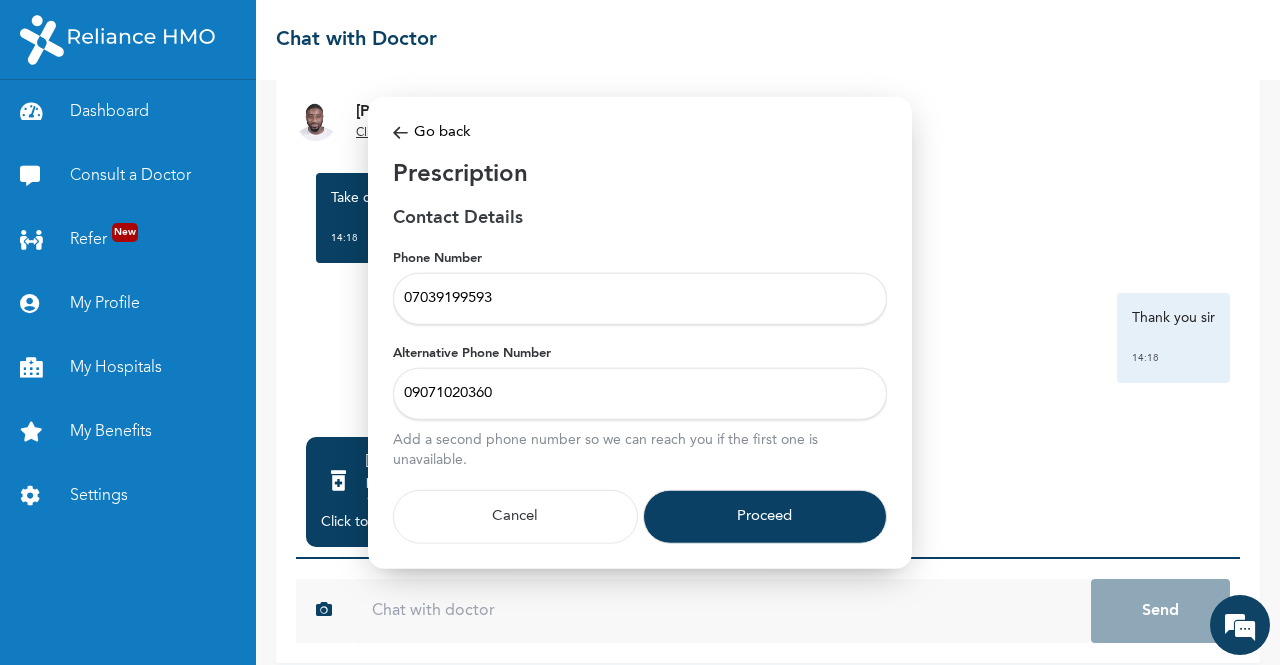 click on "Proceed" at bounding box center [765, 517] 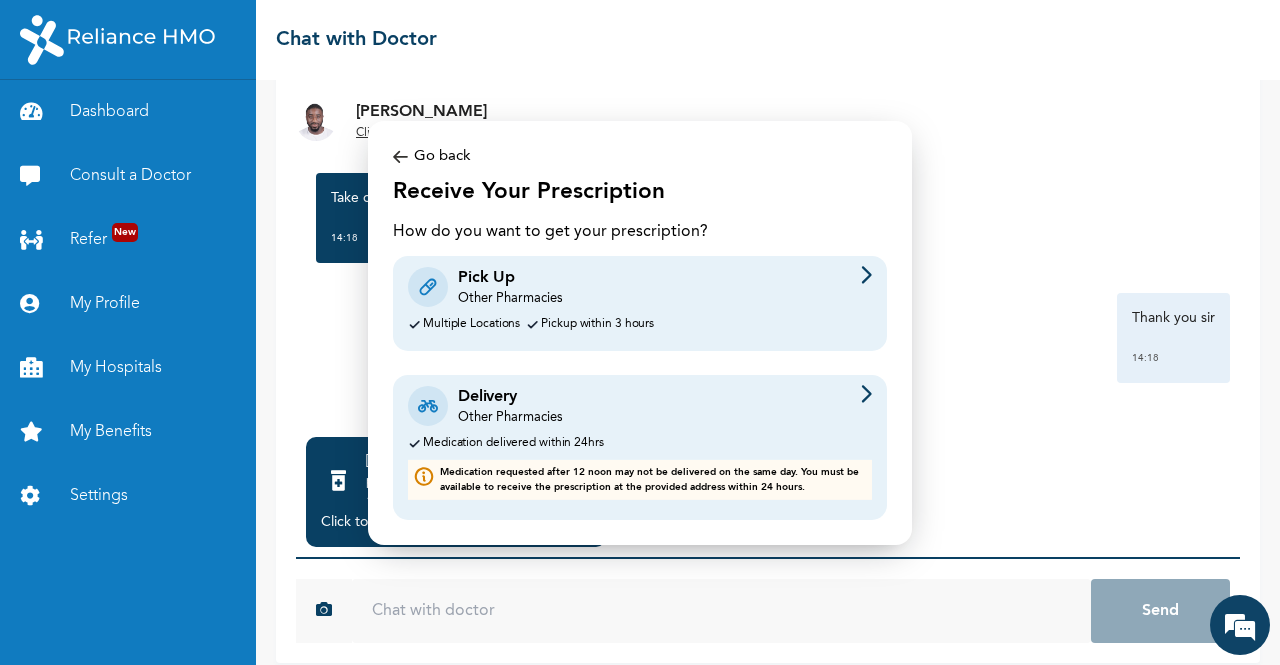 click on "Pick Up" at bounding box center (510, 278) 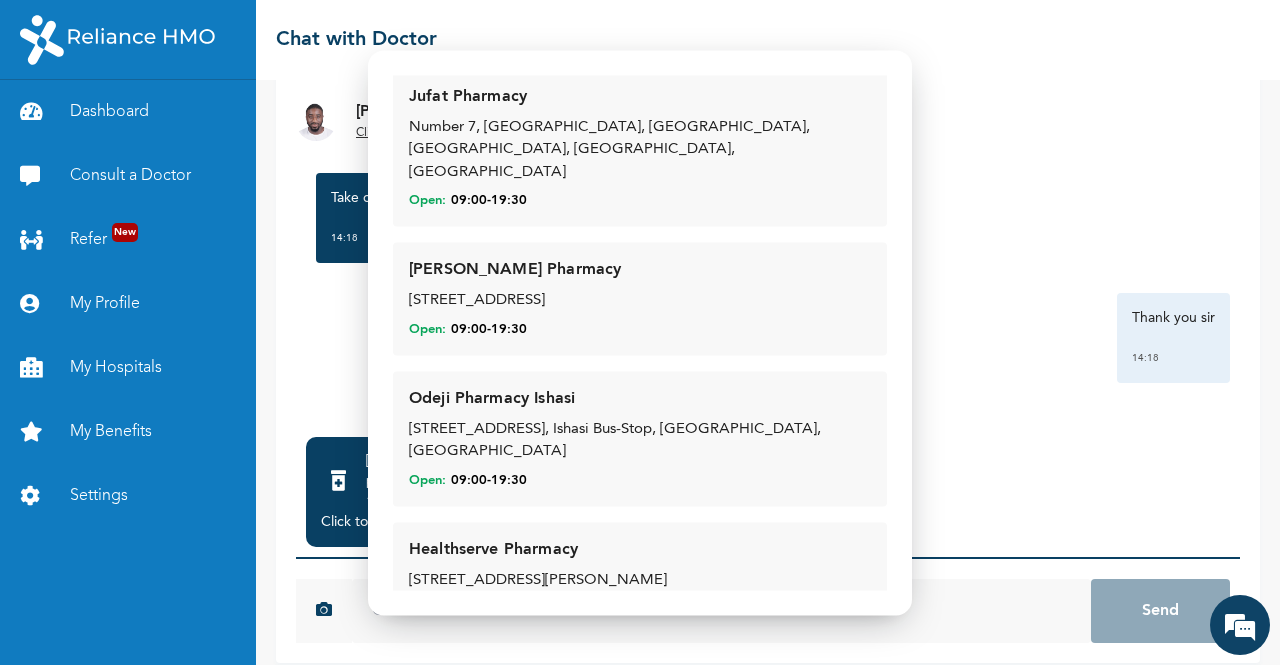scroll, scrollTop: 3631, scrollLeft: 0, axis: vertical 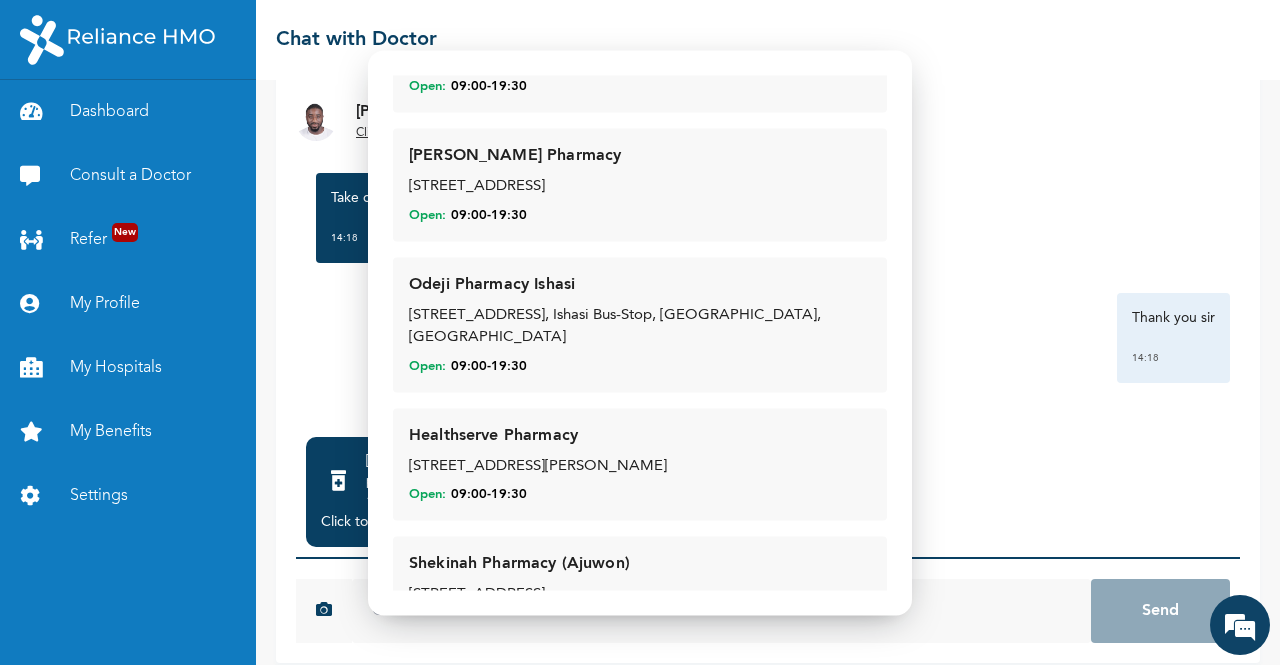 click on "10, Ishasi Road, Ishasi Bus-Stop, Akute, Ogun State" at bounding box center [640, 327] 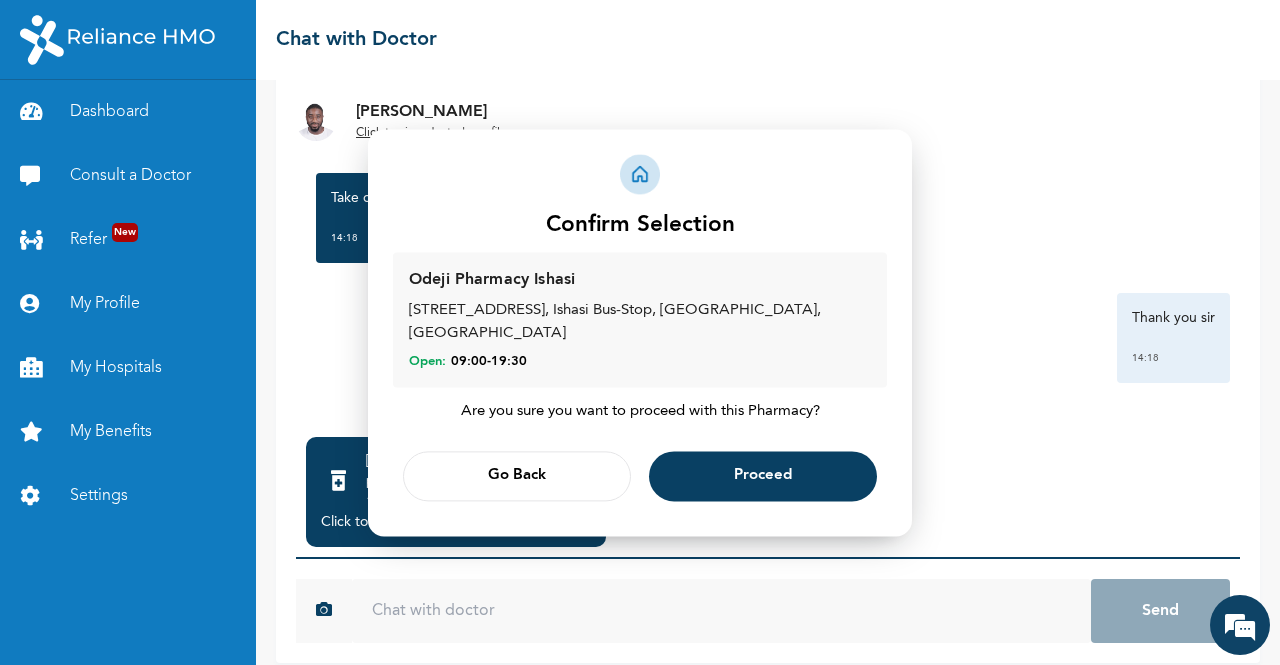 scroll, scrollTop: 0, scrollLeft: 0, axis: both 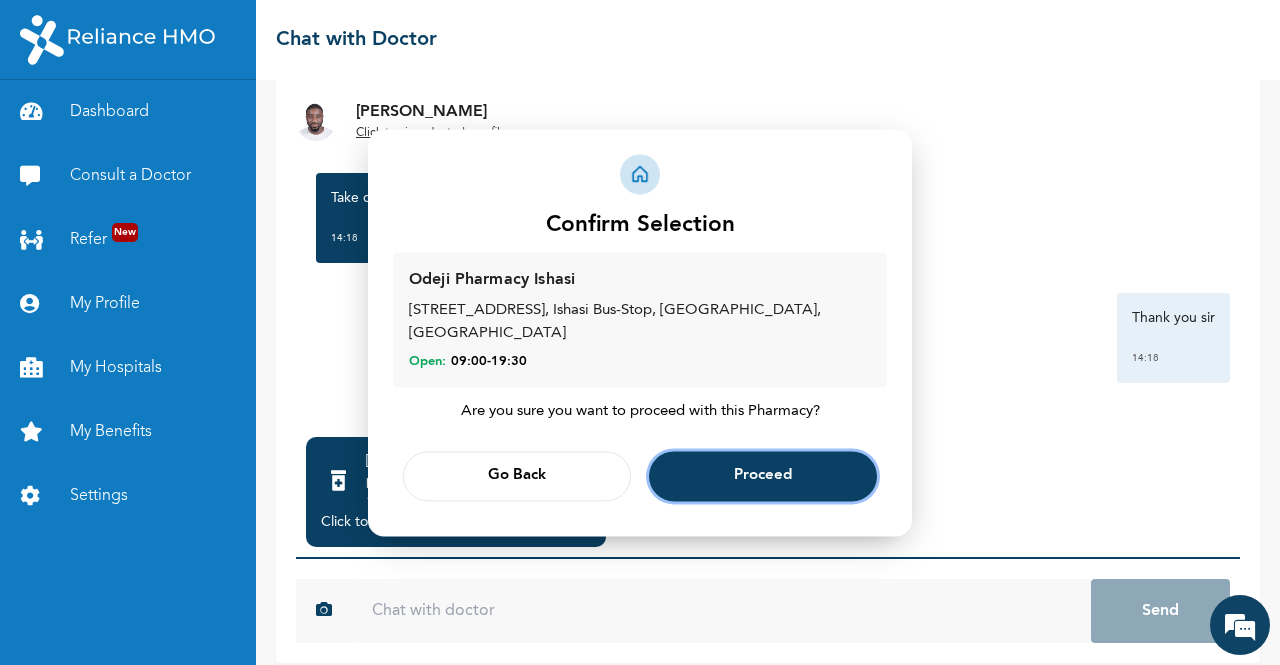 click on "Proceed" at bounding box center (763, 476) 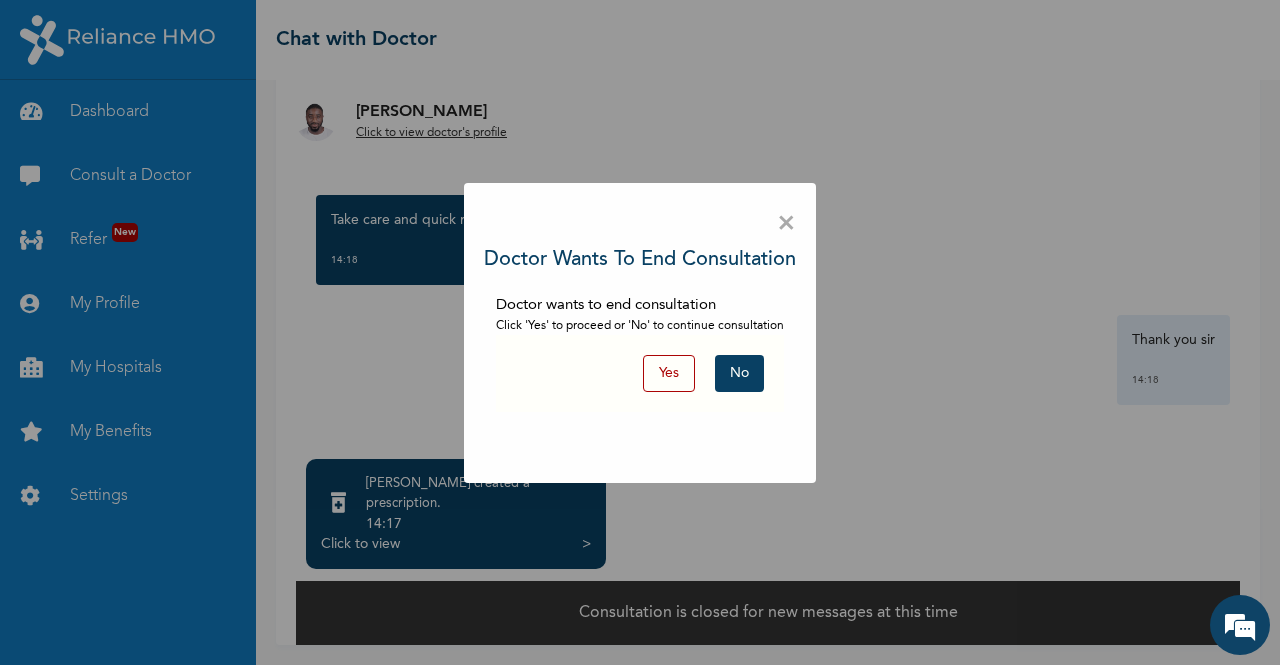 scroll, scrollTop: 114, scrollLeft: 0, axis: vertical 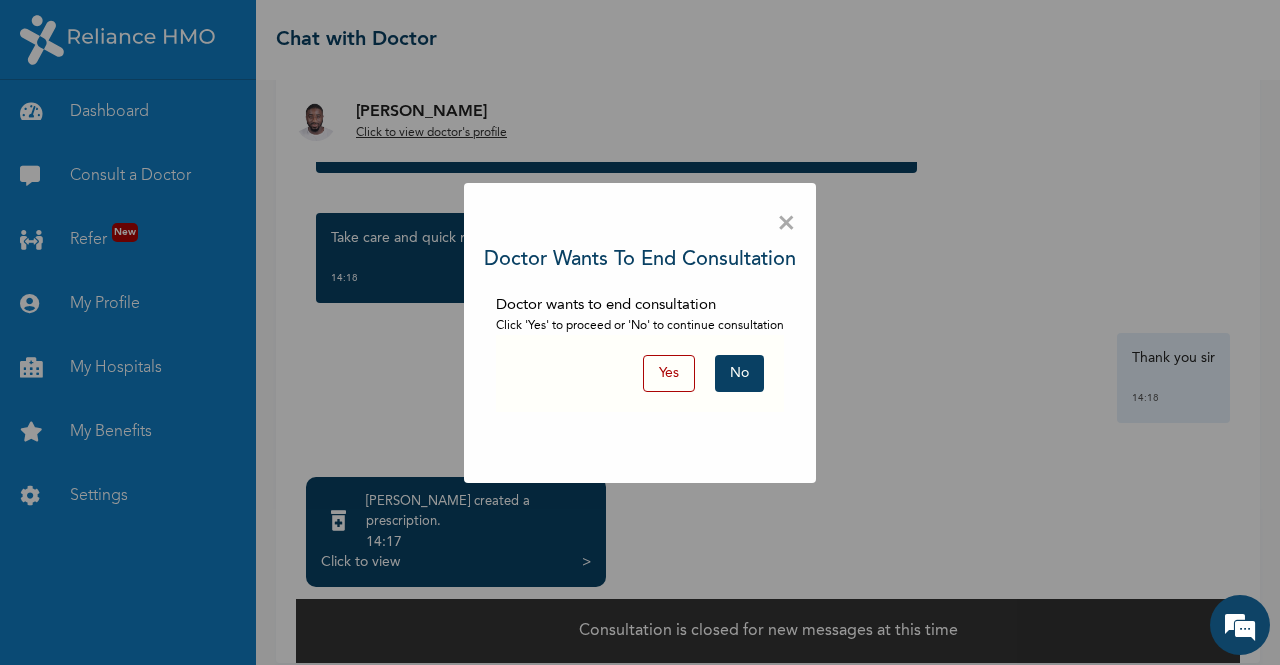 click on "Yes" at bounding box center (669, 373) 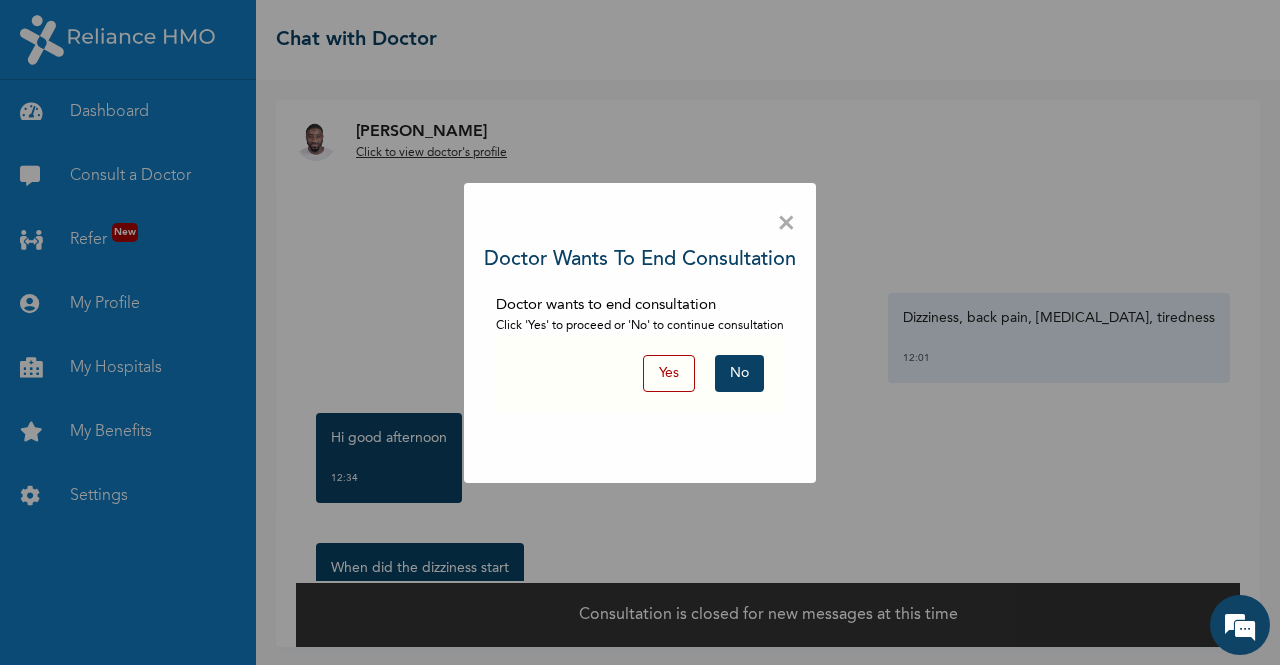 scroll, scrollTop: 2, scrollLeft: 0, axis: vertical 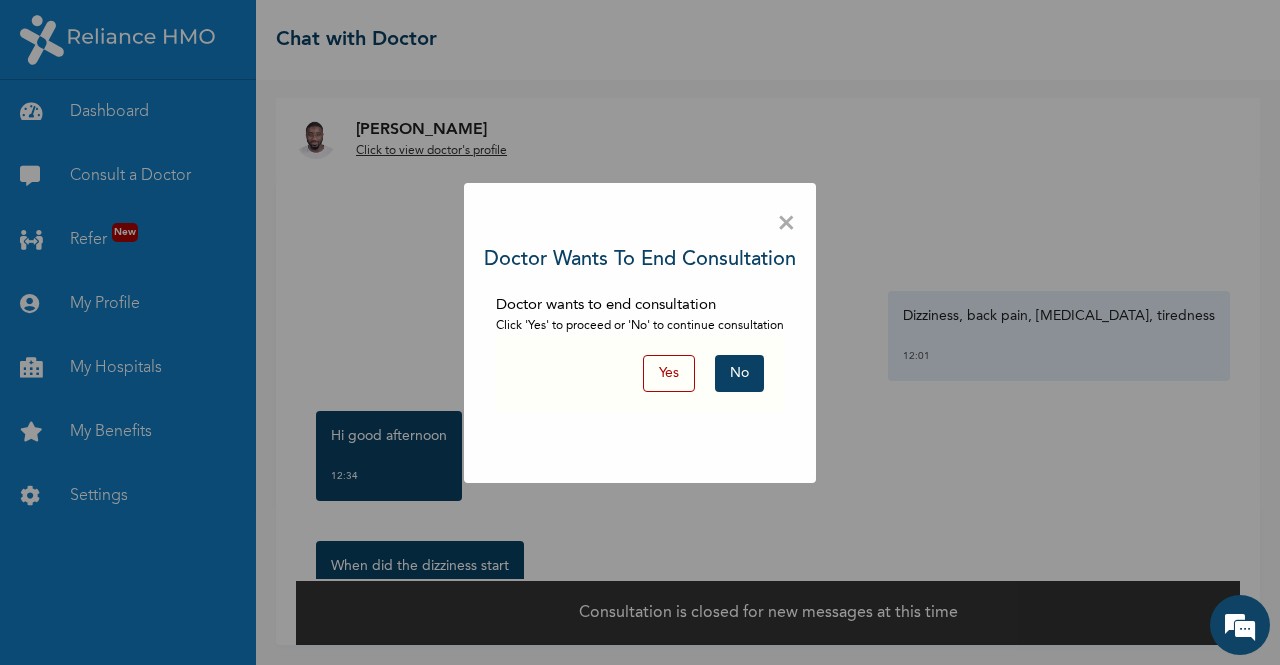 click on "No" at bounding box center (739, 373) 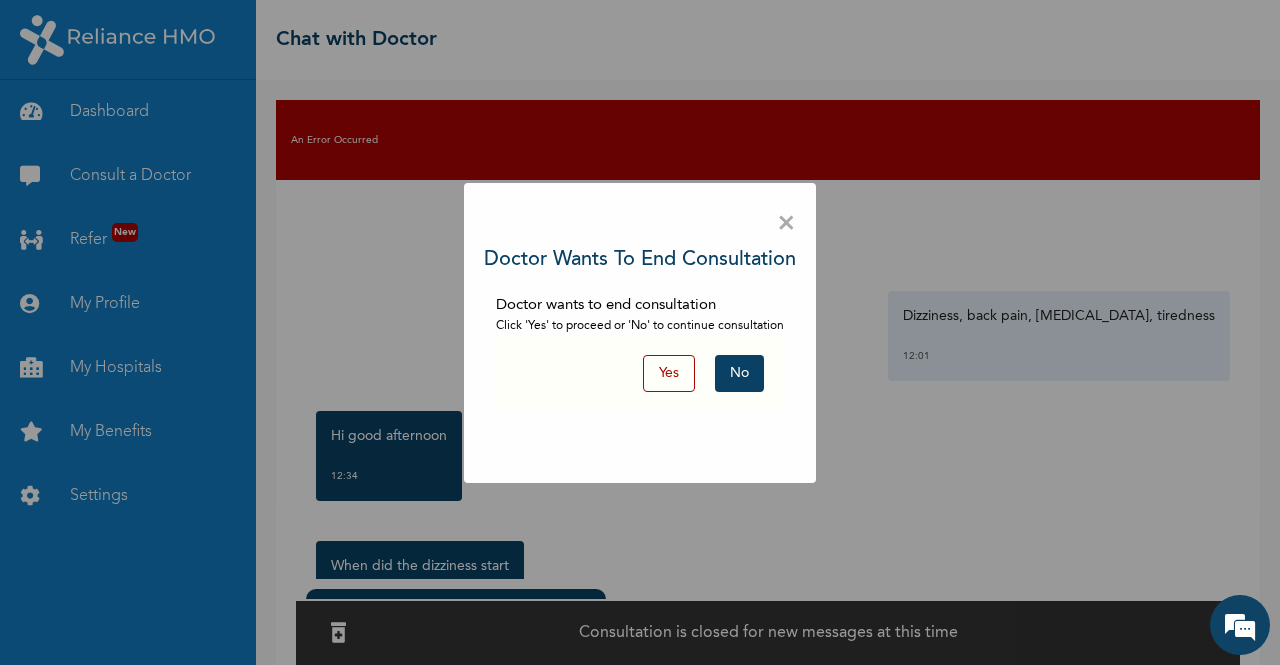 click on "No" at bounding box center (739, 373) 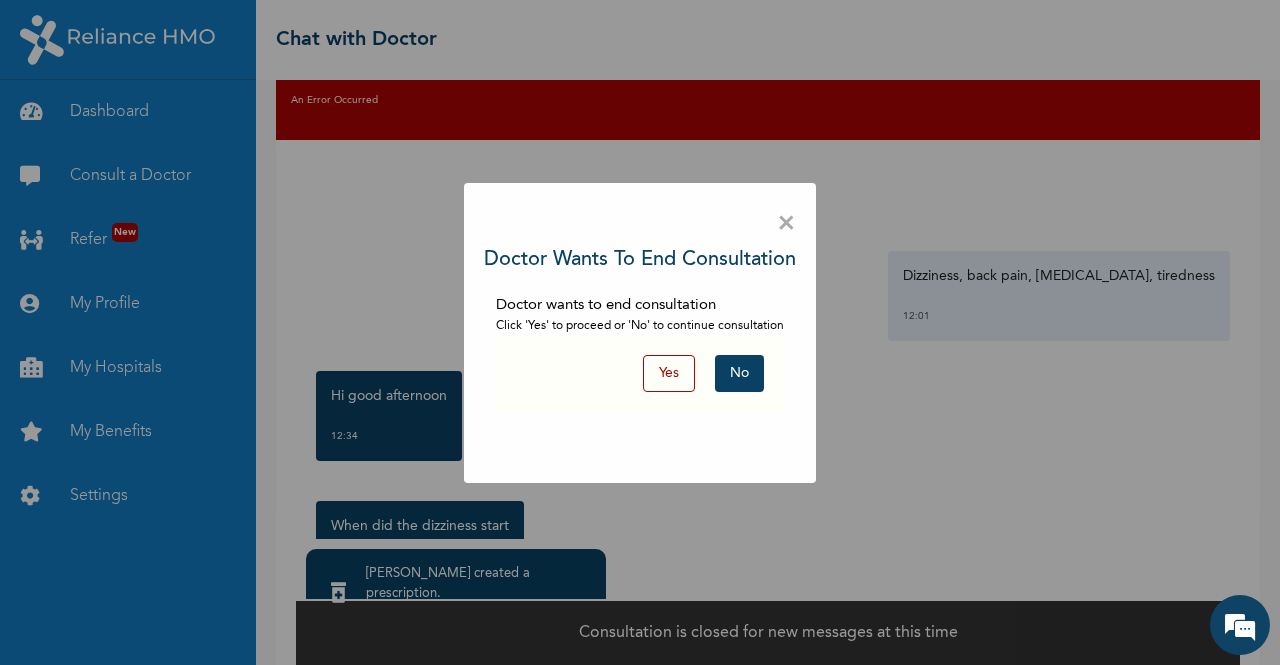 scroll, scrollTop: 100, scrollLeft: 0, axis: vertical 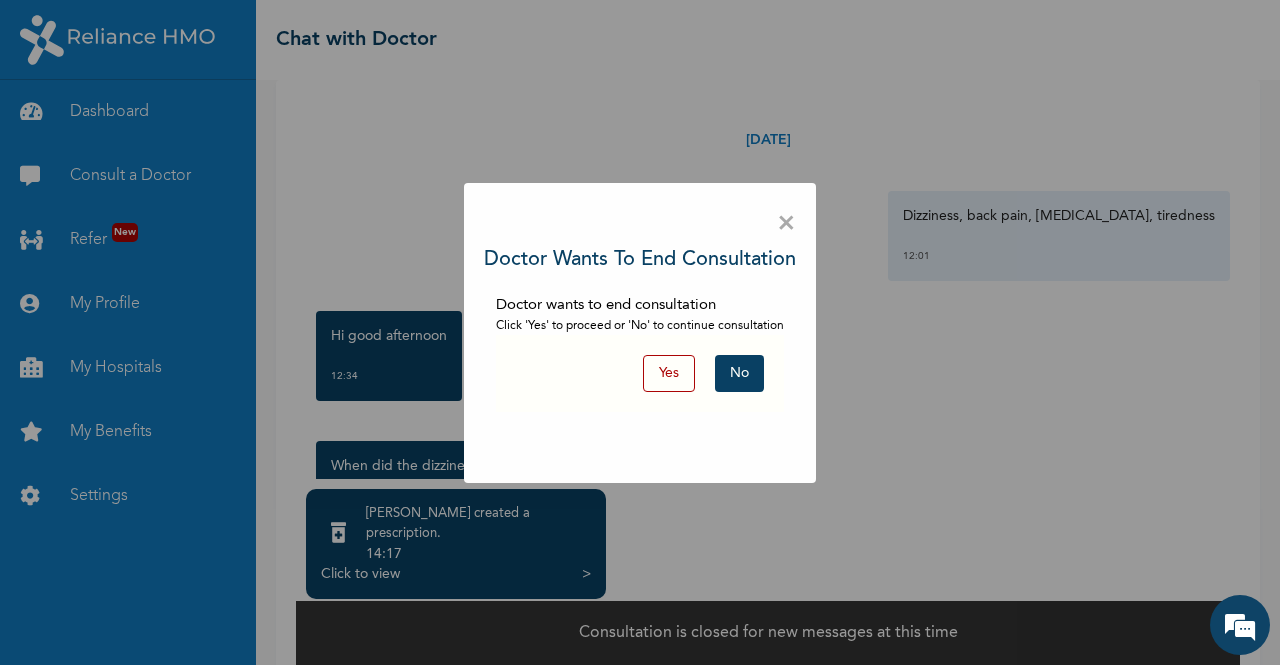 click on "Yes" at bounding box center (669, 373) 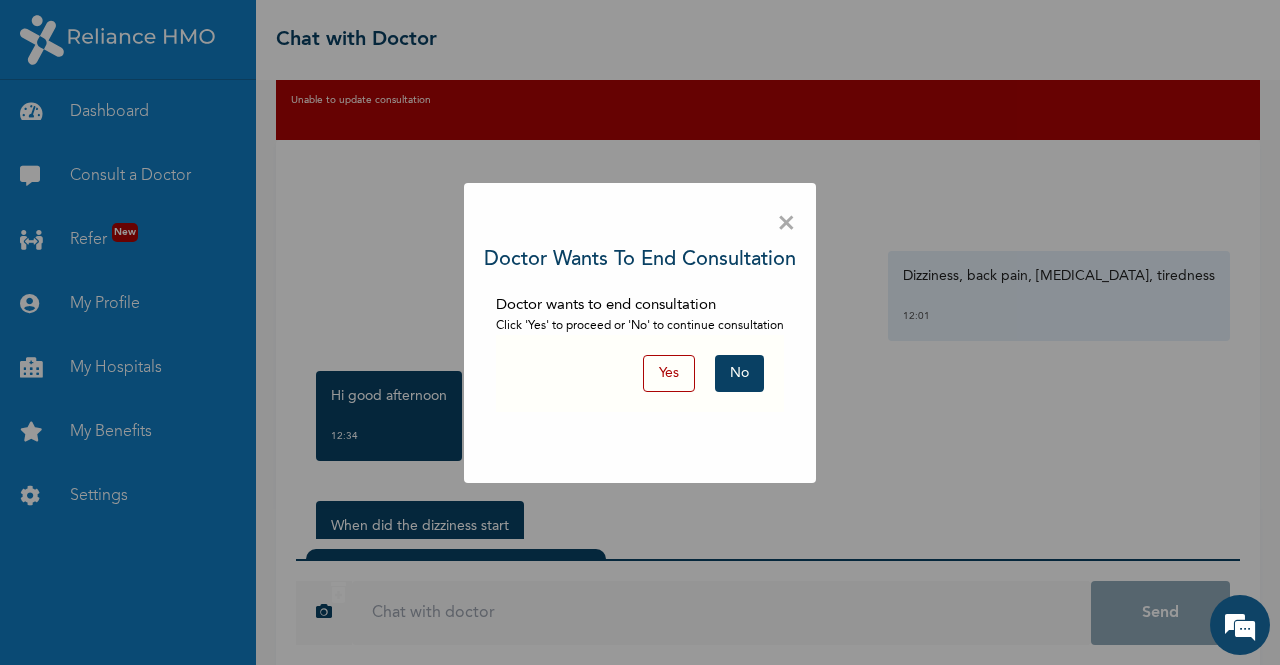 scroll, scrollTop: 100, scrollLeft: 0, axis: vertical 